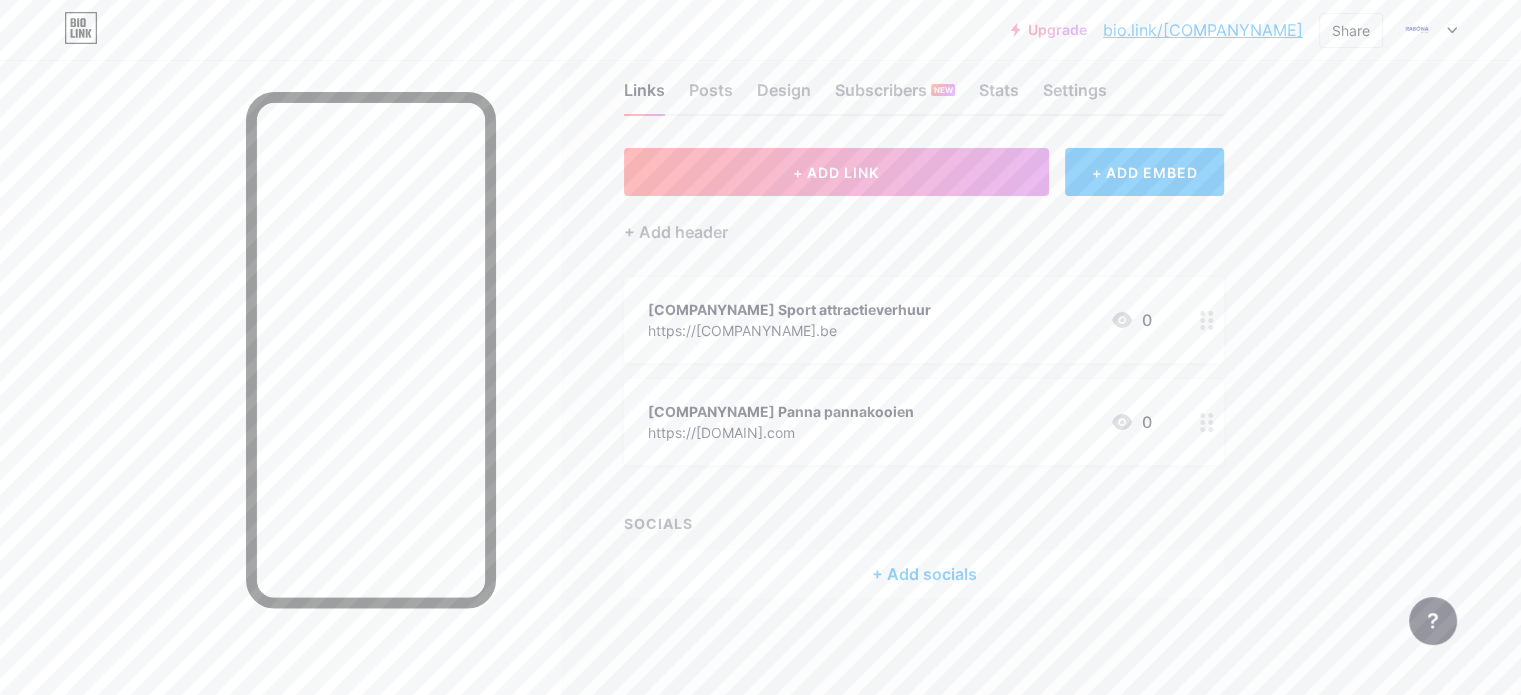 scroll, scrollTop: 39, scrollLeft: 0, axis: vertical 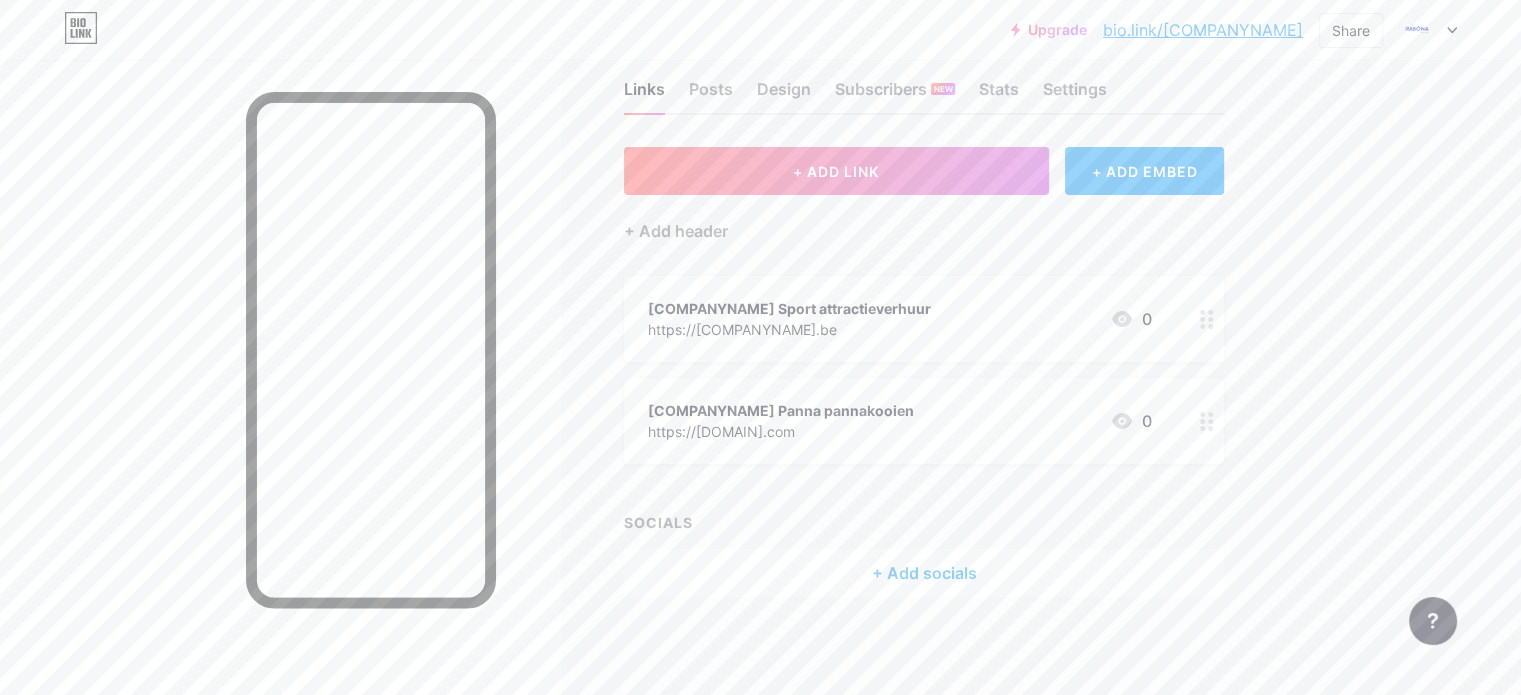 click on "+ Add socials" at bounding box center (924, 573) 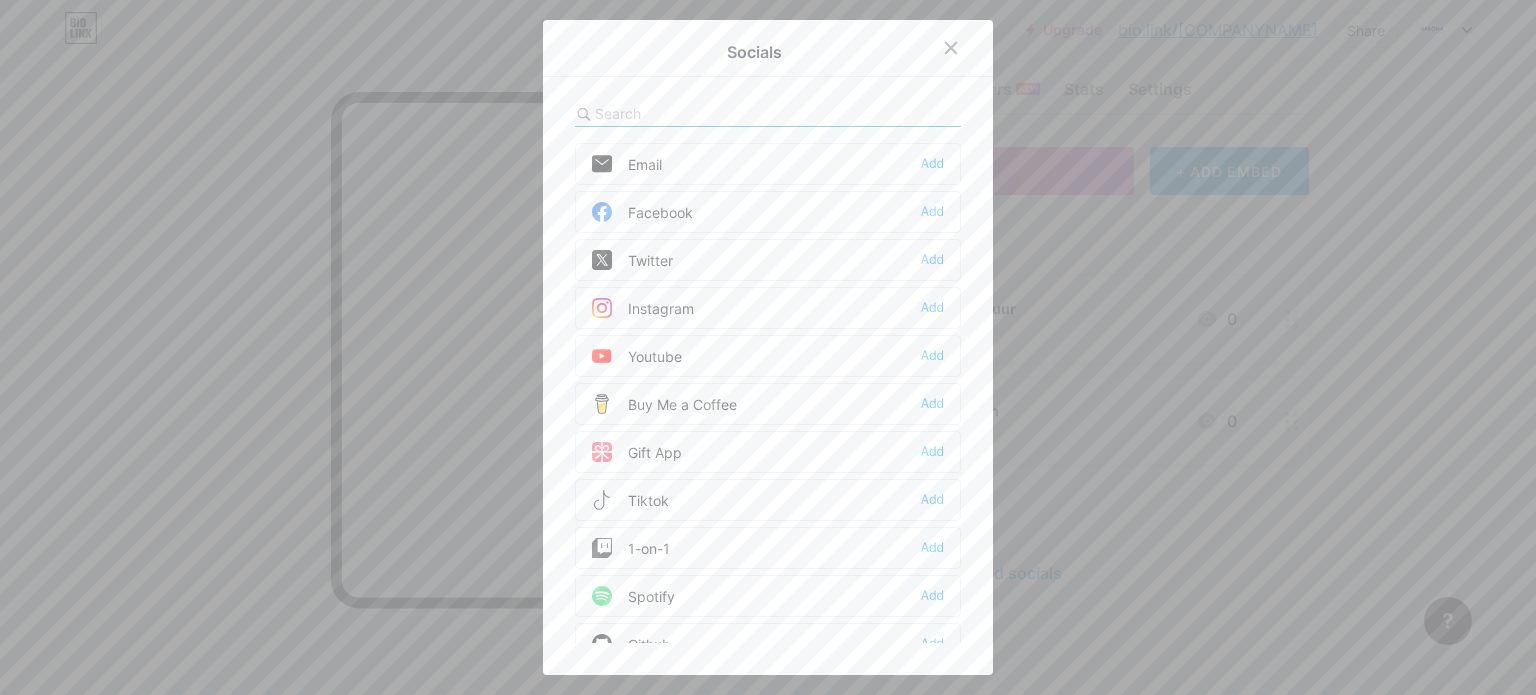 click on "Instagram" at bounding box center (643, 308) 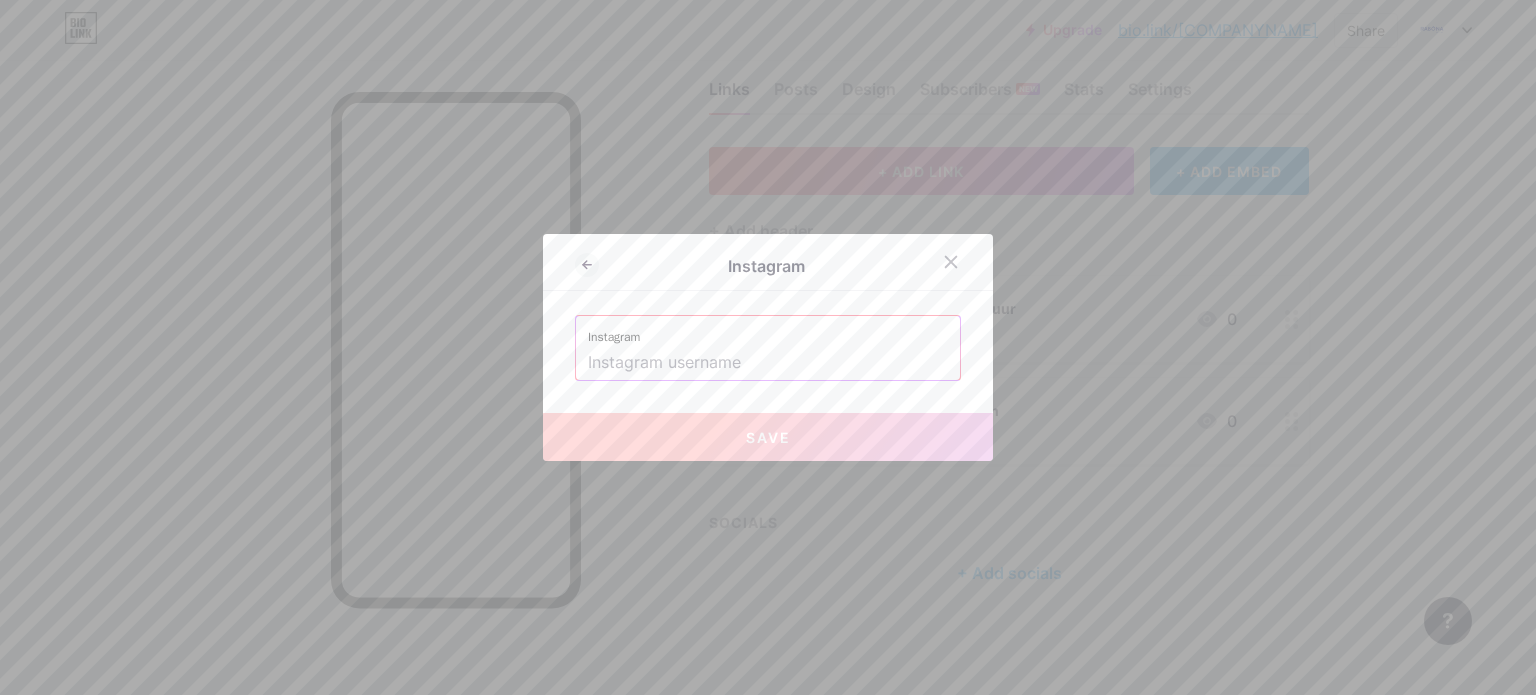 click at bounding box center [768, 363] 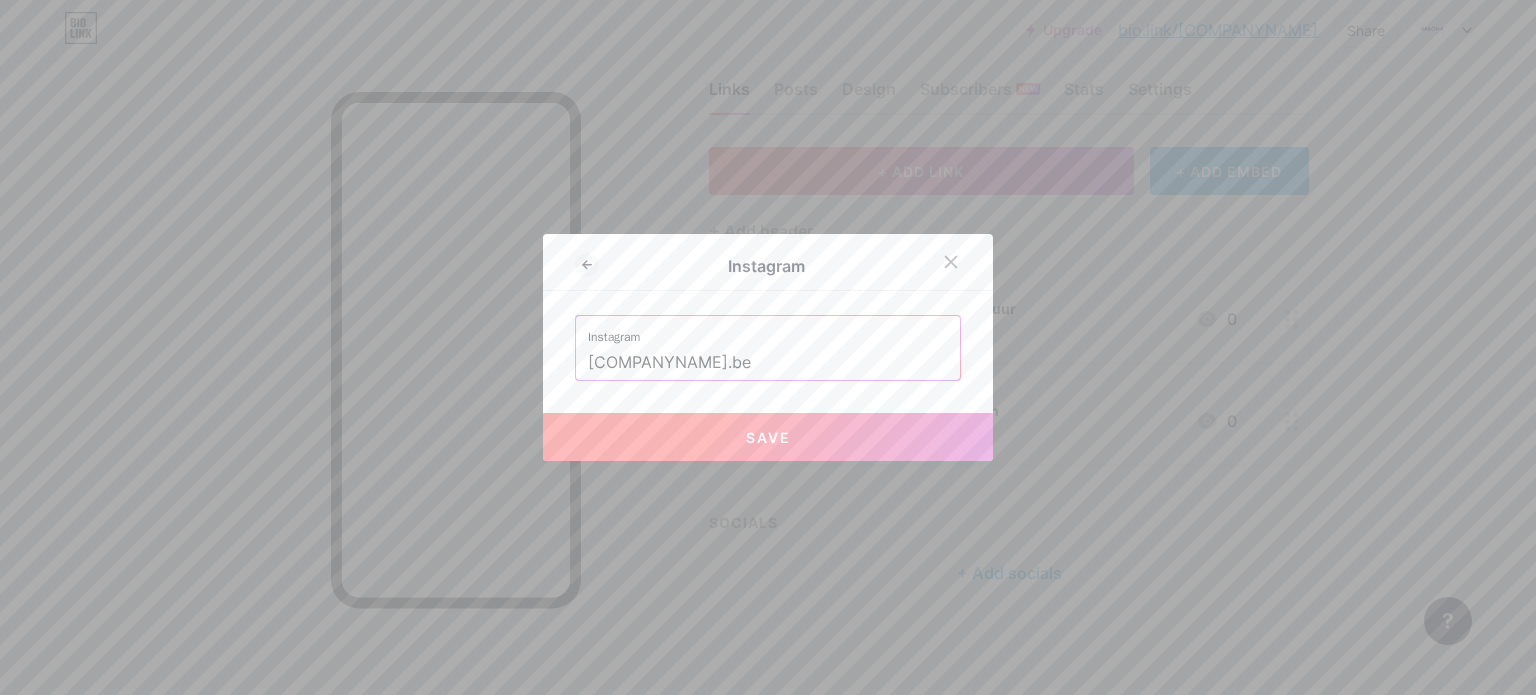 click on "Save" at bounding box center [768, 437] 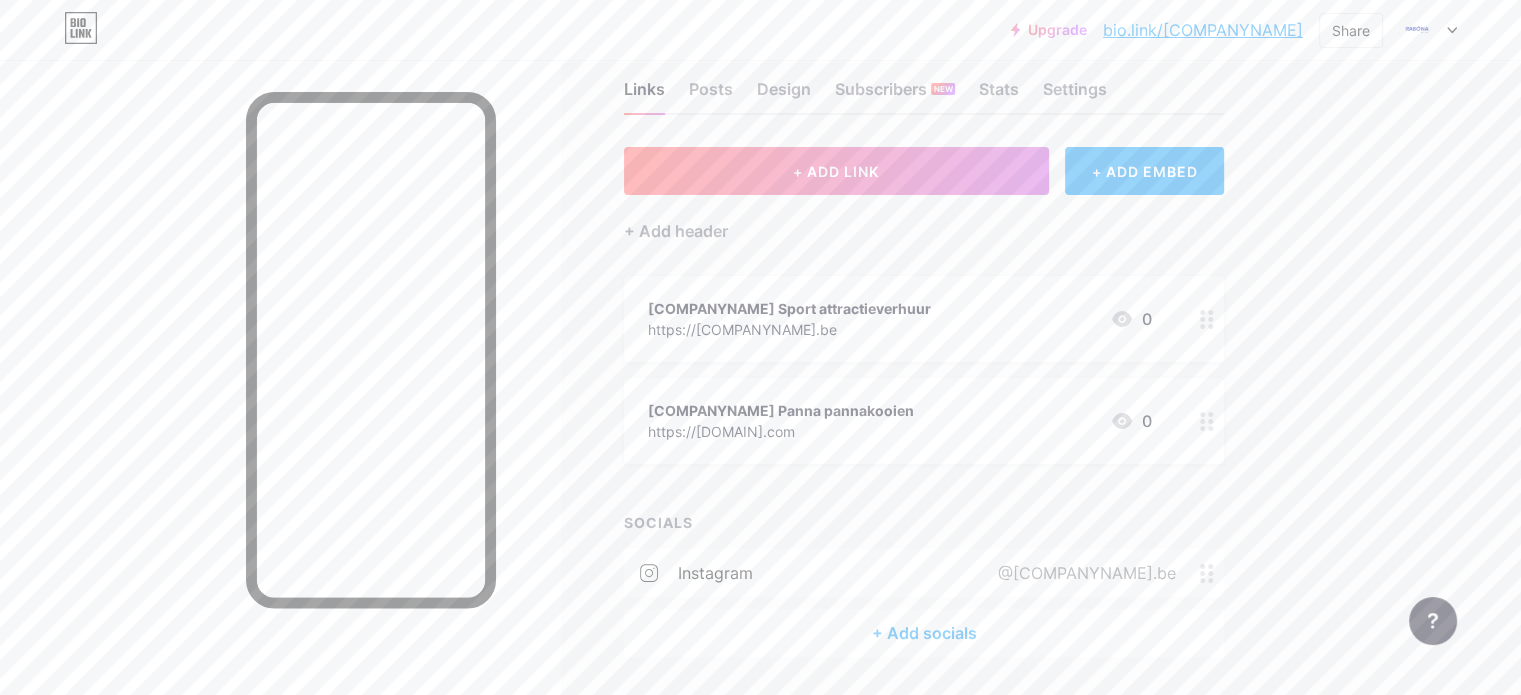 click on "+ Add socials" at bounding box center (924, 633) 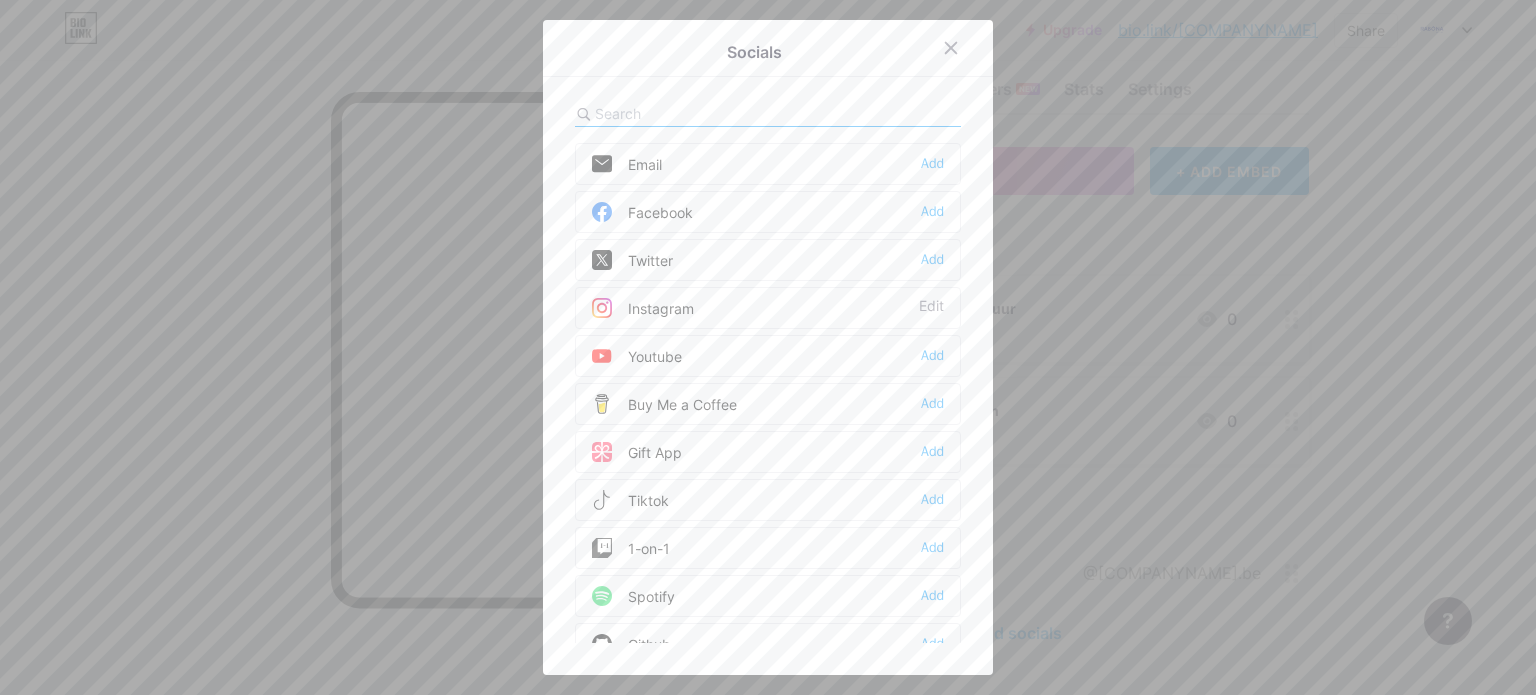 click on "Youtube
Add" at bounding box center (768, 356) 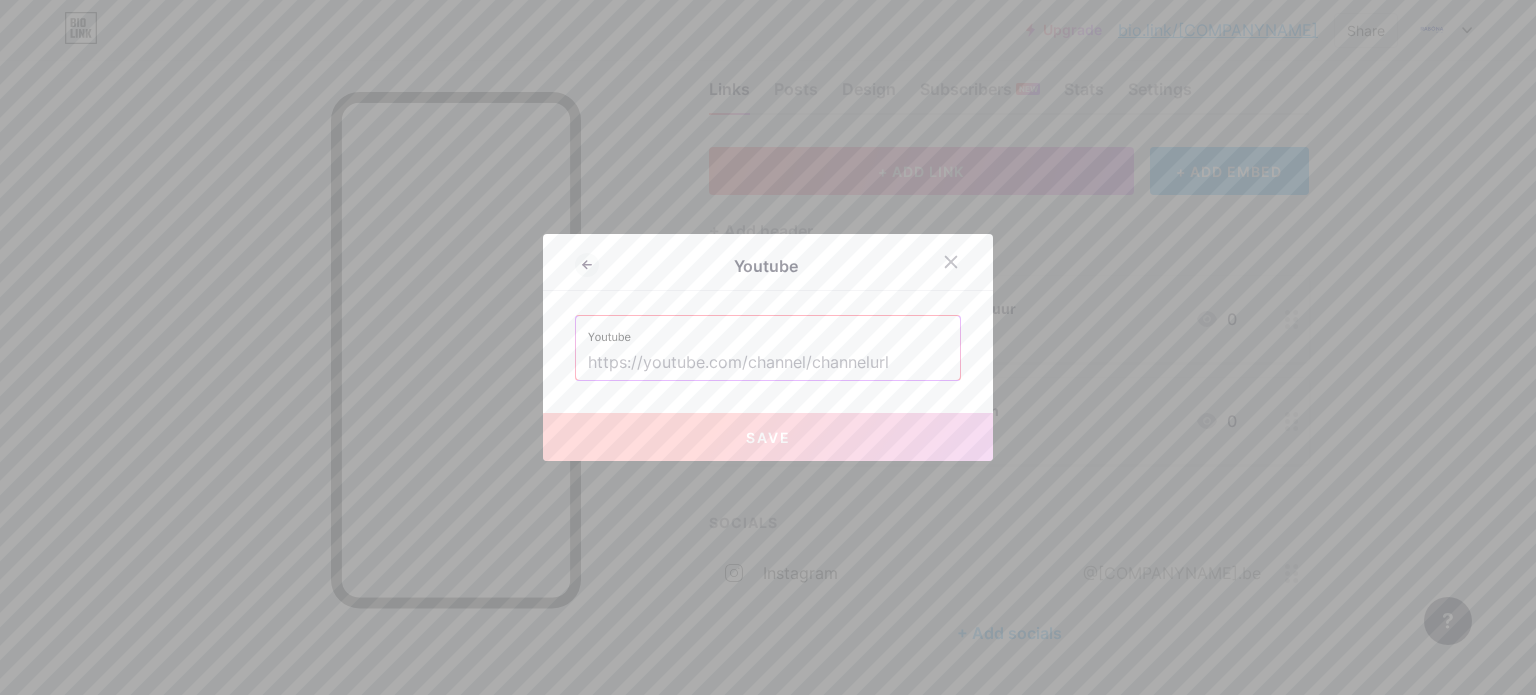 click at bounding box center [768, 363] 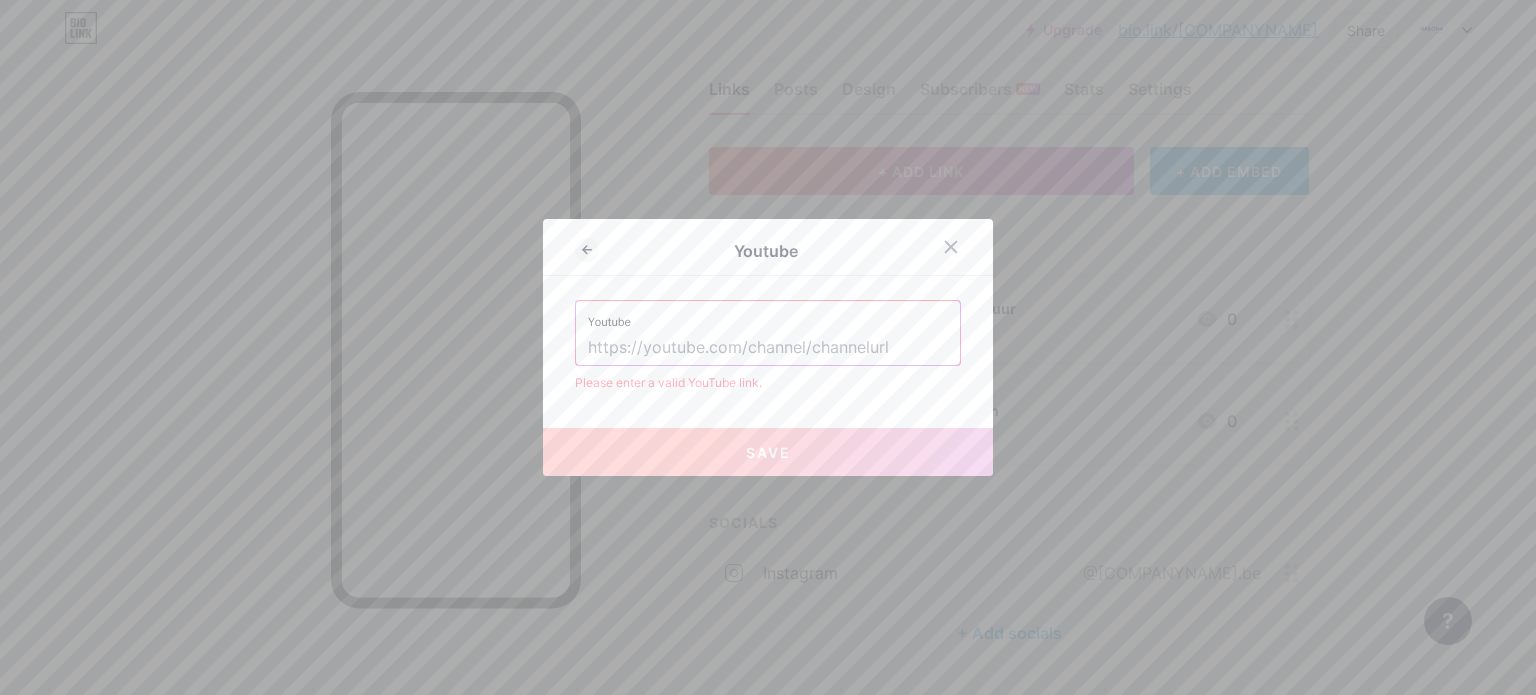 paste on "https://www.youtube.com/[COMPANYNAME]" 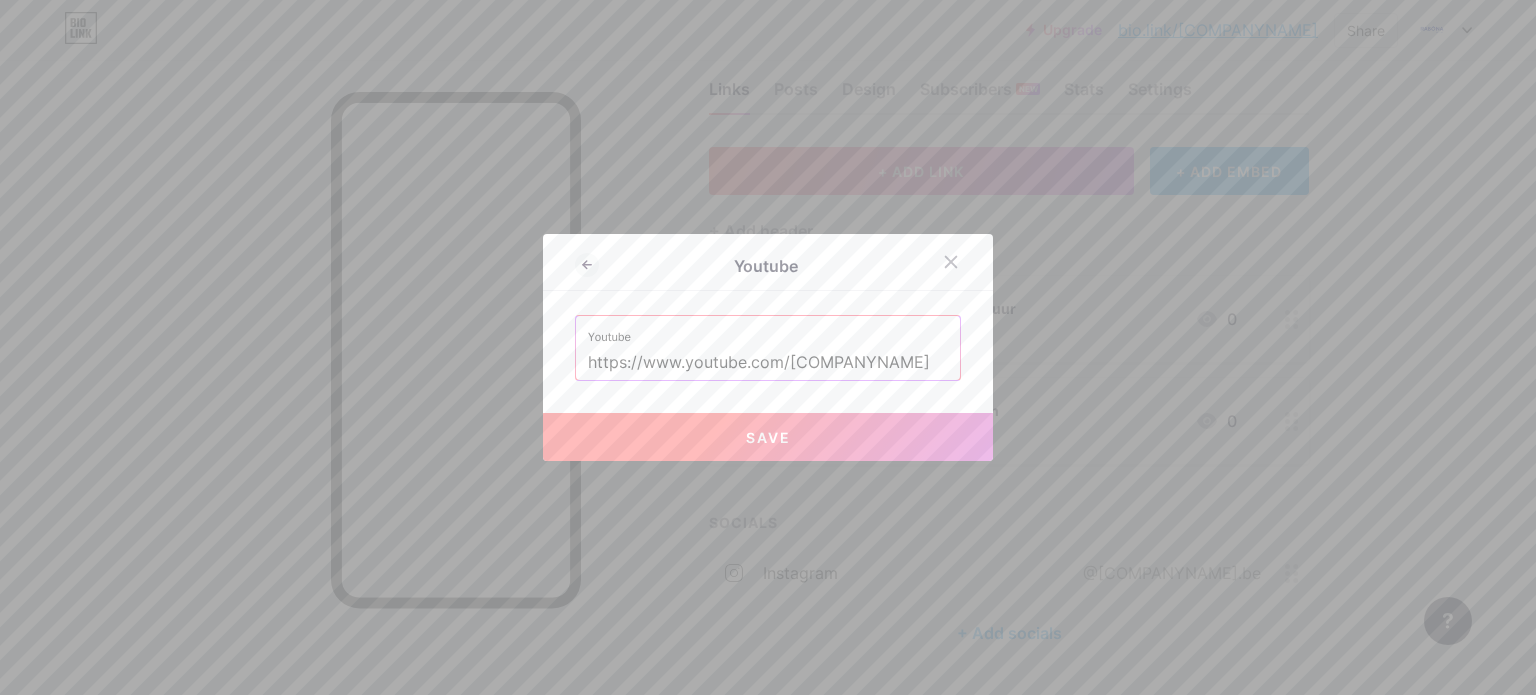 type on "https://www.youtube.com/[COMPANYNAME]" 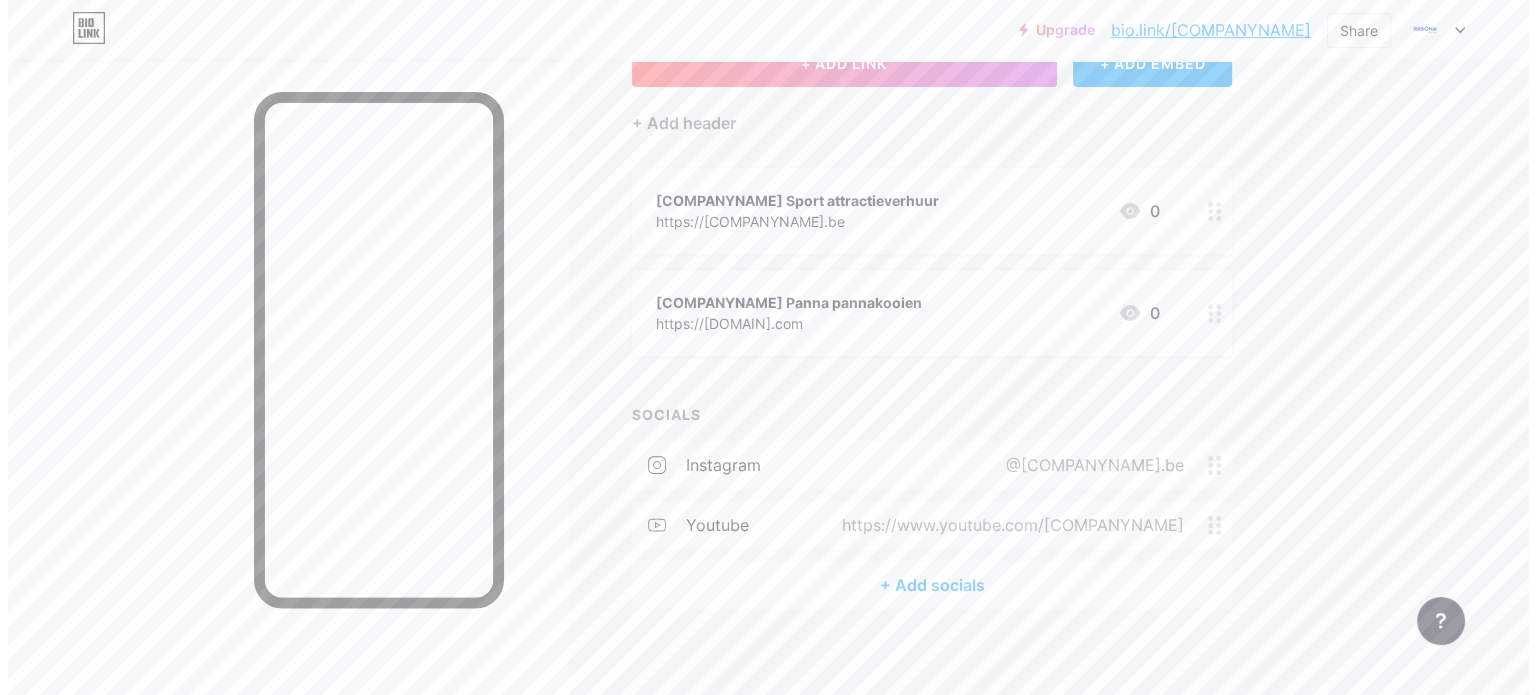 scroll, scrollTop: 159, scrollLeft: 0, axis: vertical 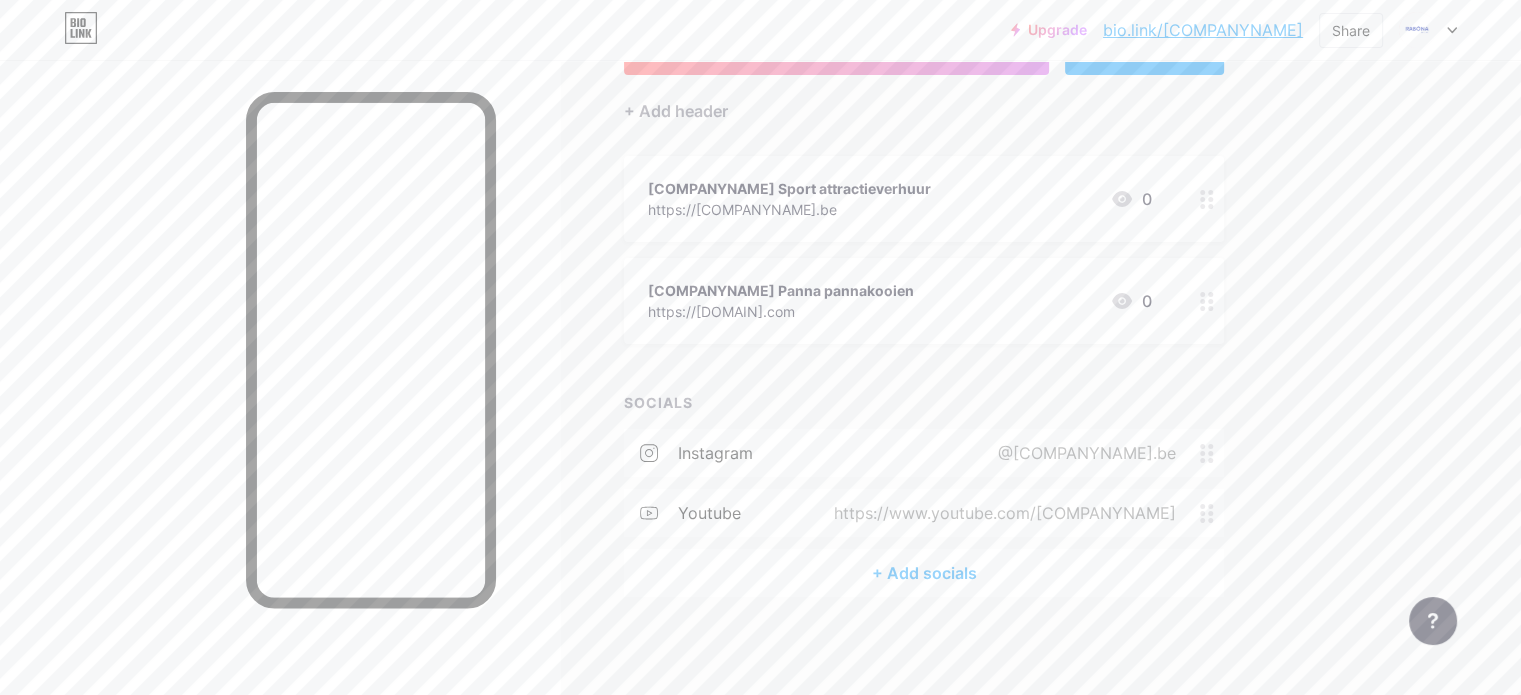 click on "+ Add socials" at bounding box center [924, 573] 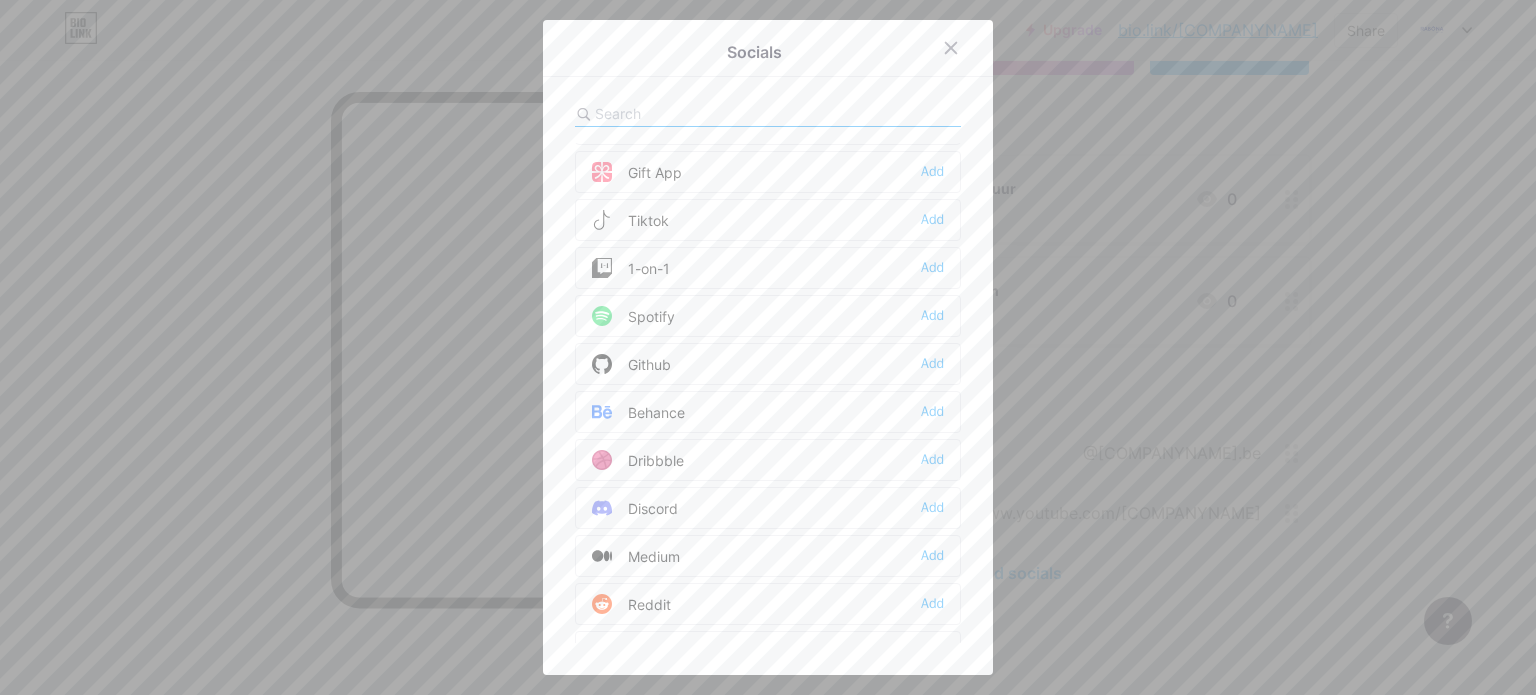 scroll, scrollTop: 0, scrollLeft: 0, axis: both 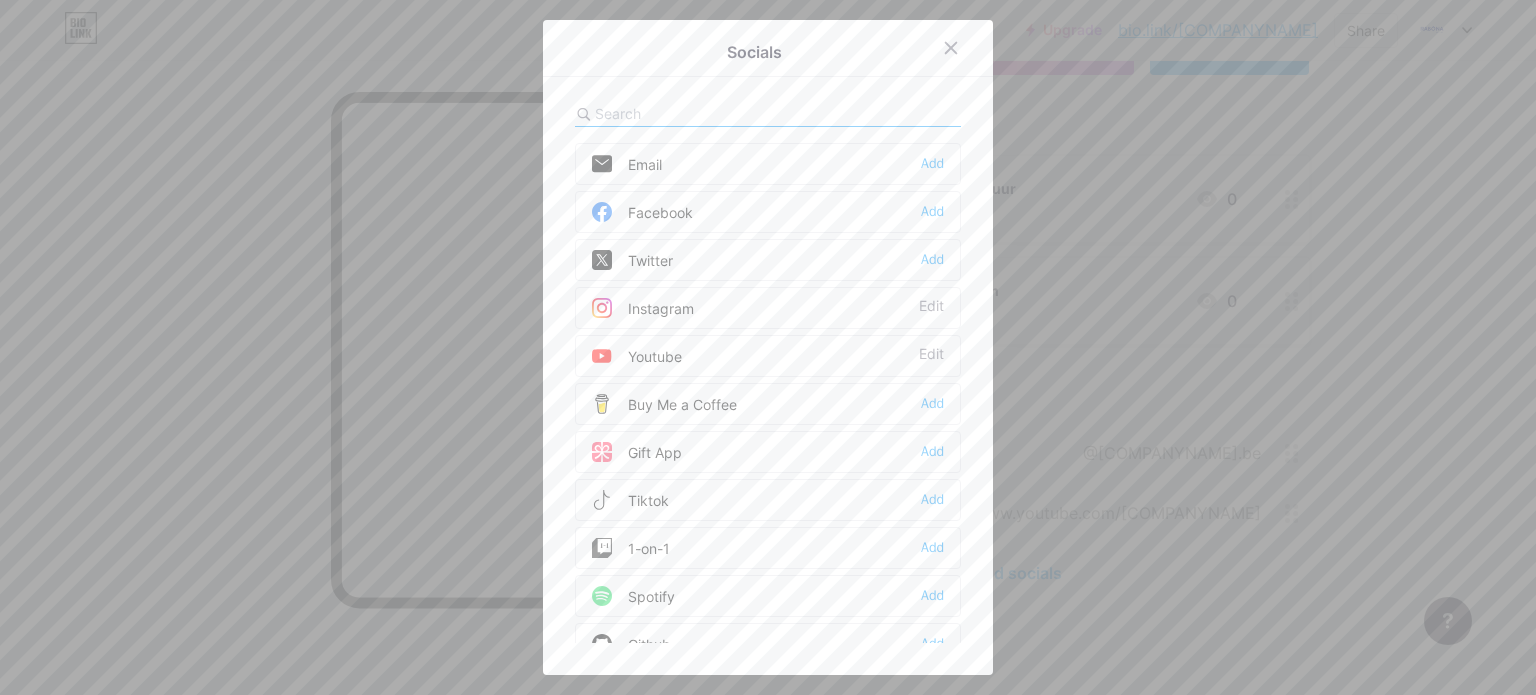 click on "Facebook
Add" at bounding box center [768, 212] 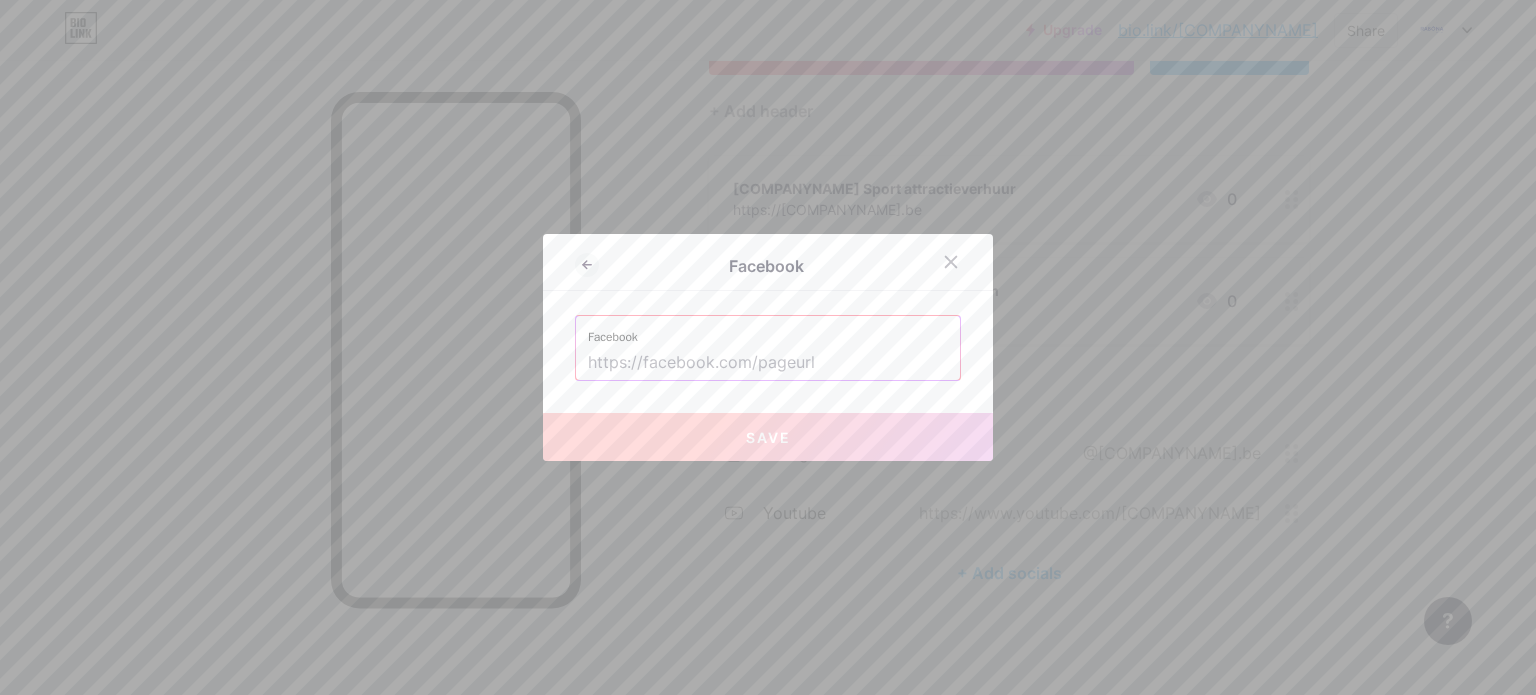 click at bounding box center (768, 363) 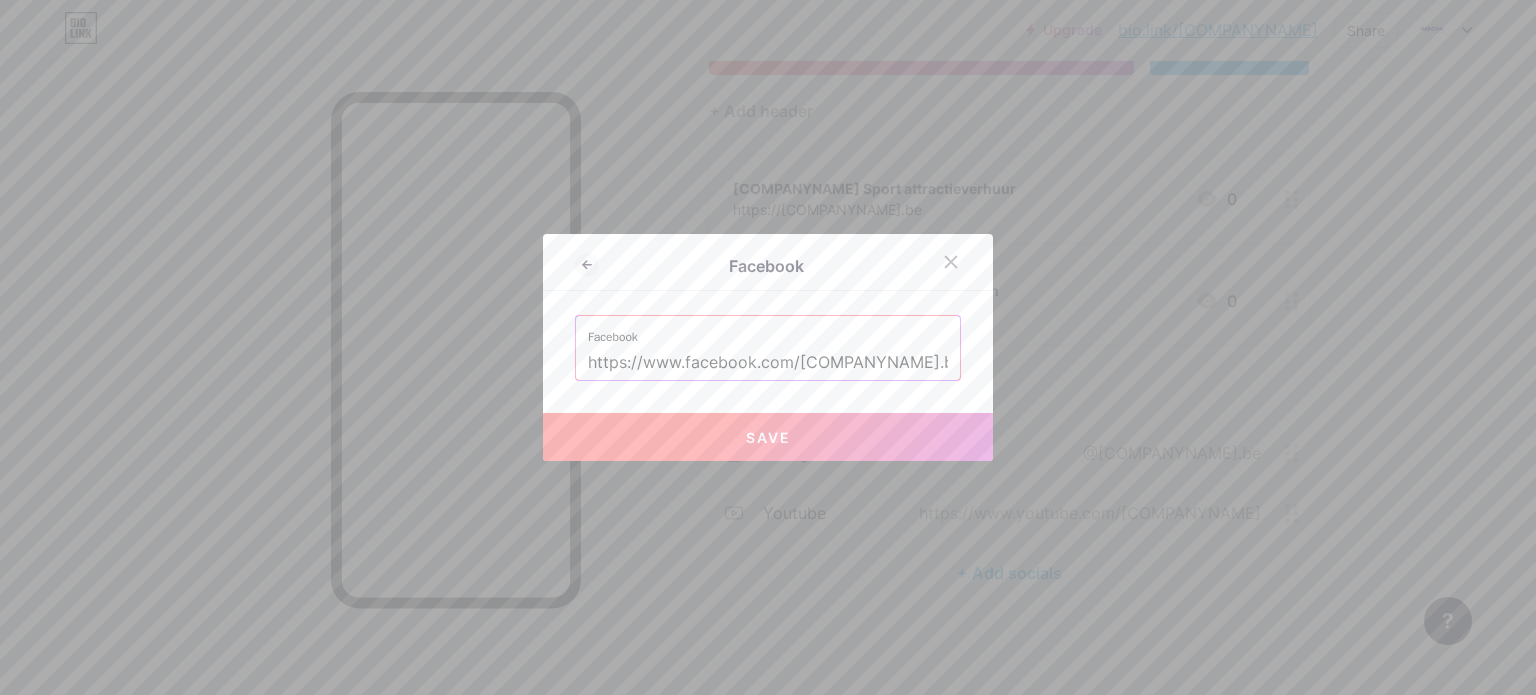 type on "https://www.facebook.com/[COMPANYNAME].be" 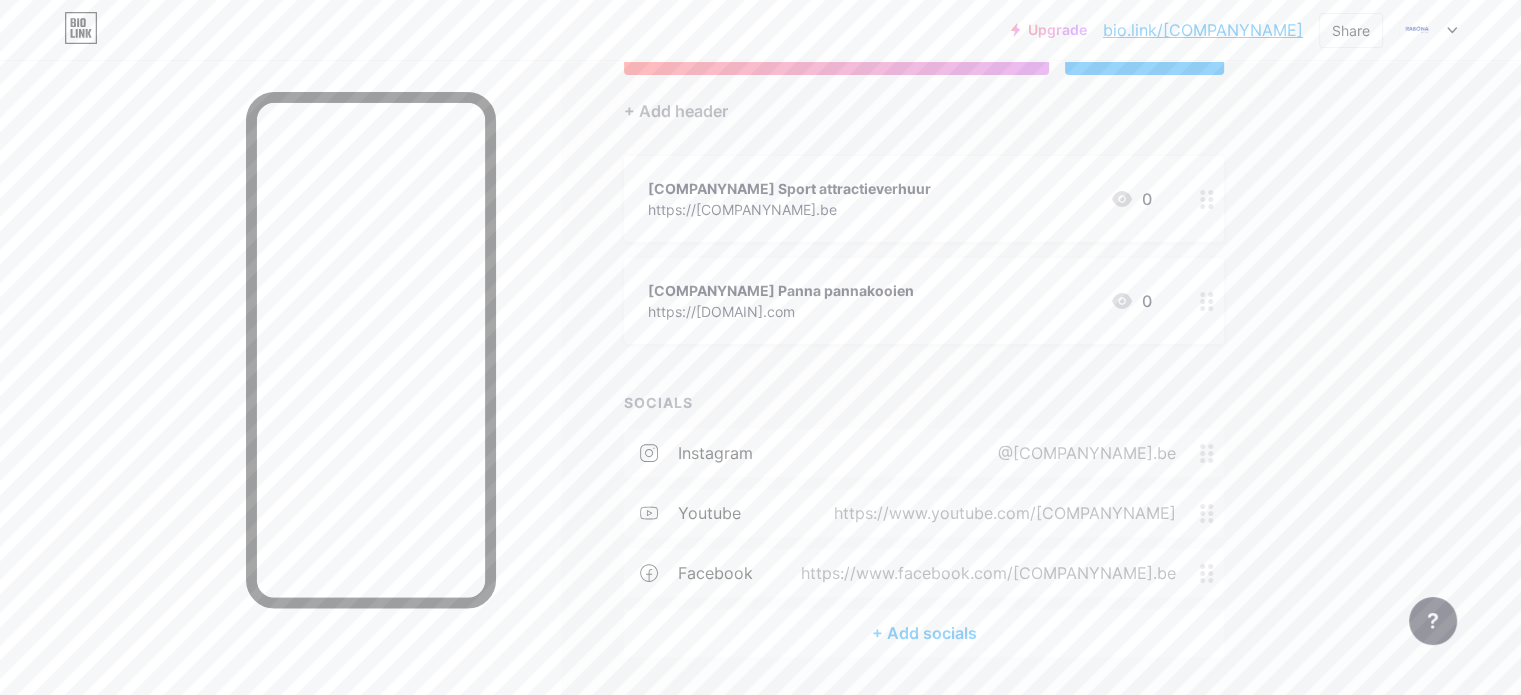 click on "+ Add socials" at bounding box center [924, 633] 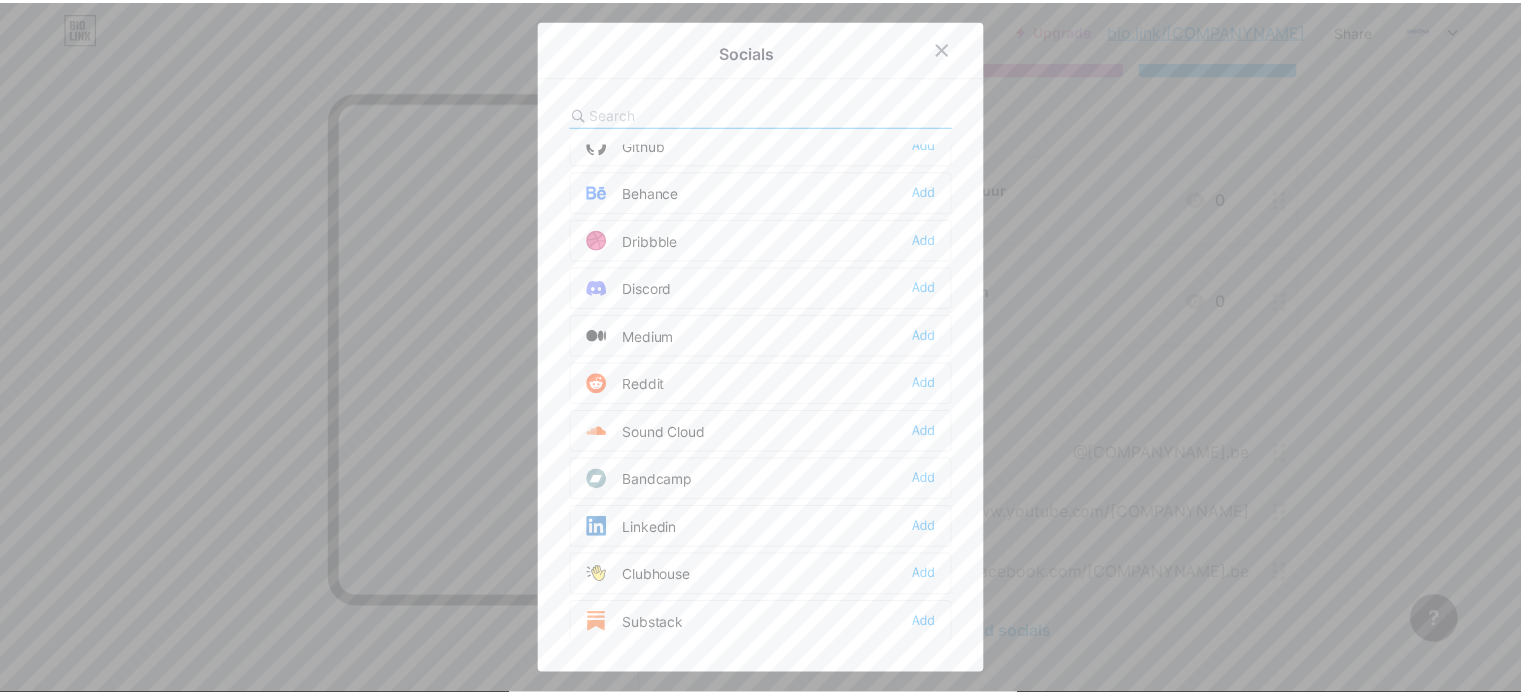 scroll, scrollTop: 0, scrollLeft: 0, axis: both 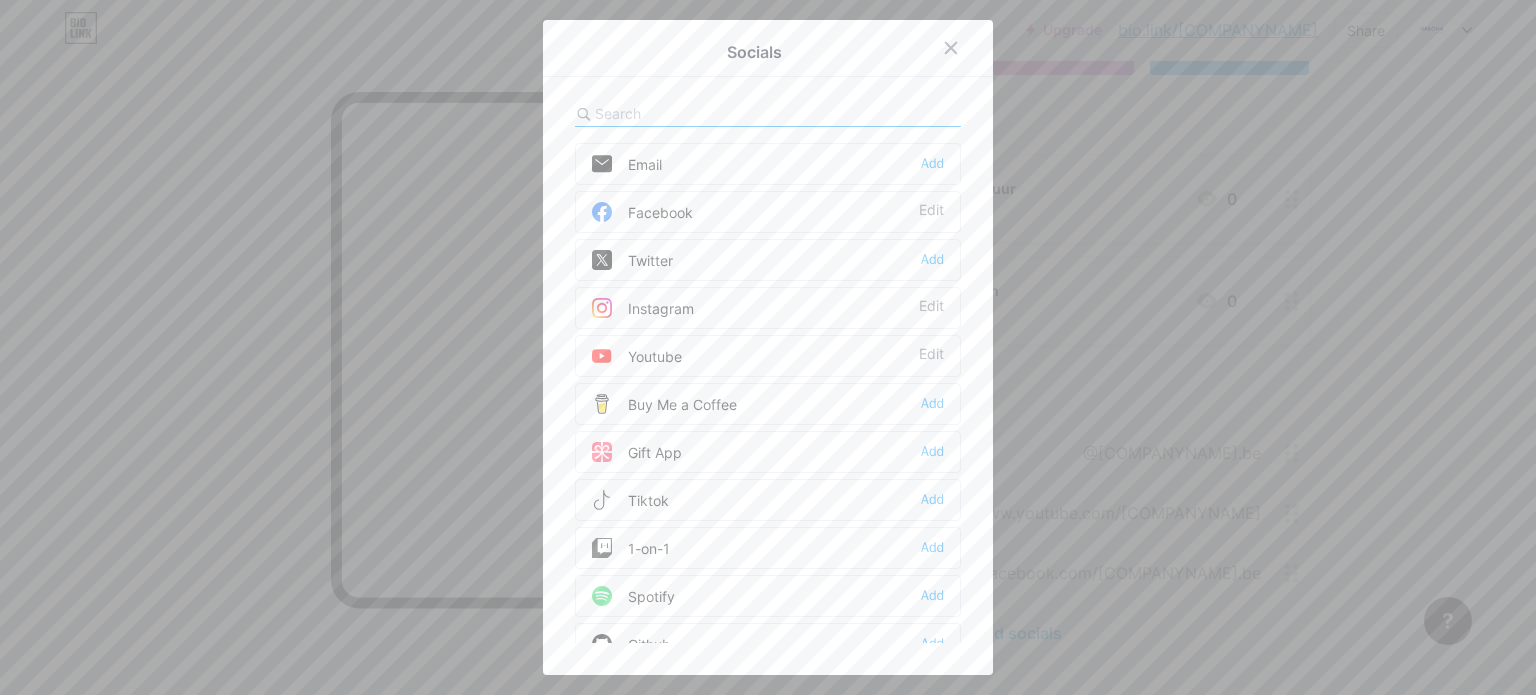 click on "Email
Add" at bounding box center [768, 164] 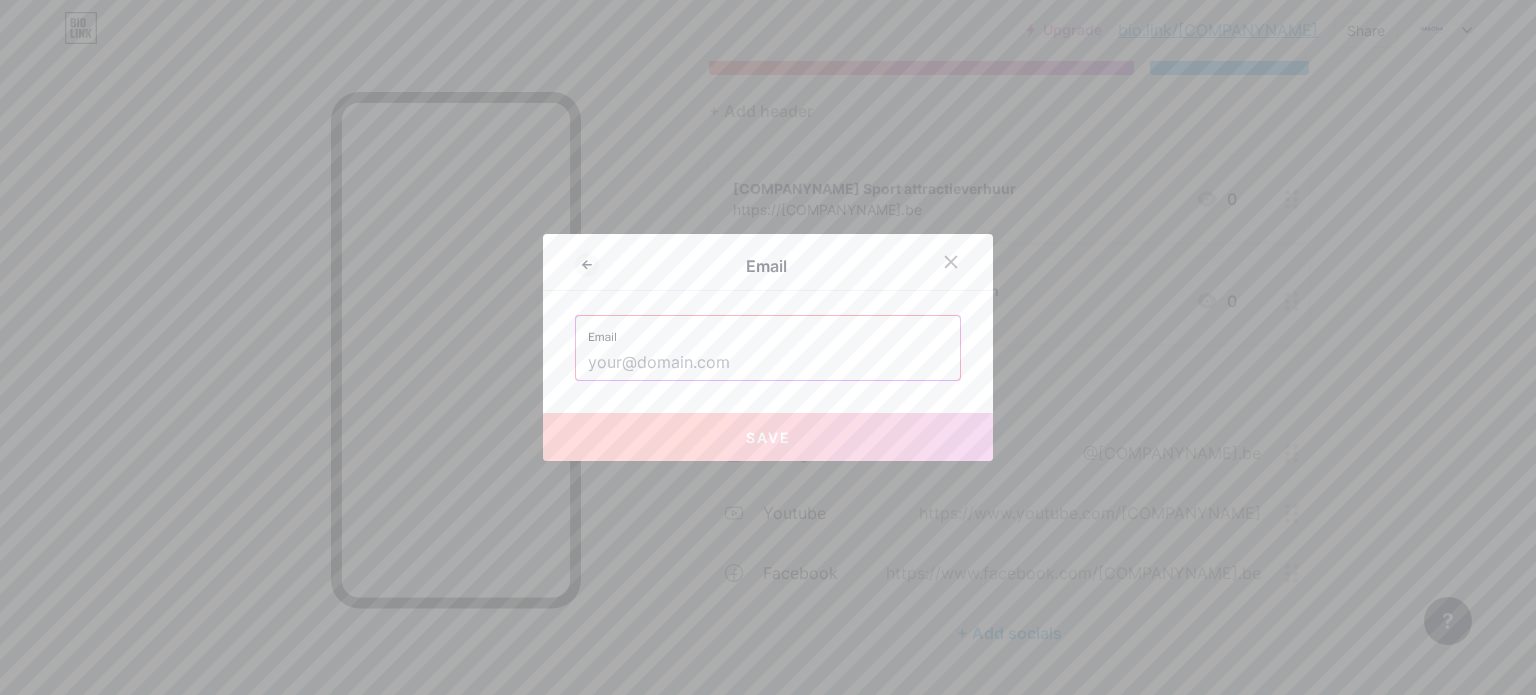 click at bounding box center [768, 363] 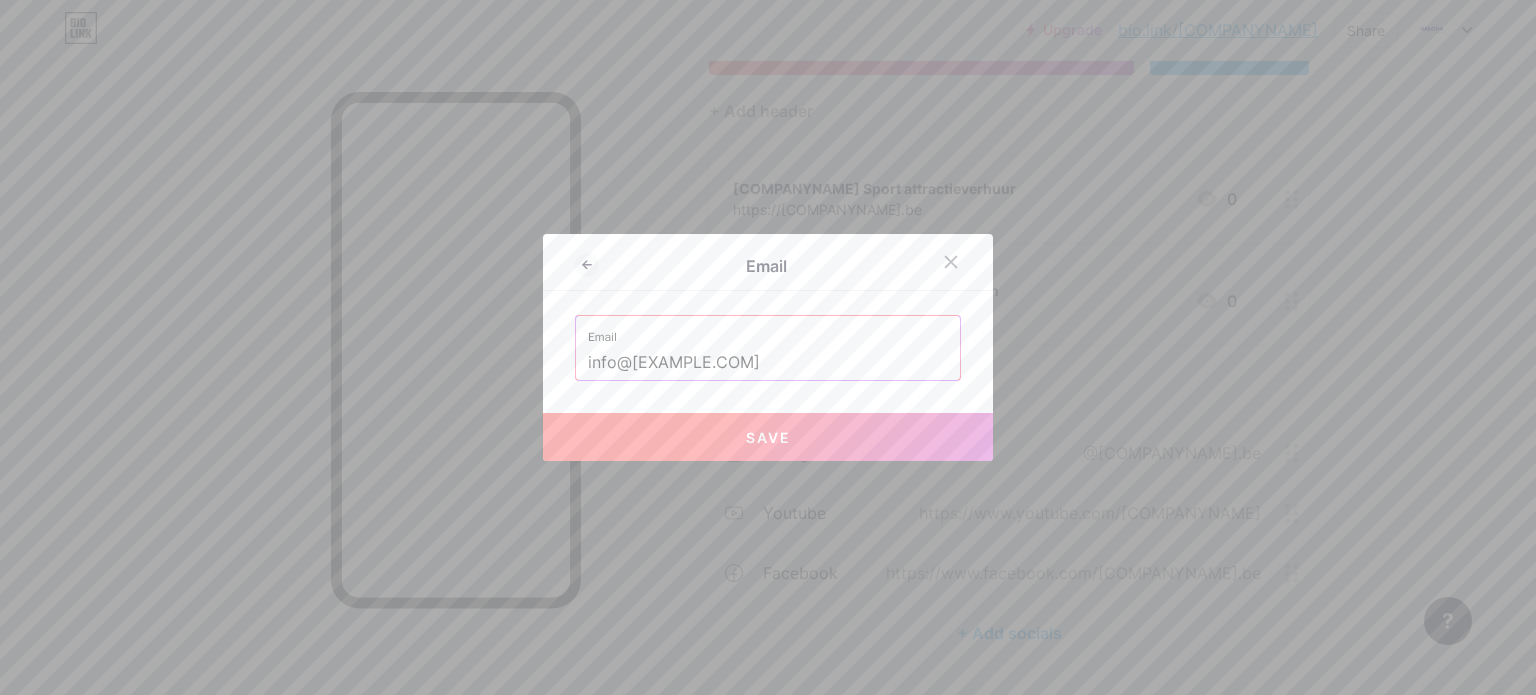 click on "Save" at bounding box center [768, 437] 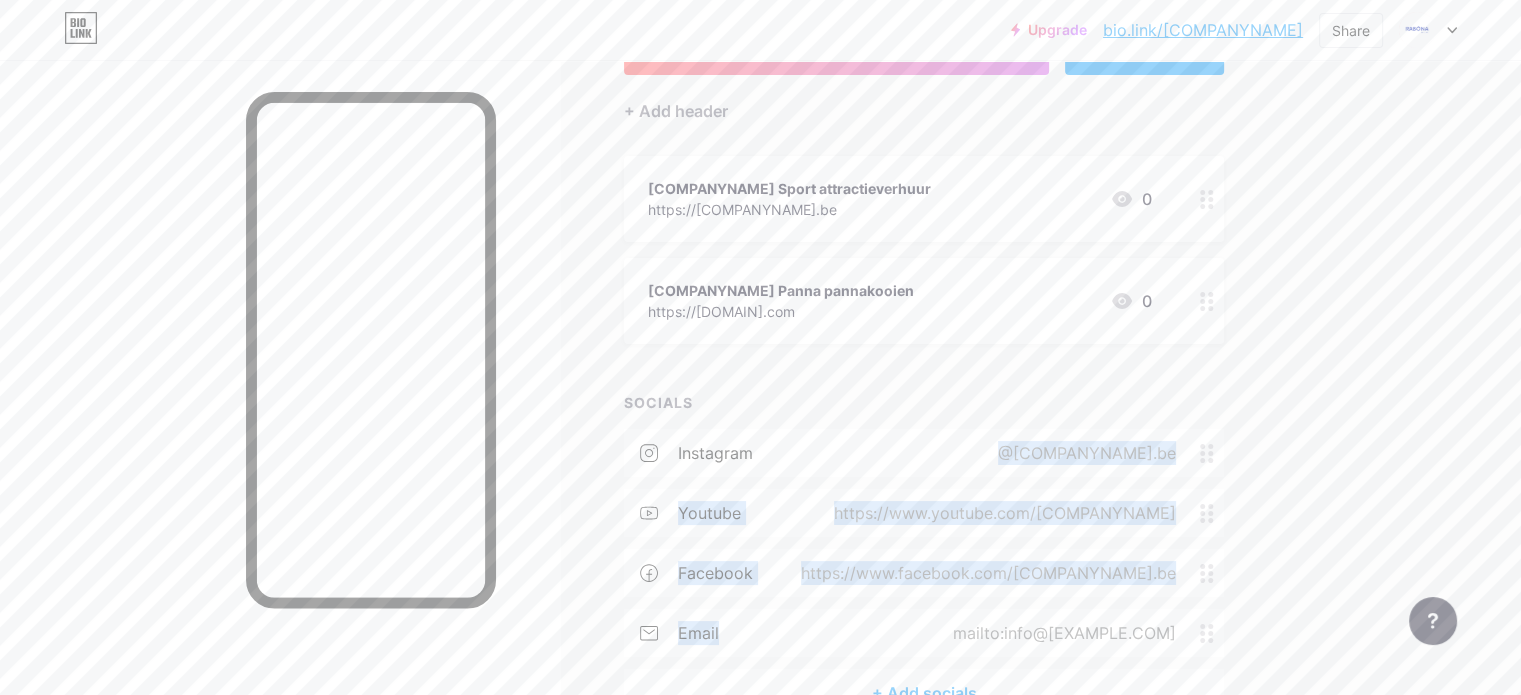 drag, startPoint x: 836, startPoint y: 626, endPoint x: 856, endPoint y: 461, distance: 166.2077 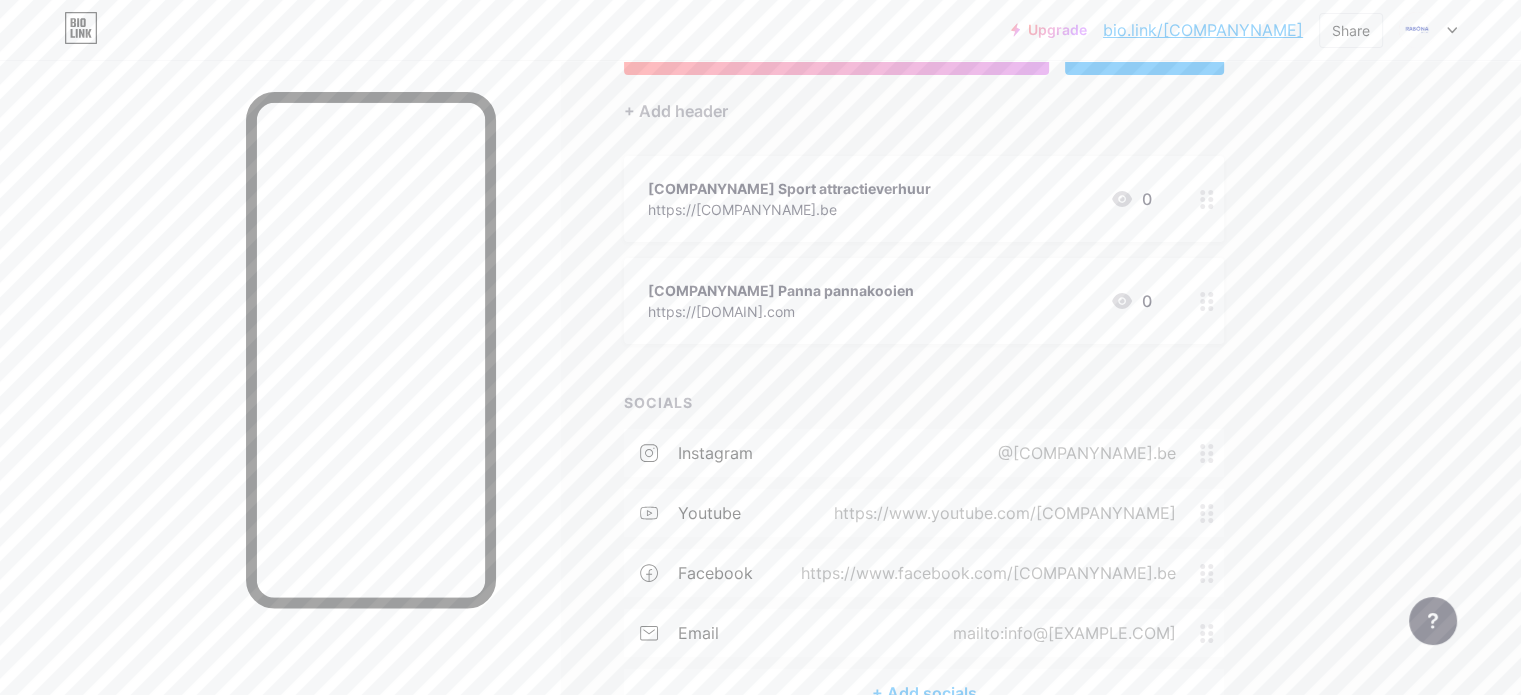 type 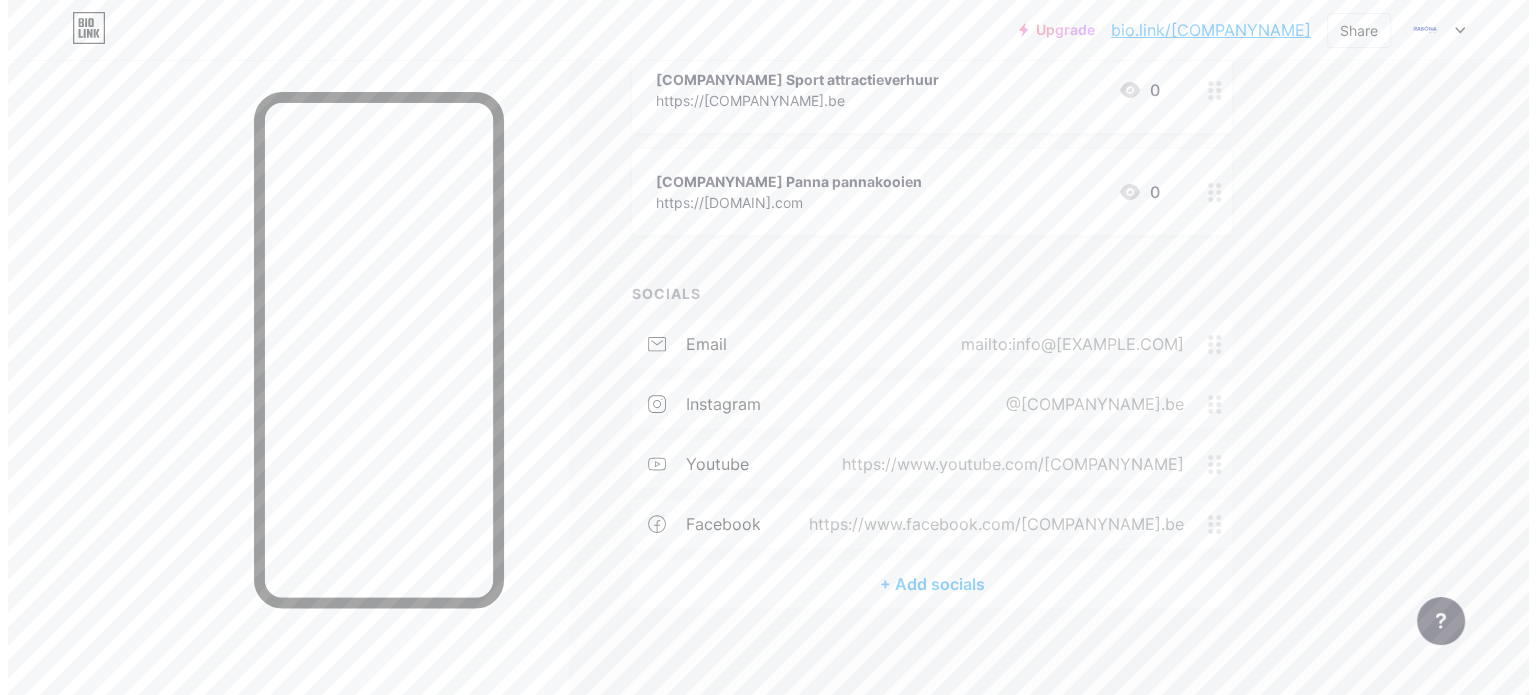 scroll, scrollTop: 279, scrollLeft: 0, axis: vertical 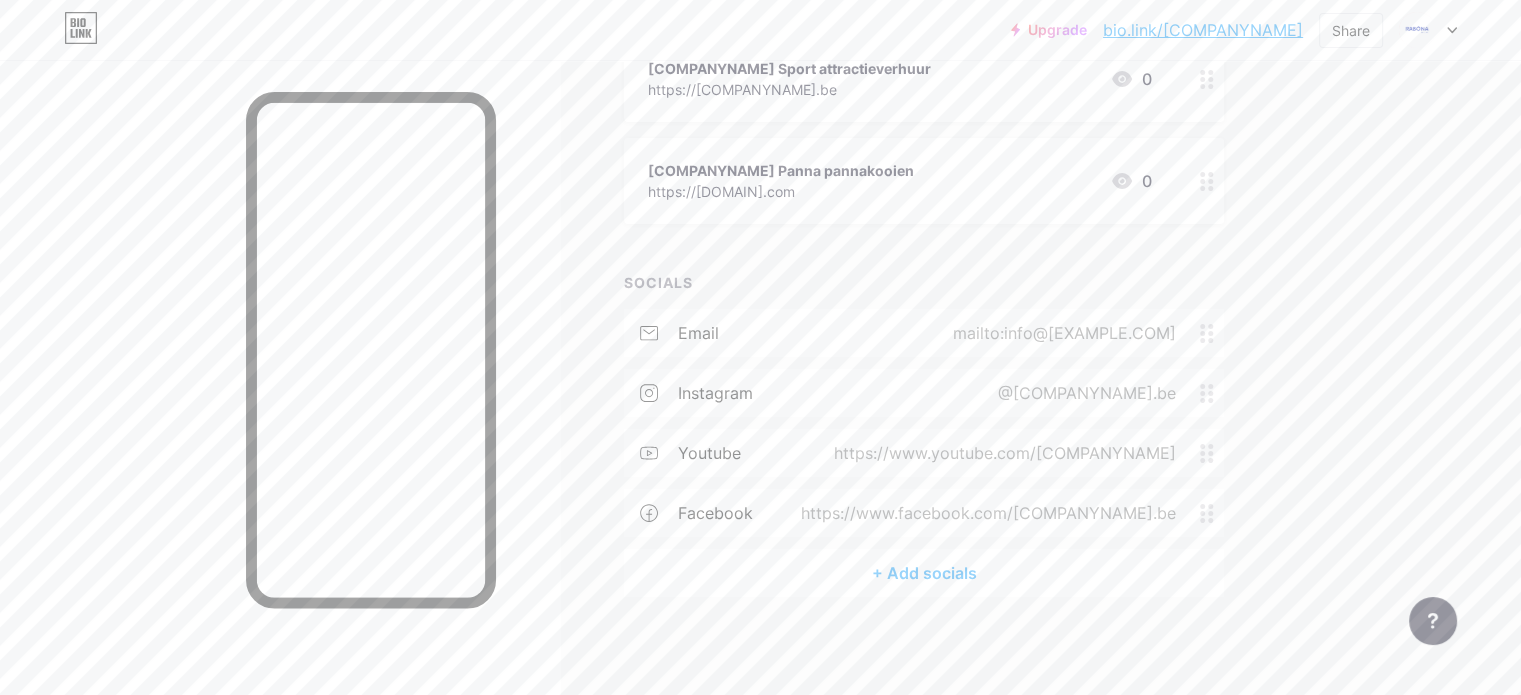 click on "+ Add socials" at bounding box center (924, 573) 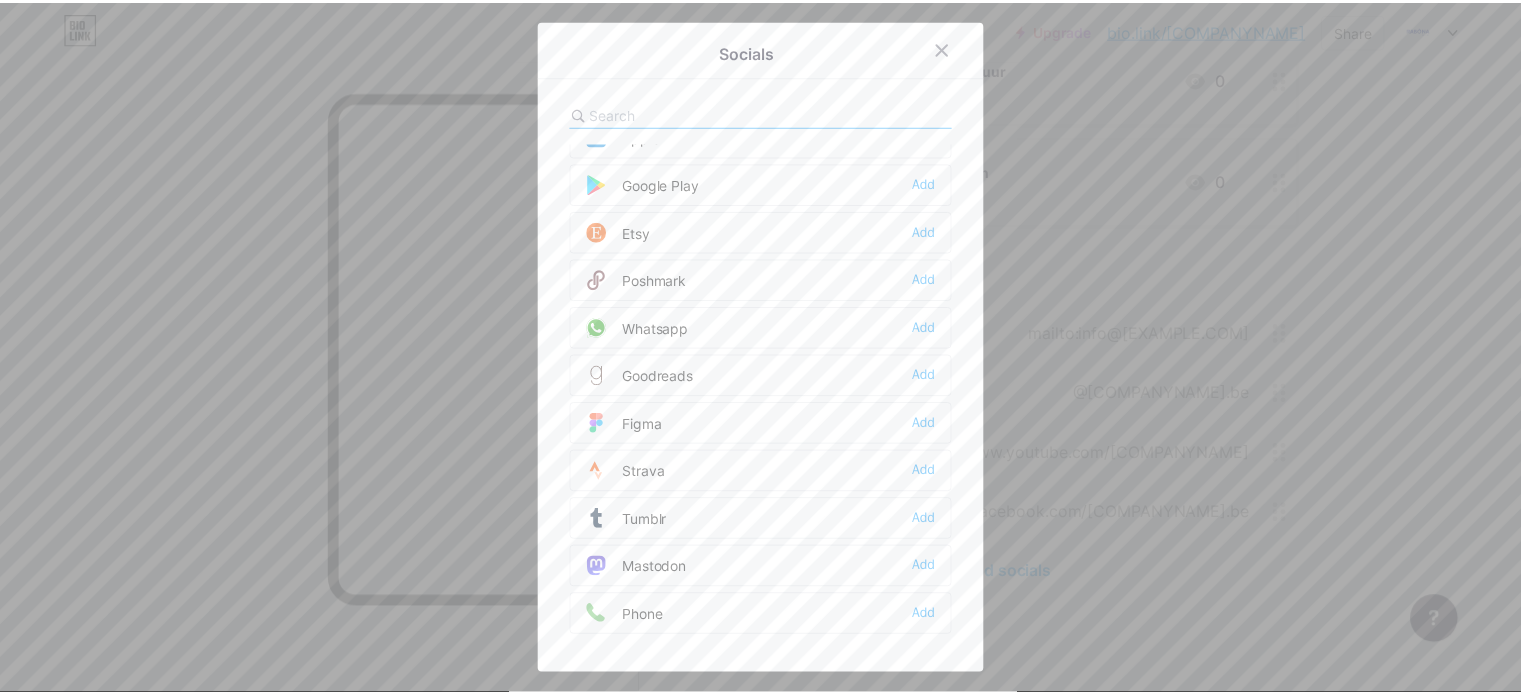 scroll, scrollTop: 1584, scrollLeft: 0, axis: vertical 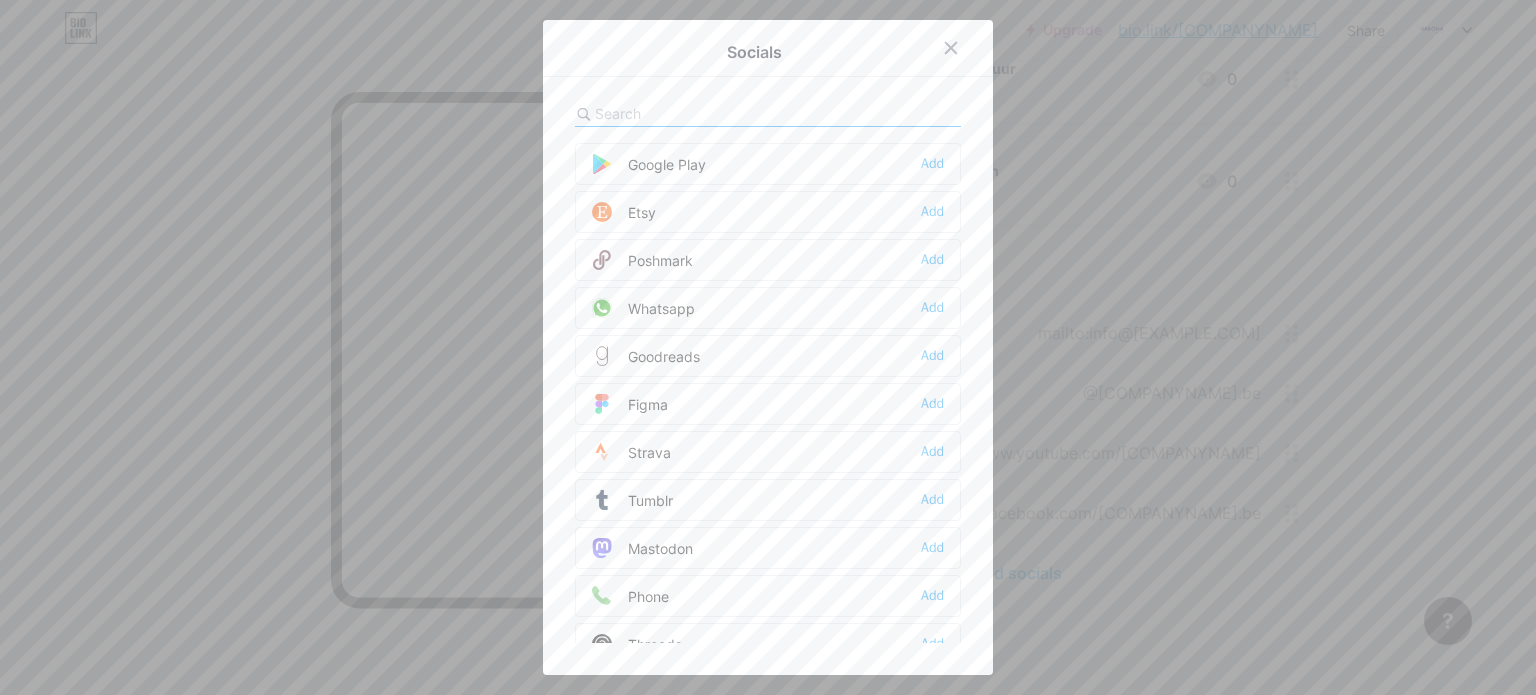 click on "Phone
Add" at bounding box center [768, 596] 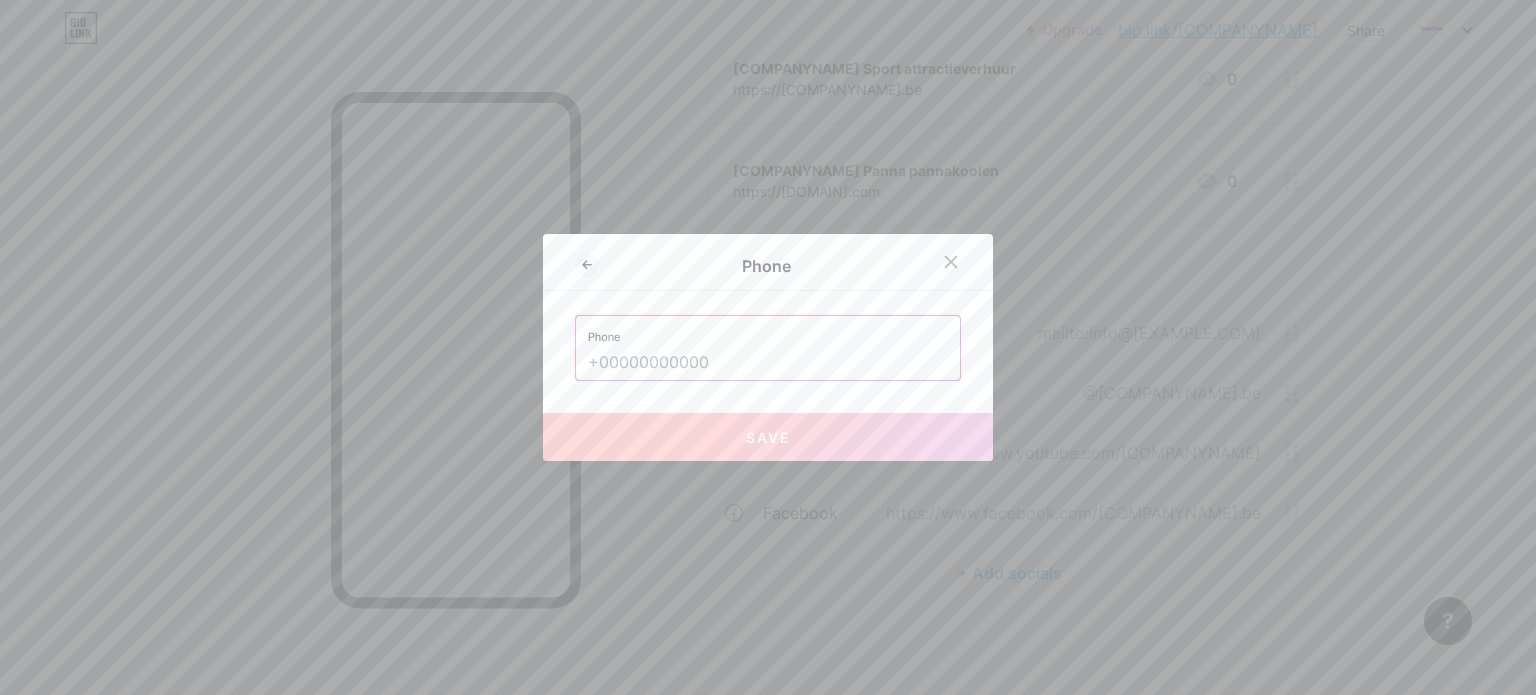 click at bounding box center (768, 363) 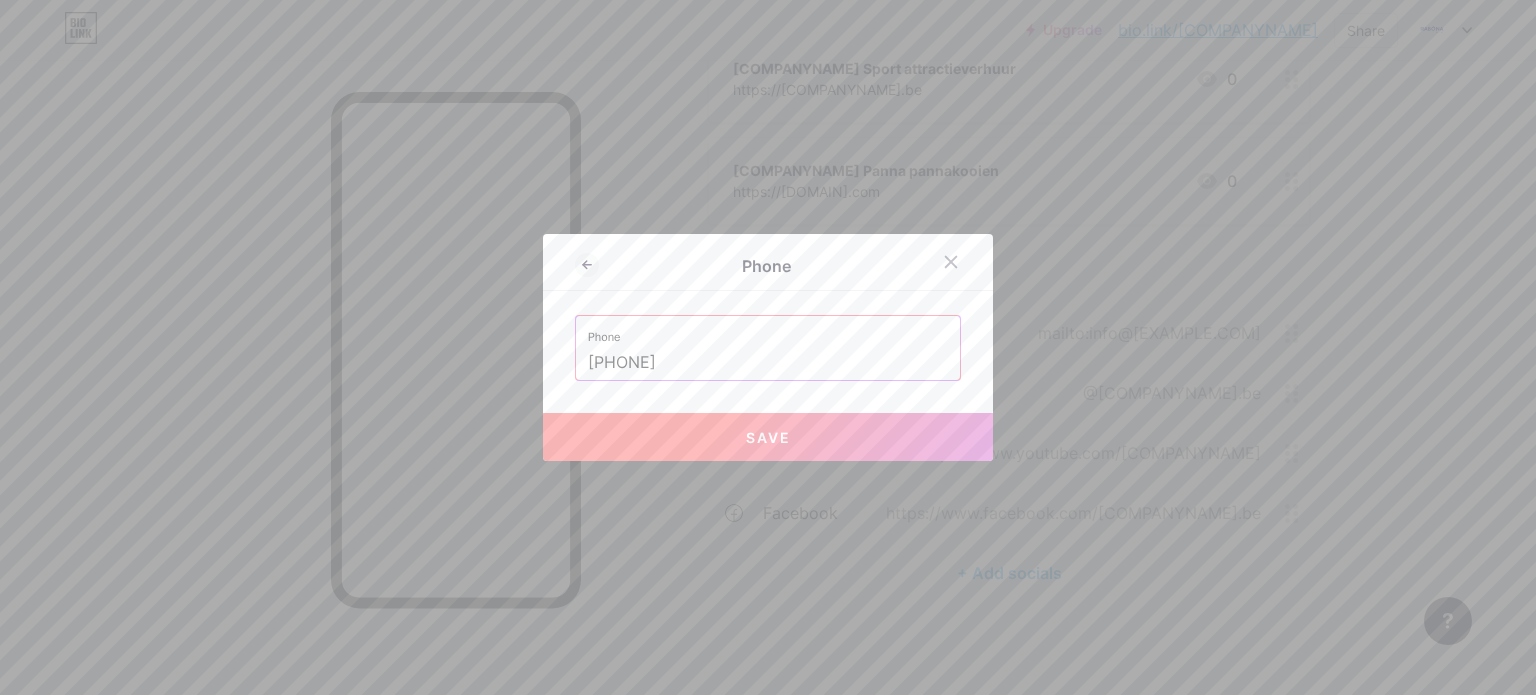 click on "Save" at bounding box center (768, 437) 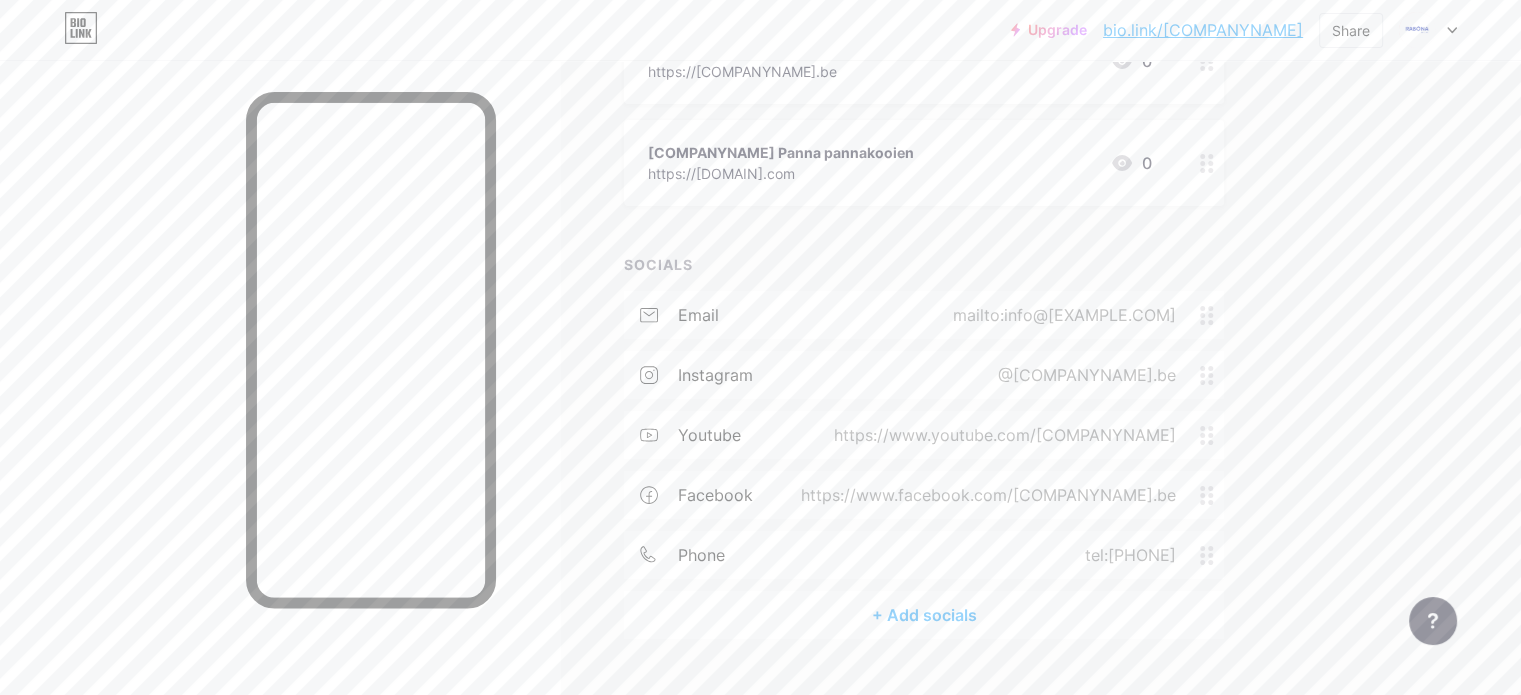 scroll, scrollTop: 300, scrollLeft: 0, axis: vertical 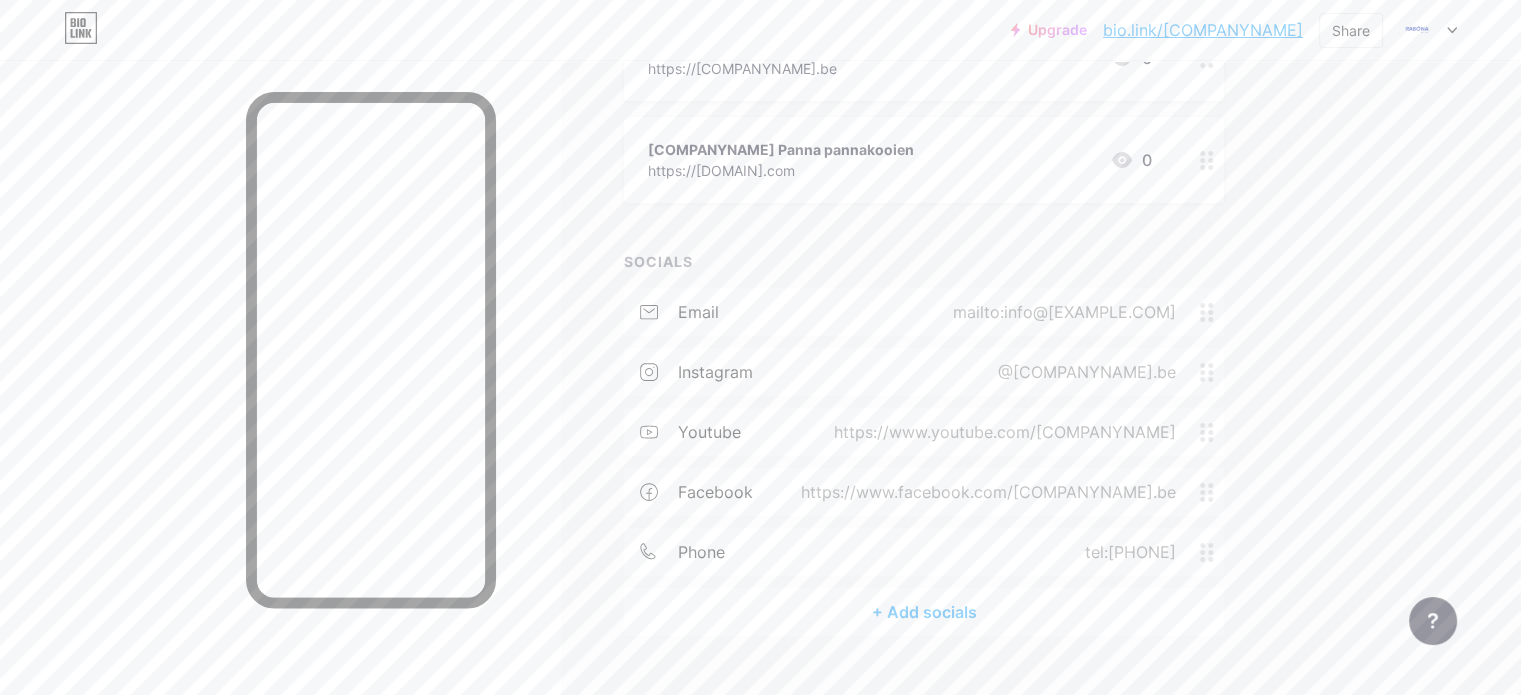 drag, startPoint x: 860, startPoint y: 547, endPoint x: 889, endPoint y: 559, distance: 31.38471 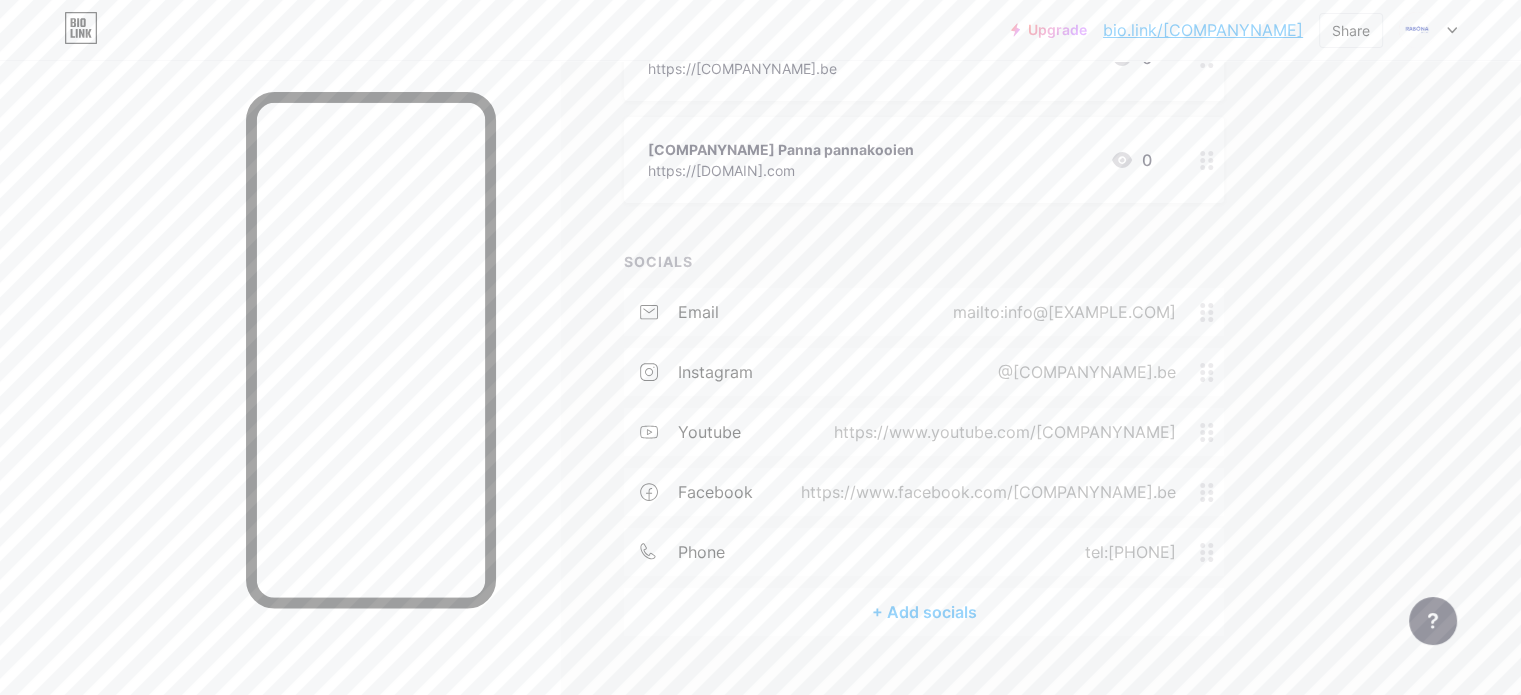 click on "phone
tel:[PHONE]" at bounding box center [924, 552] 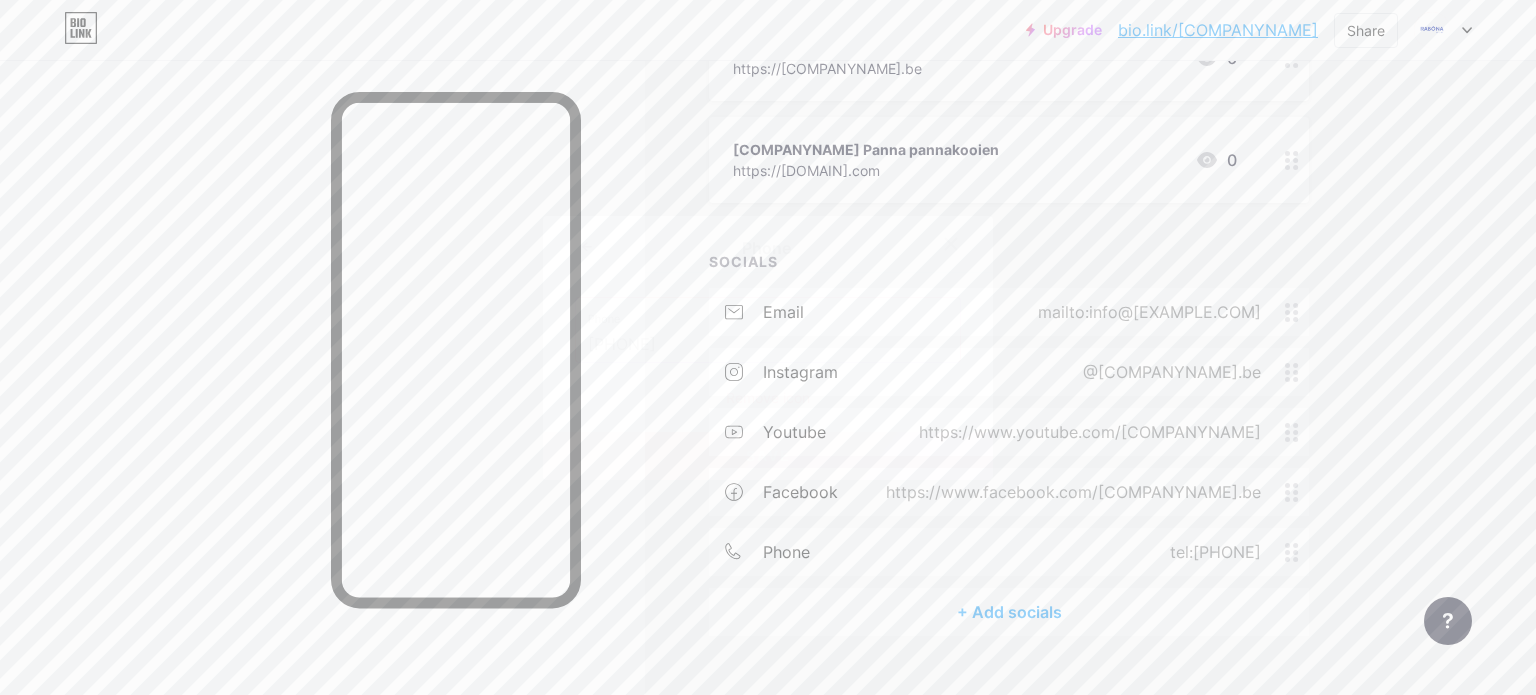 click on "Save" at bounding box center (768, 456) 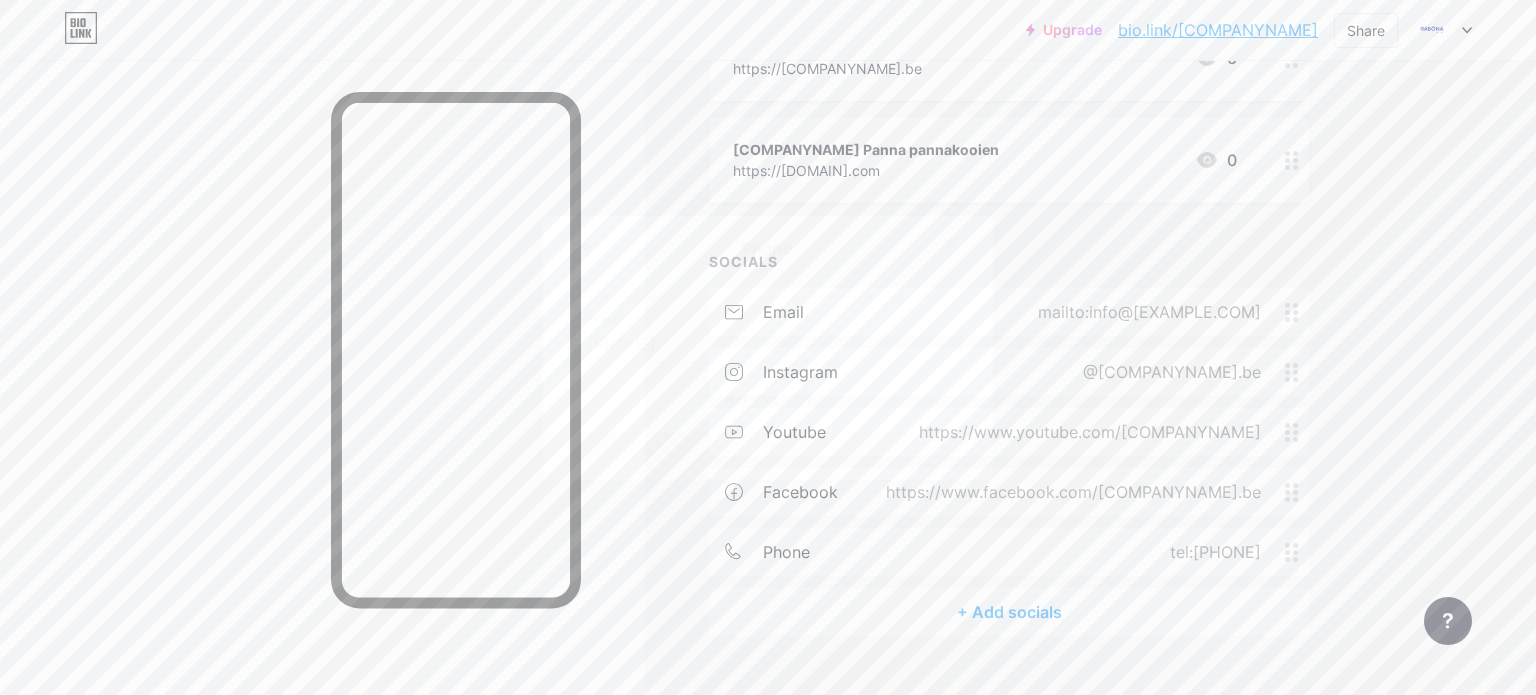 click 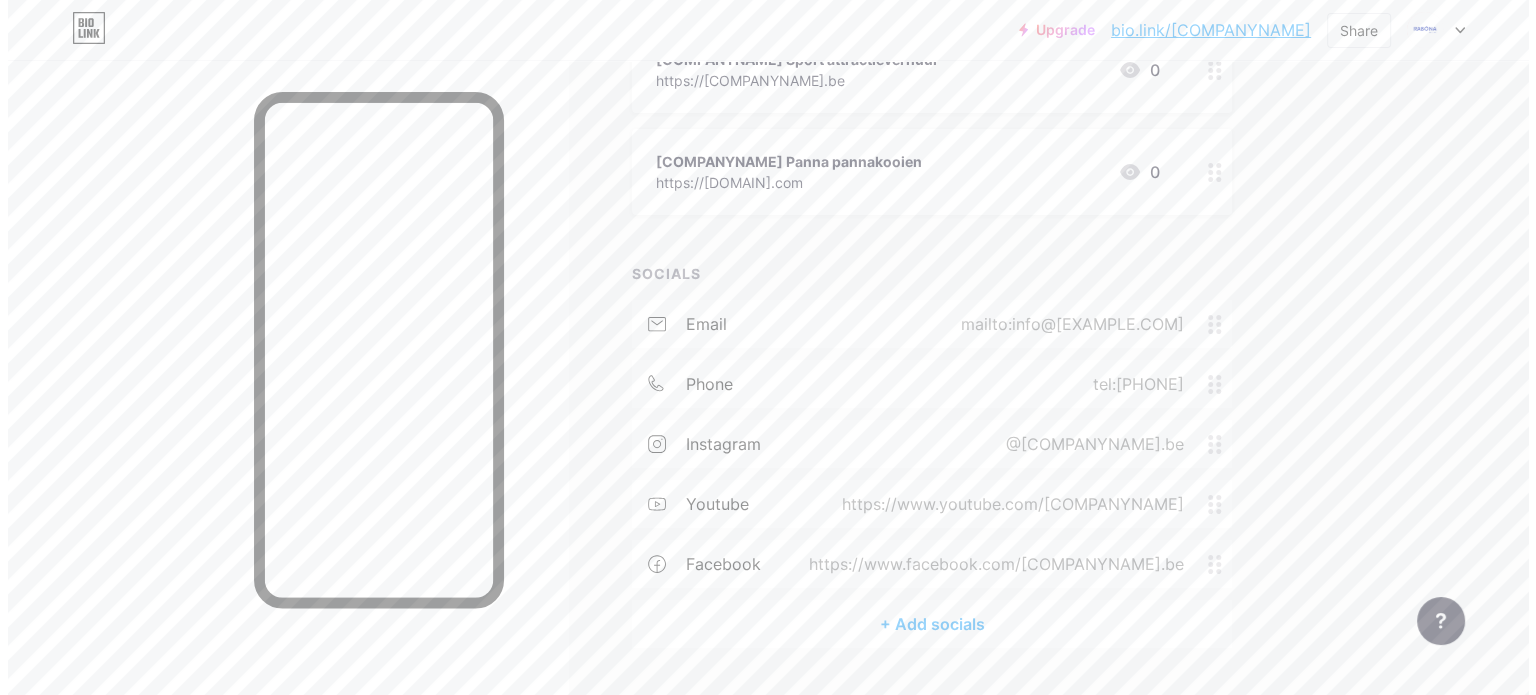 scroll, scrollTop: 339, scrollLeft: 0, axis: vertical 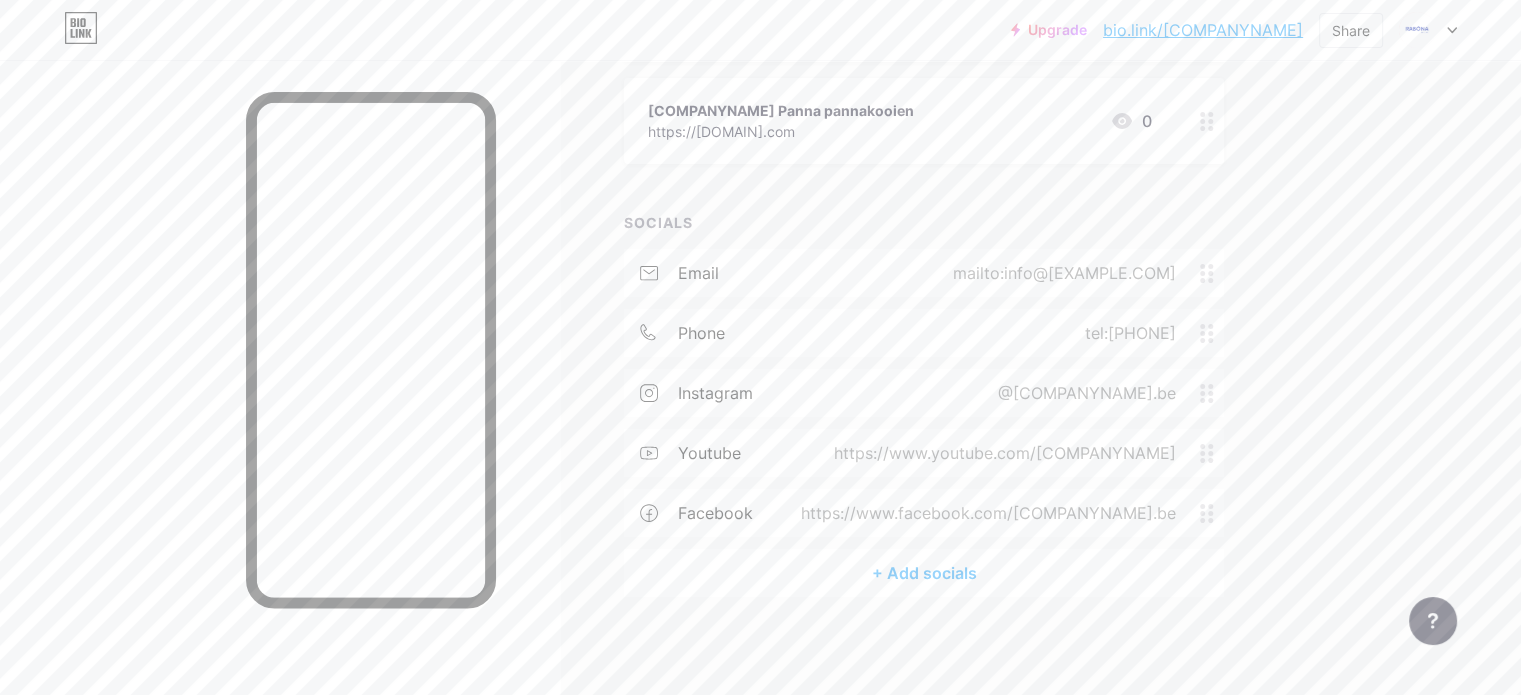 click on "+ Add socials" at bounding box center (924, 573) 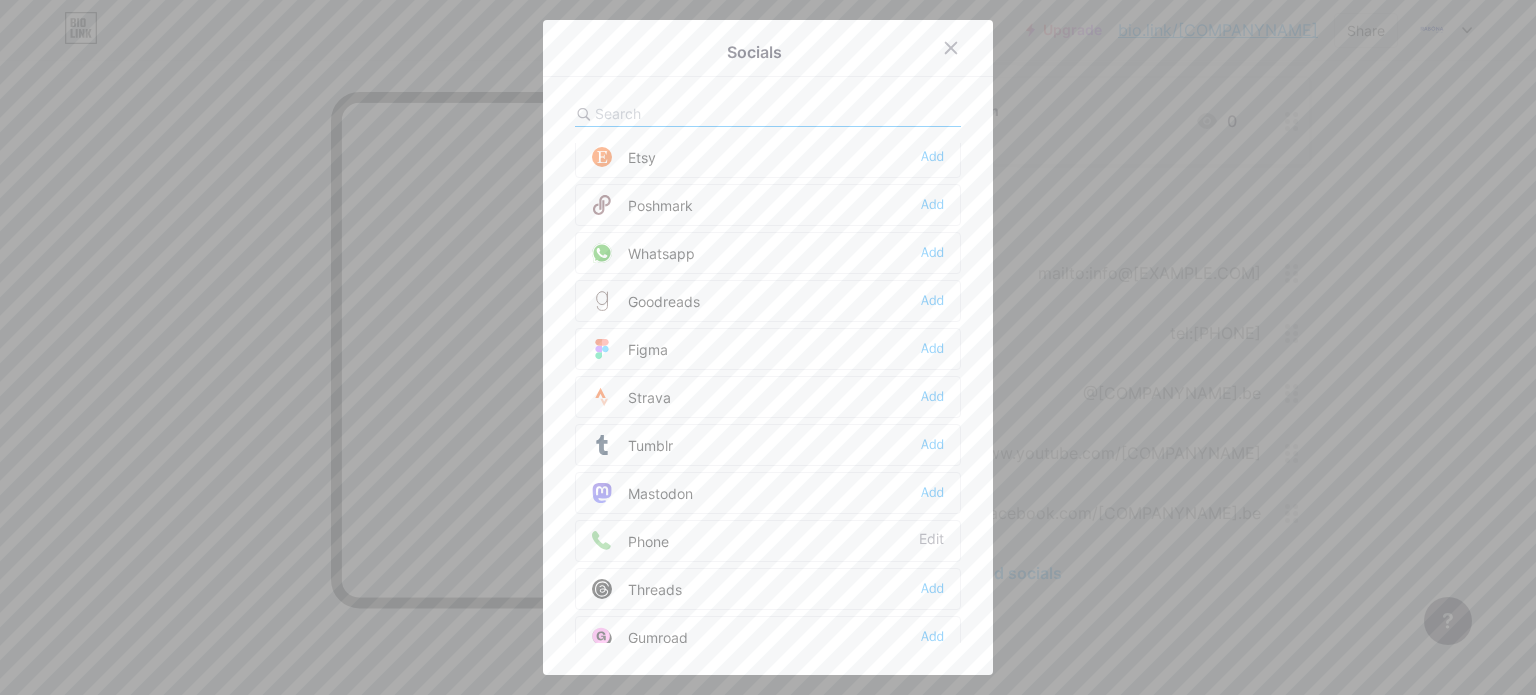 scroll, scrollTop: 1584, scrollLeft: 0, axis: vertical 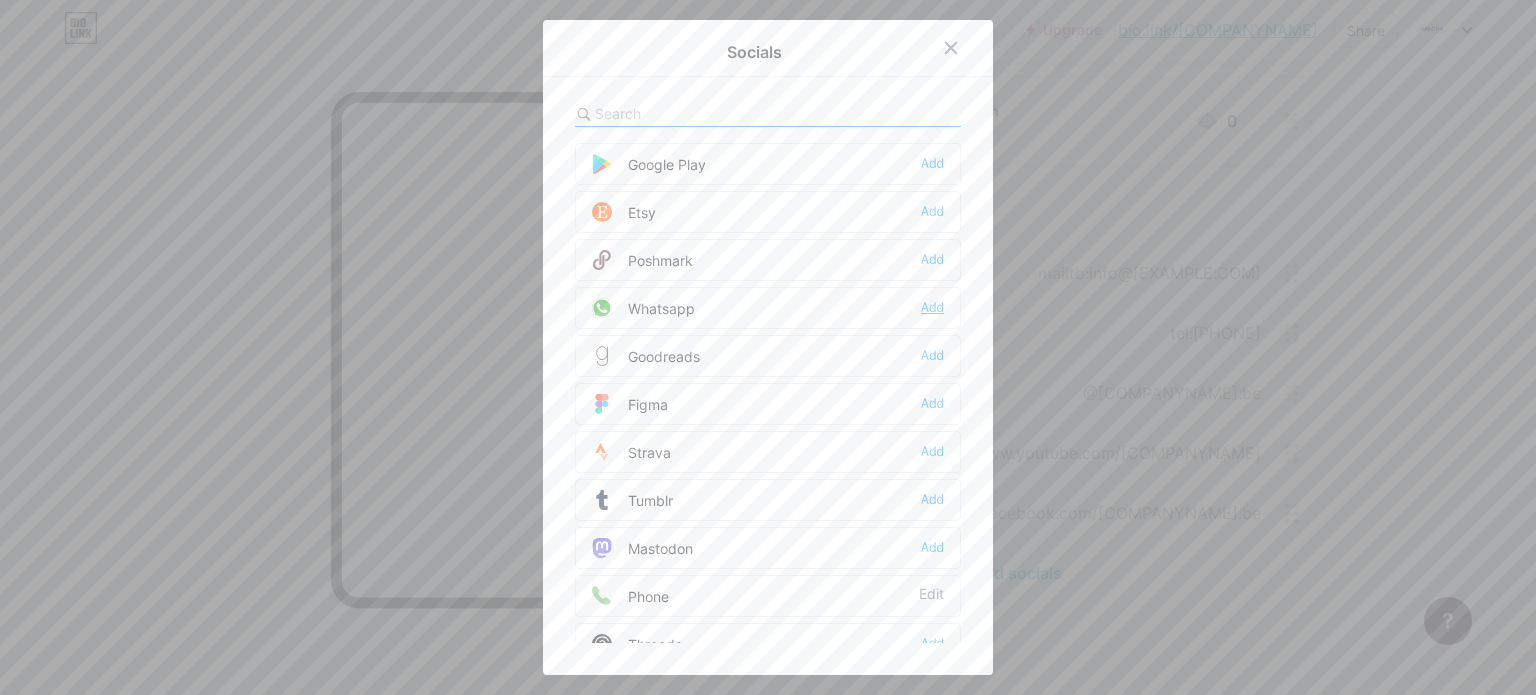 click on "Add" at bounding box center (932, 308) 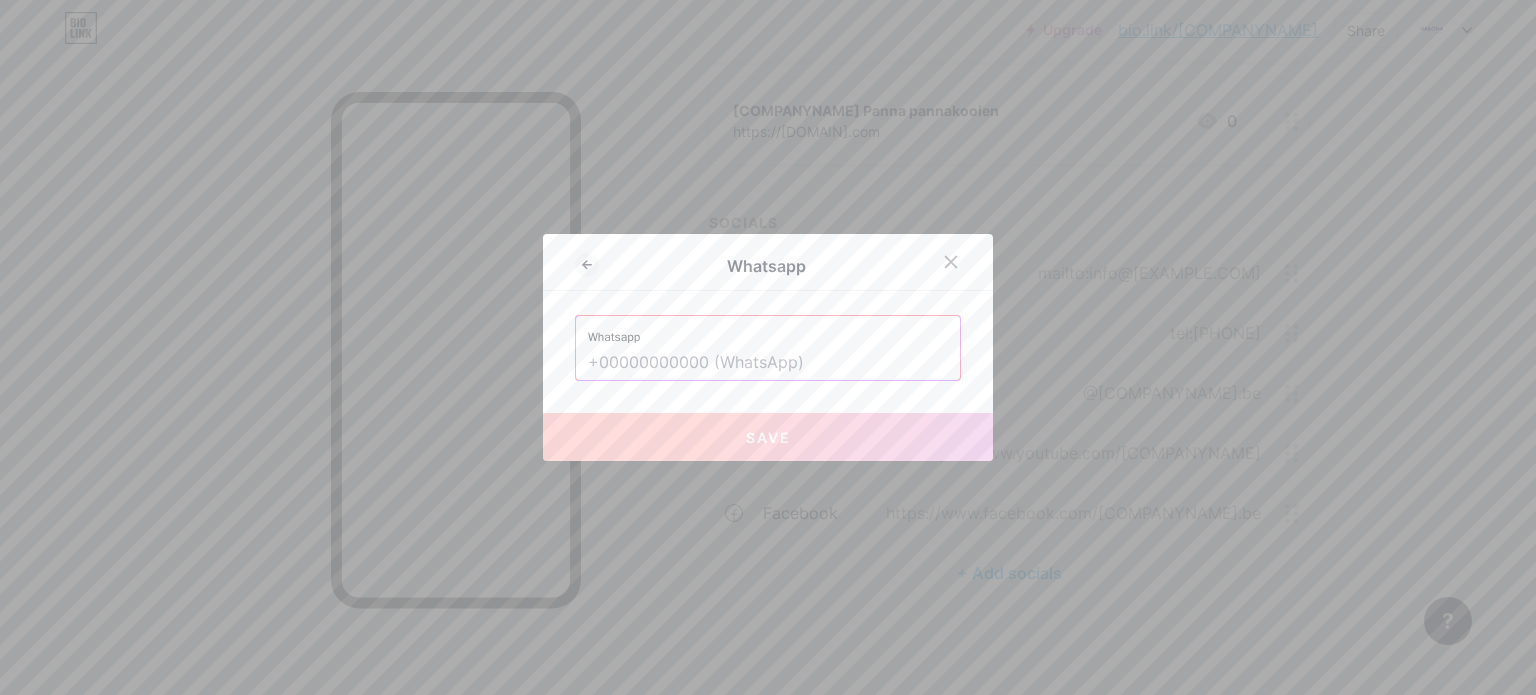 click at bounding box center [768, 363] 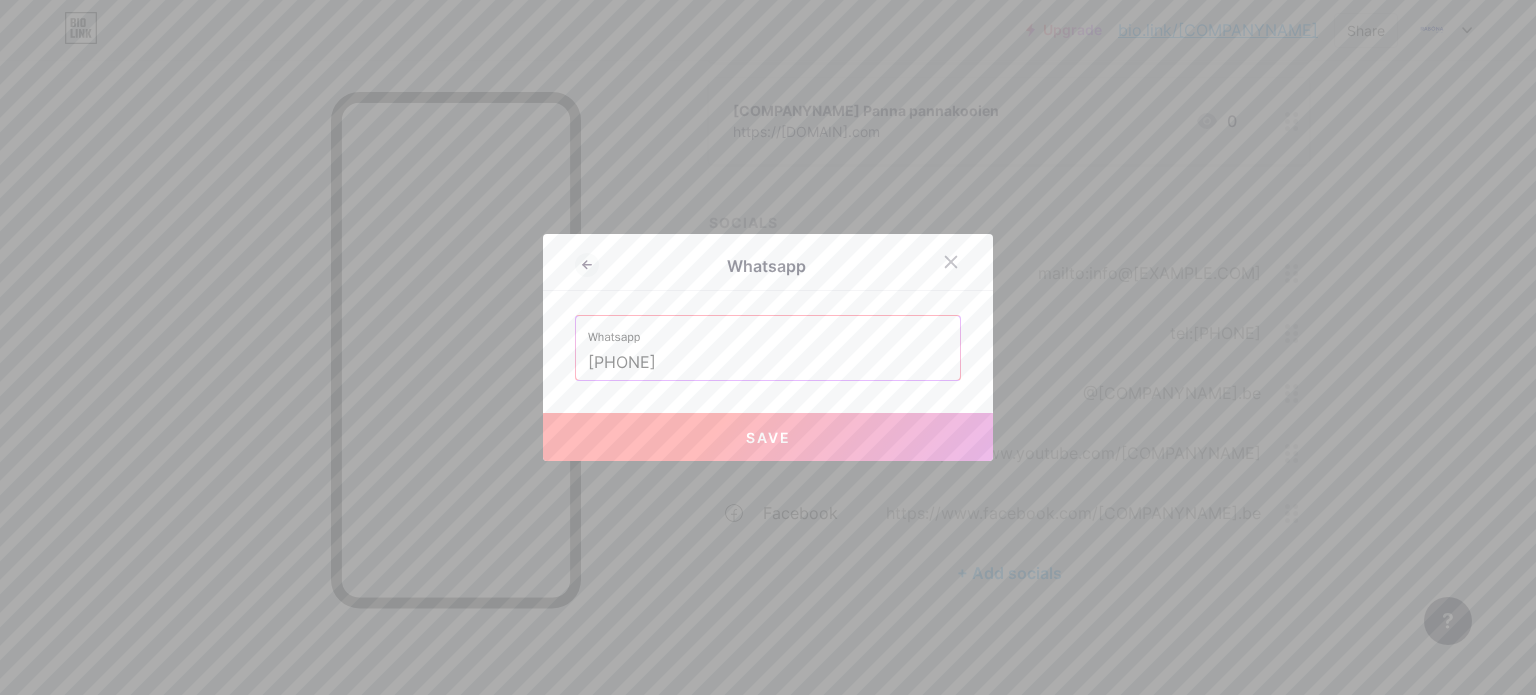 click on "Save" at bounding box center [768, 437] 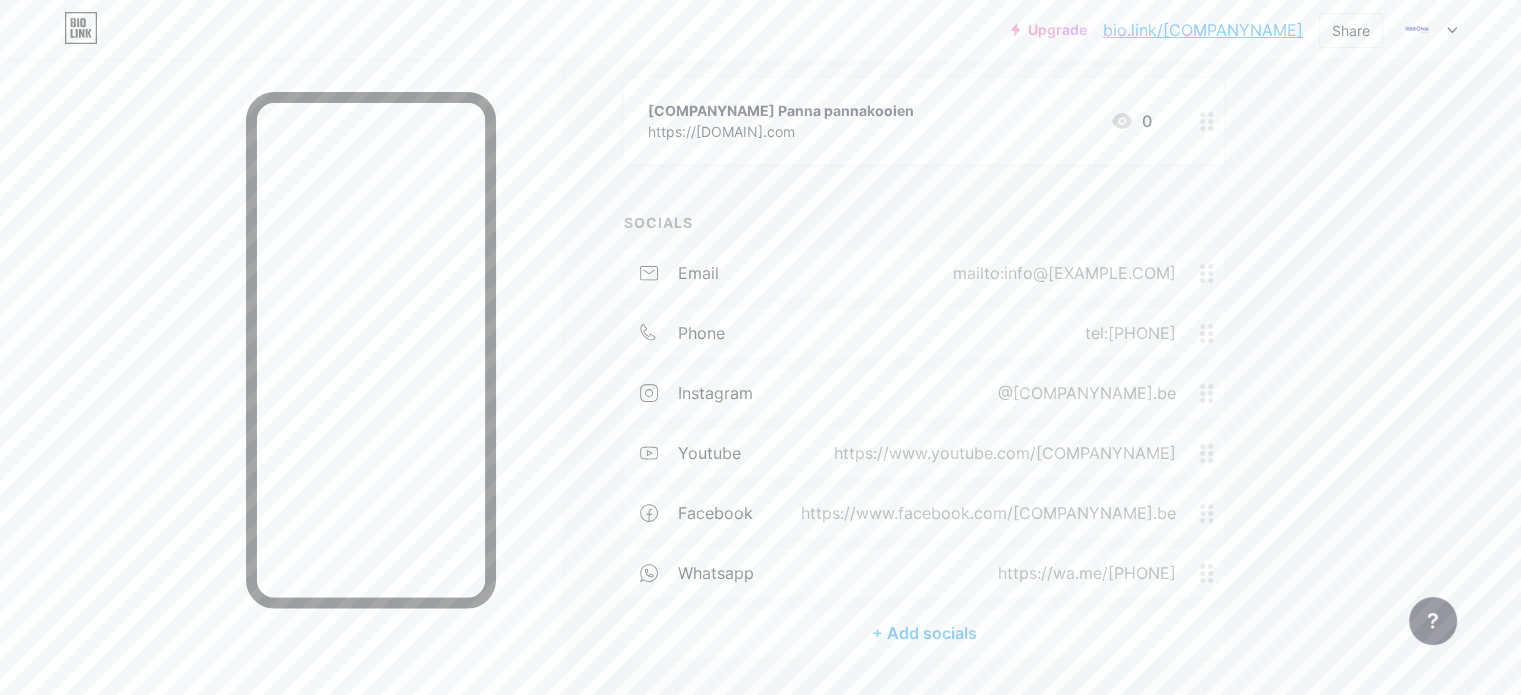 click on "+ Add socials" at bounding box center [924, 633] 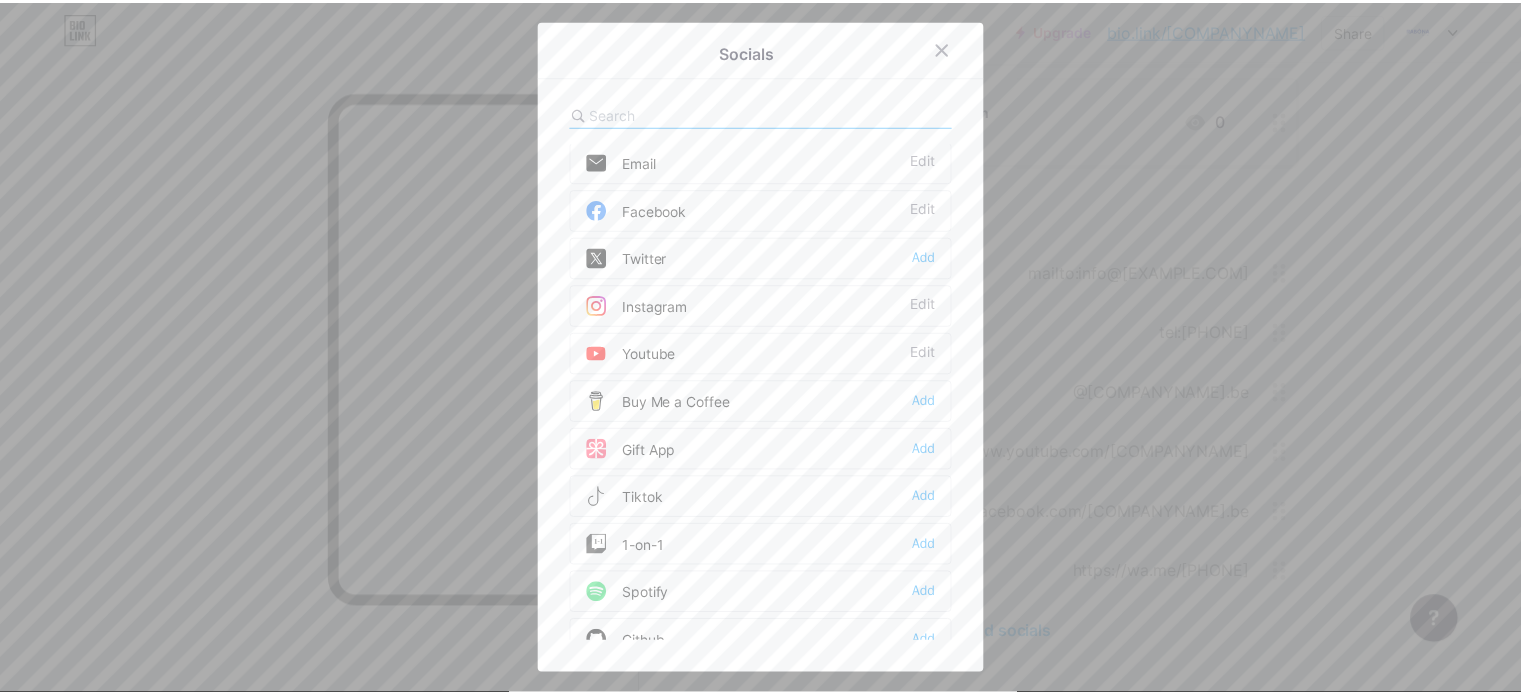 scroll, scrollTop: 0, scrollLeft: 0, axis: both 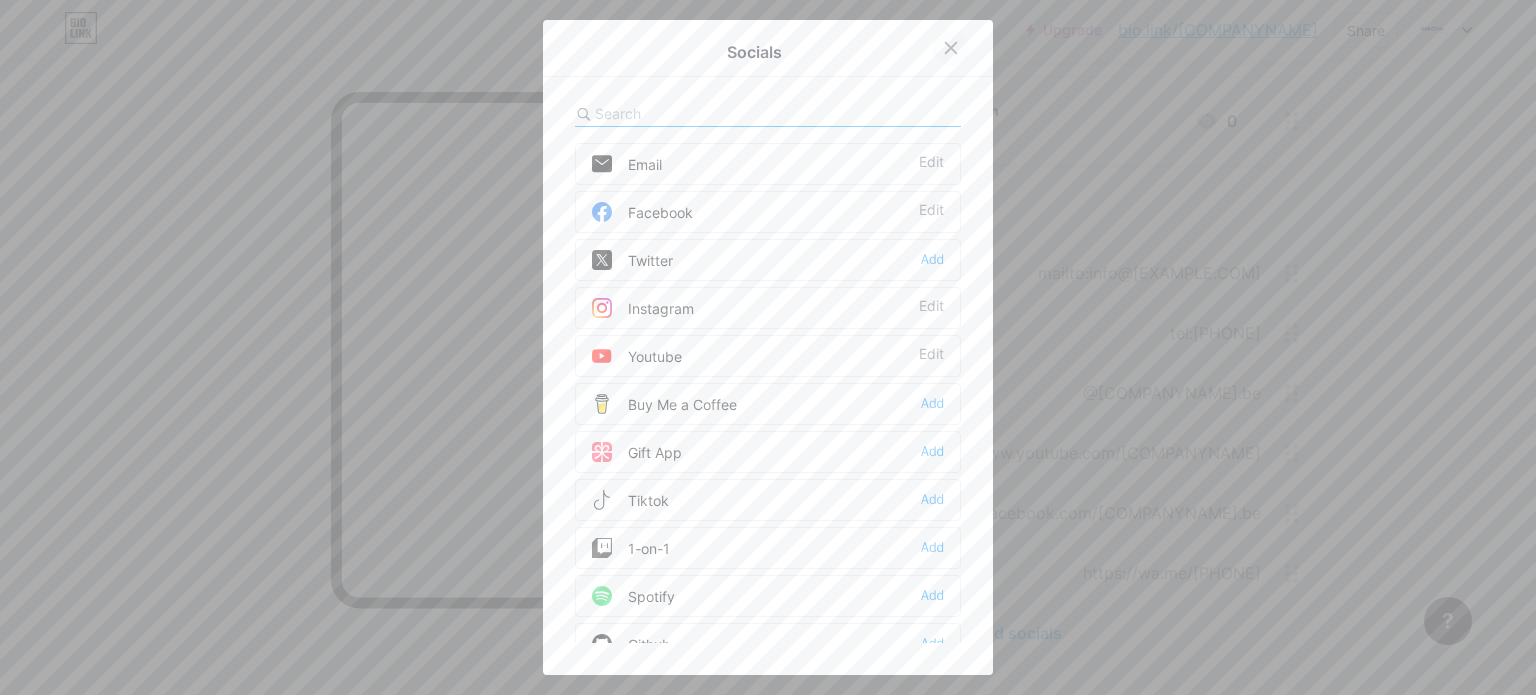 click at bounding box center (951, 48) 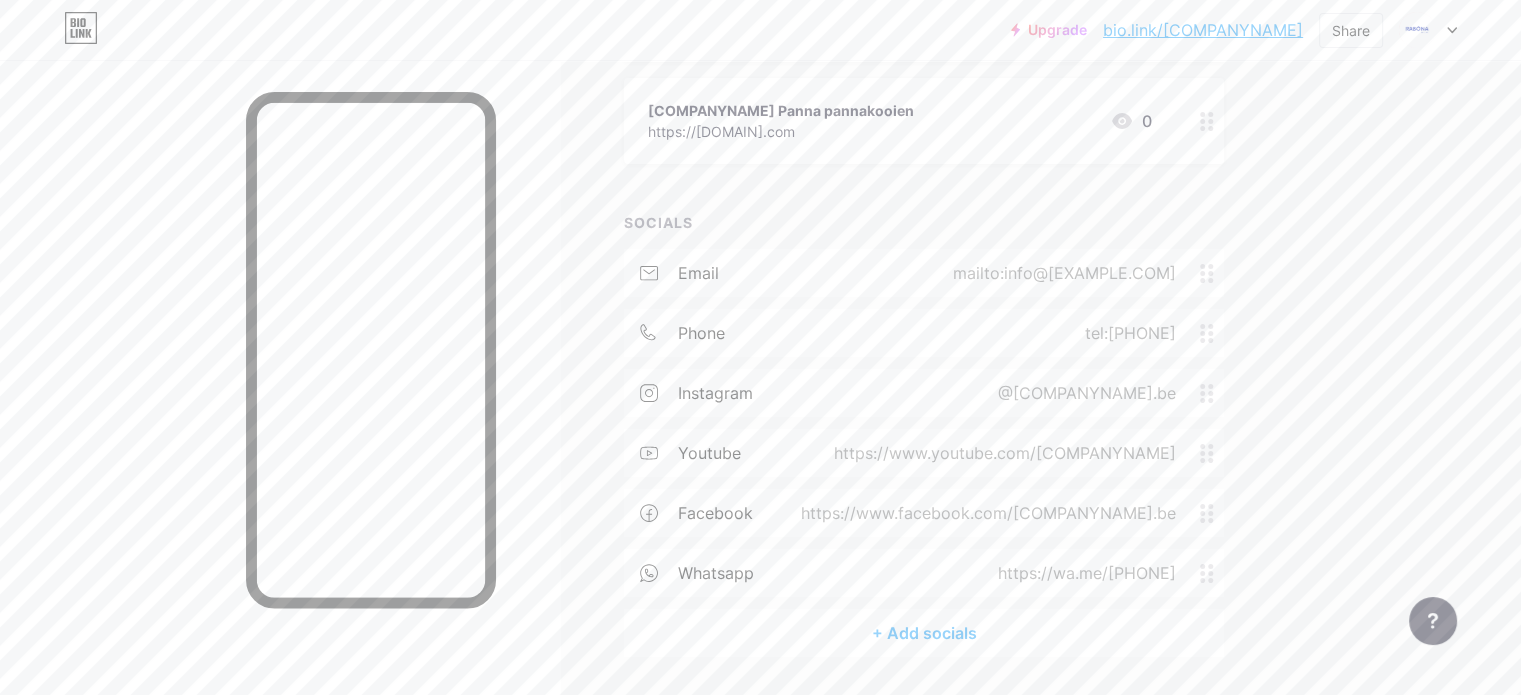 click on "https://wa.me/[PHONE]" at bounding box center [1083, 573] 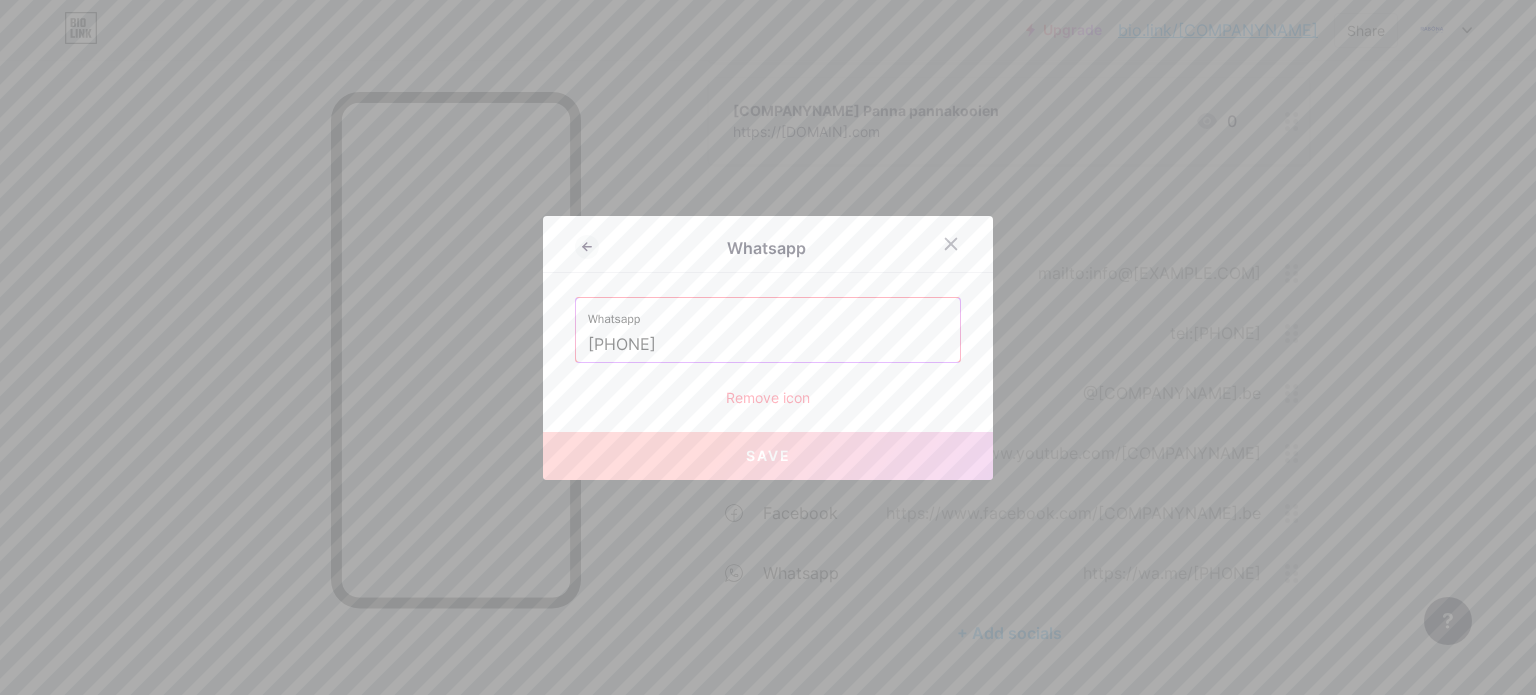 click on "Remove icon" at bounding box center (768, 397) 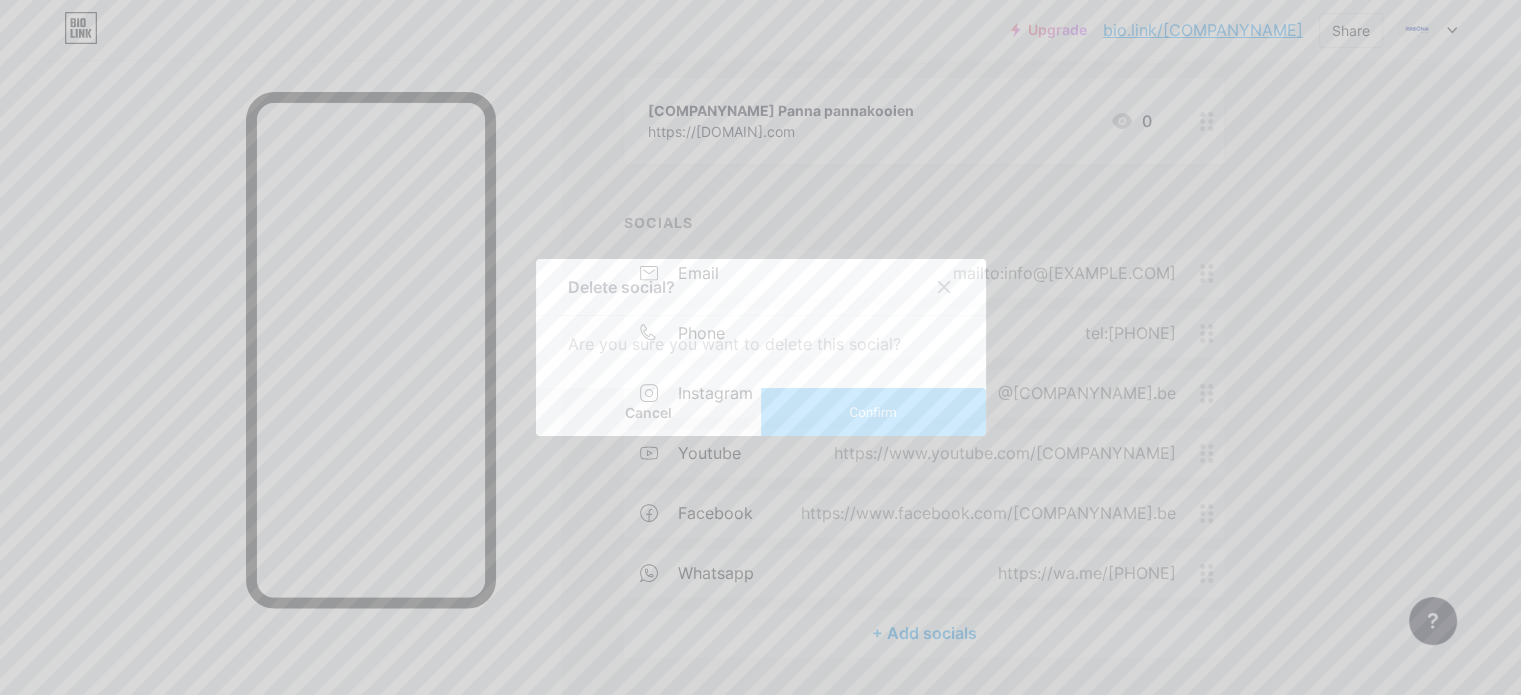 click on "Confirm" at bounding box center [872, 412] 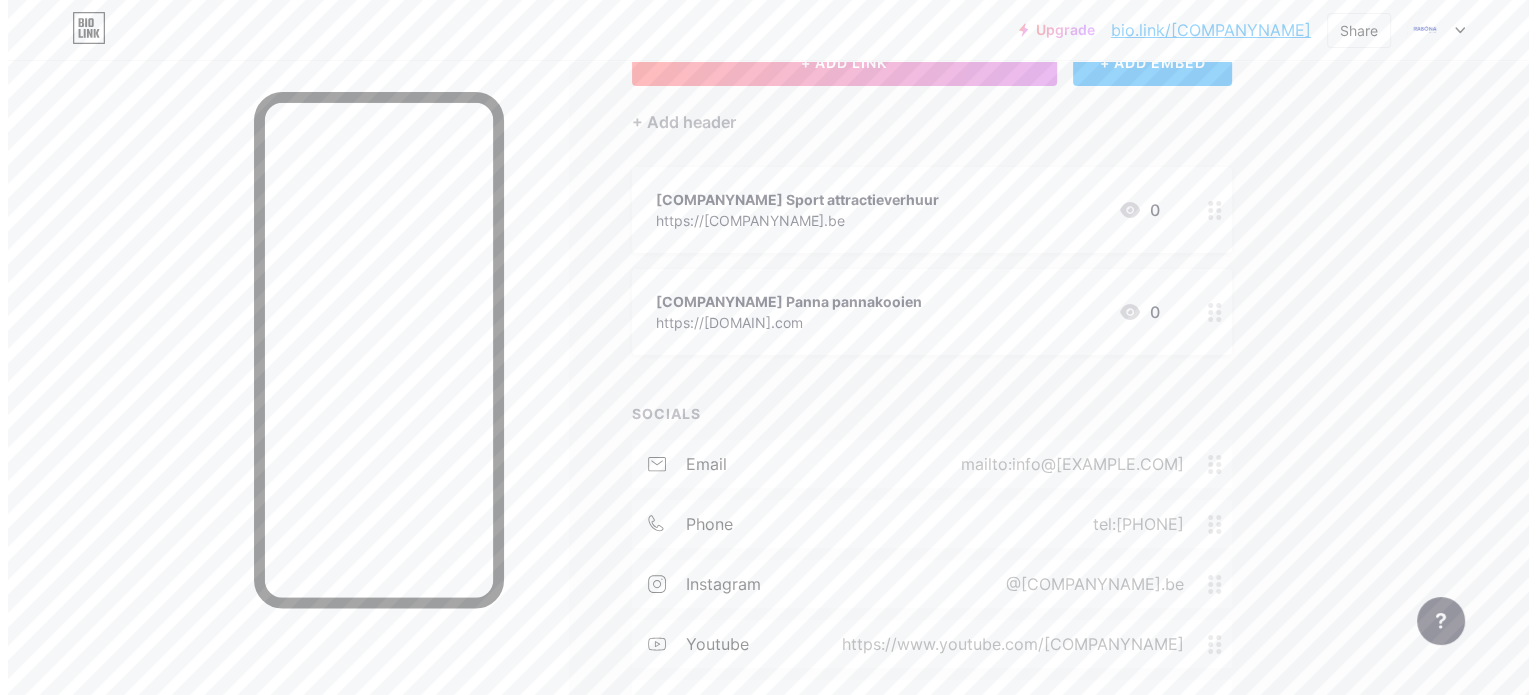scroll, scrollTop: 39, scrollLeft: 0, axis: vertical 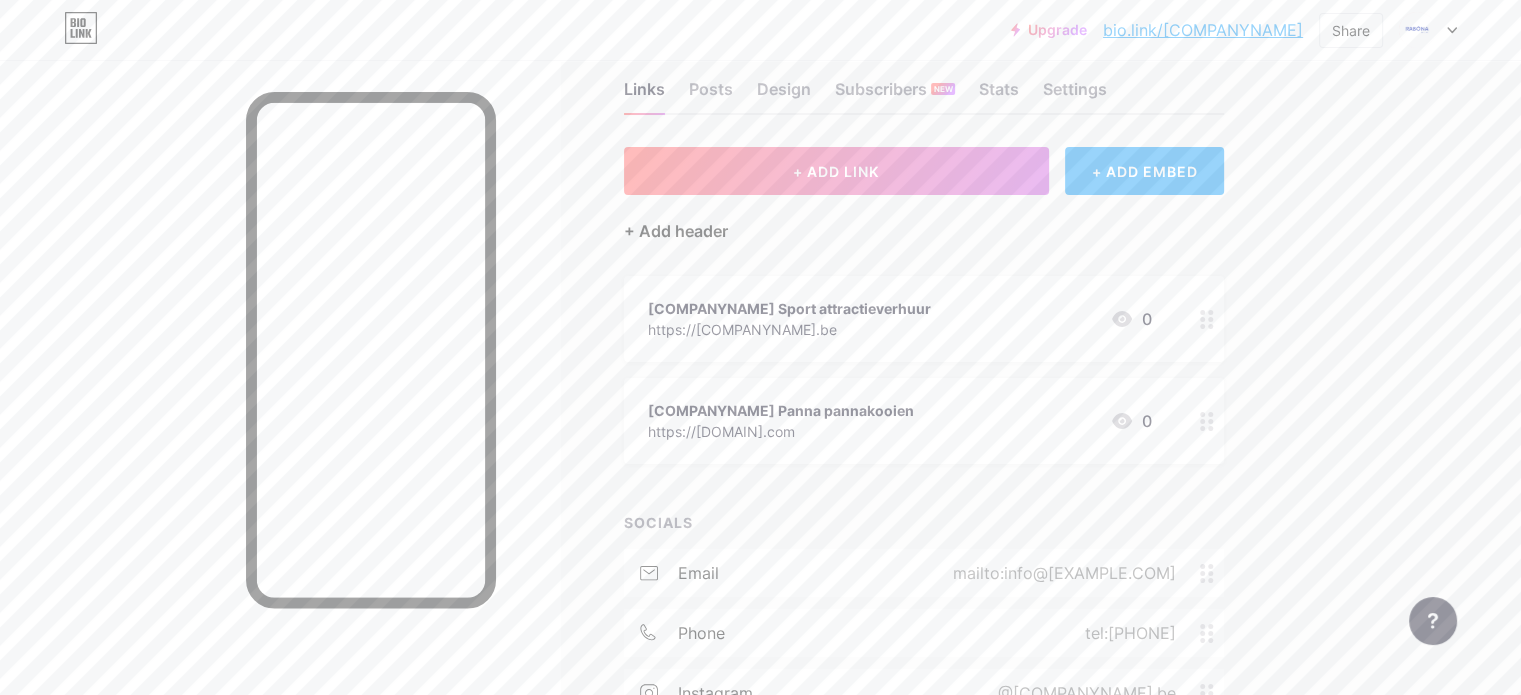 click on "+ Add header" at bounding box center [676, 231] 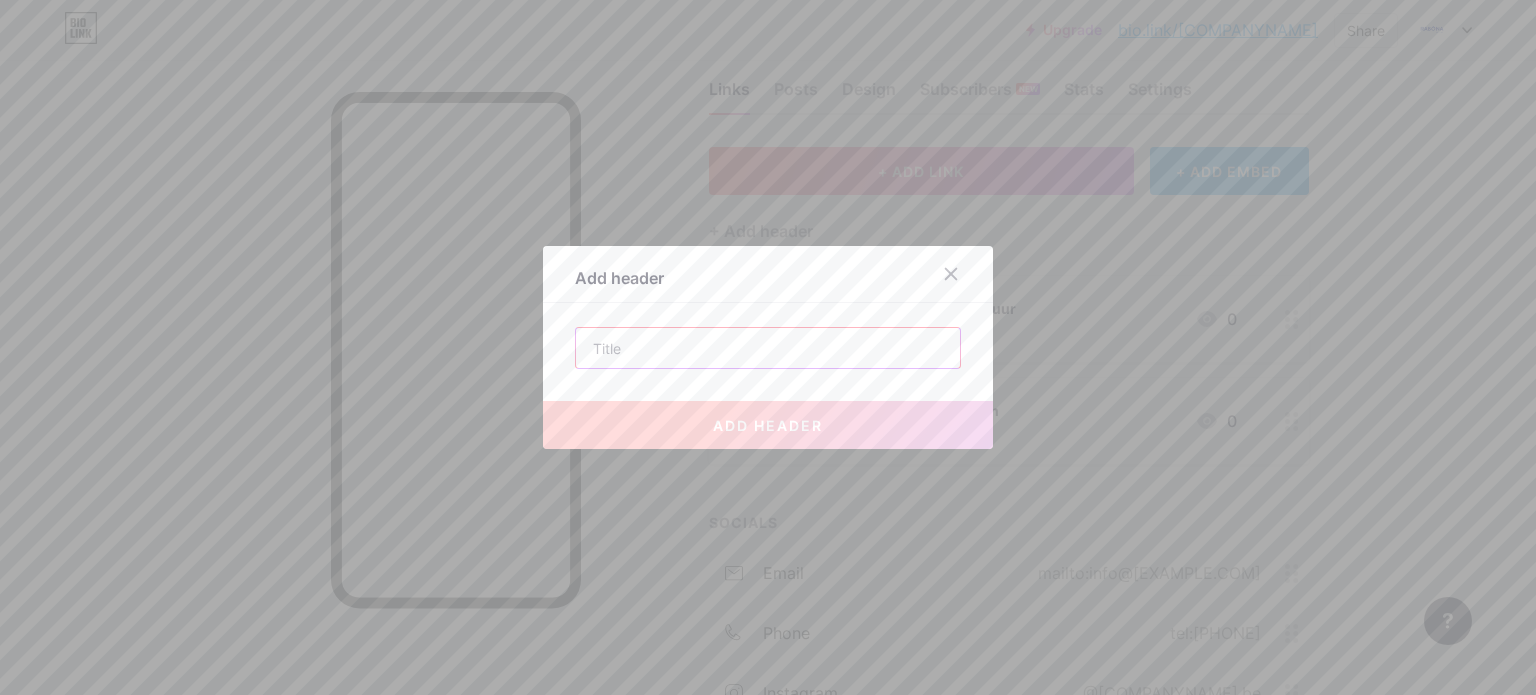 click at bounding box center (768, 348) 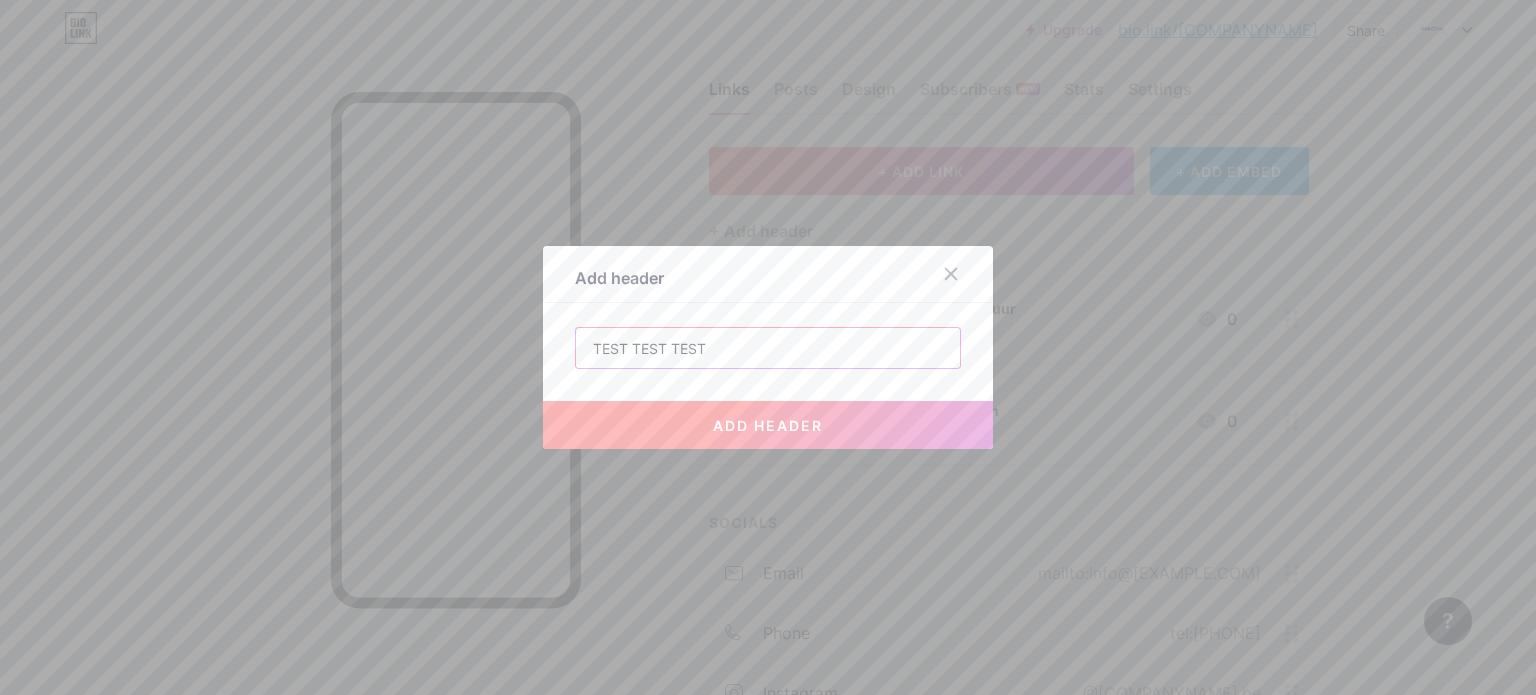 type on "TEST TEST TEST" 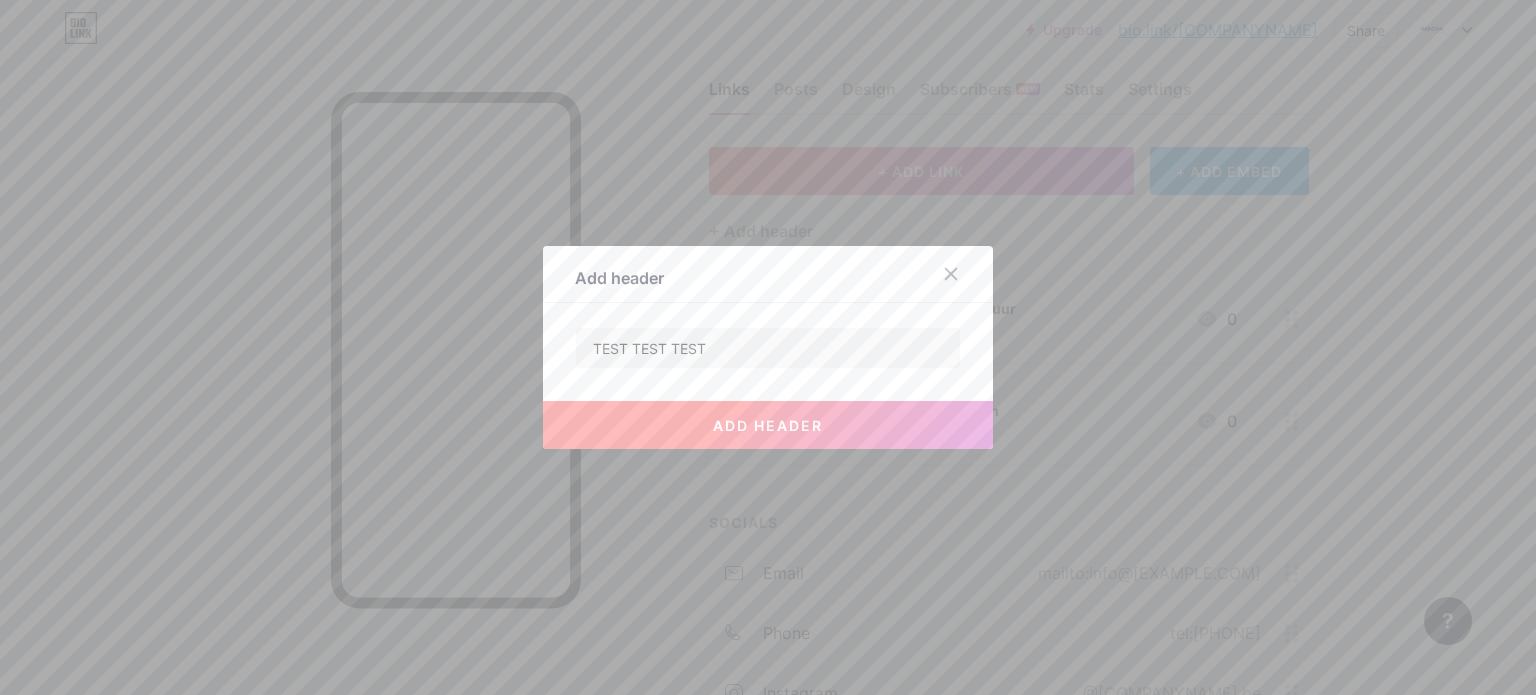 click on "add header" at bounding box center [768, 425] 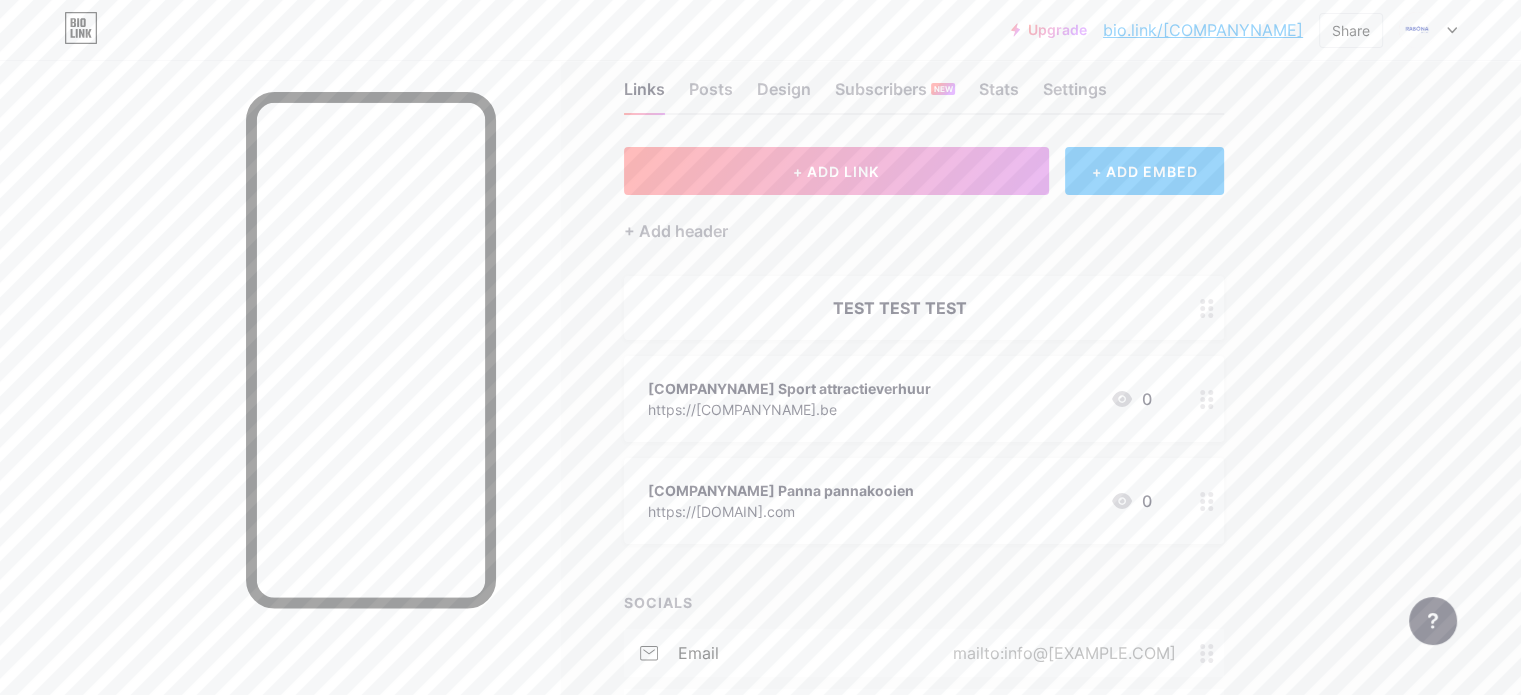 click on "+ ADD EMBED" at bounding box center [1144, 171] 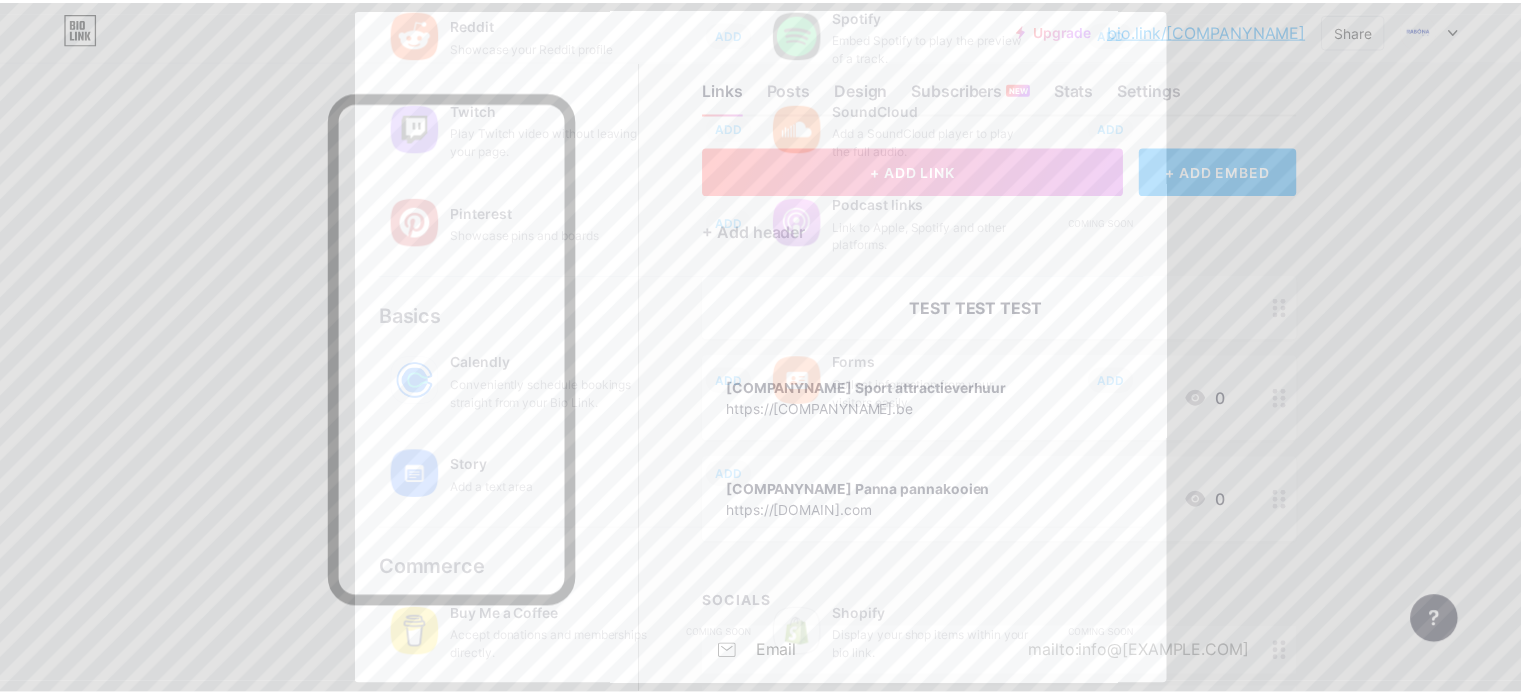 scroll, scrollTop: 0, scrollLeft: 0, axis: both 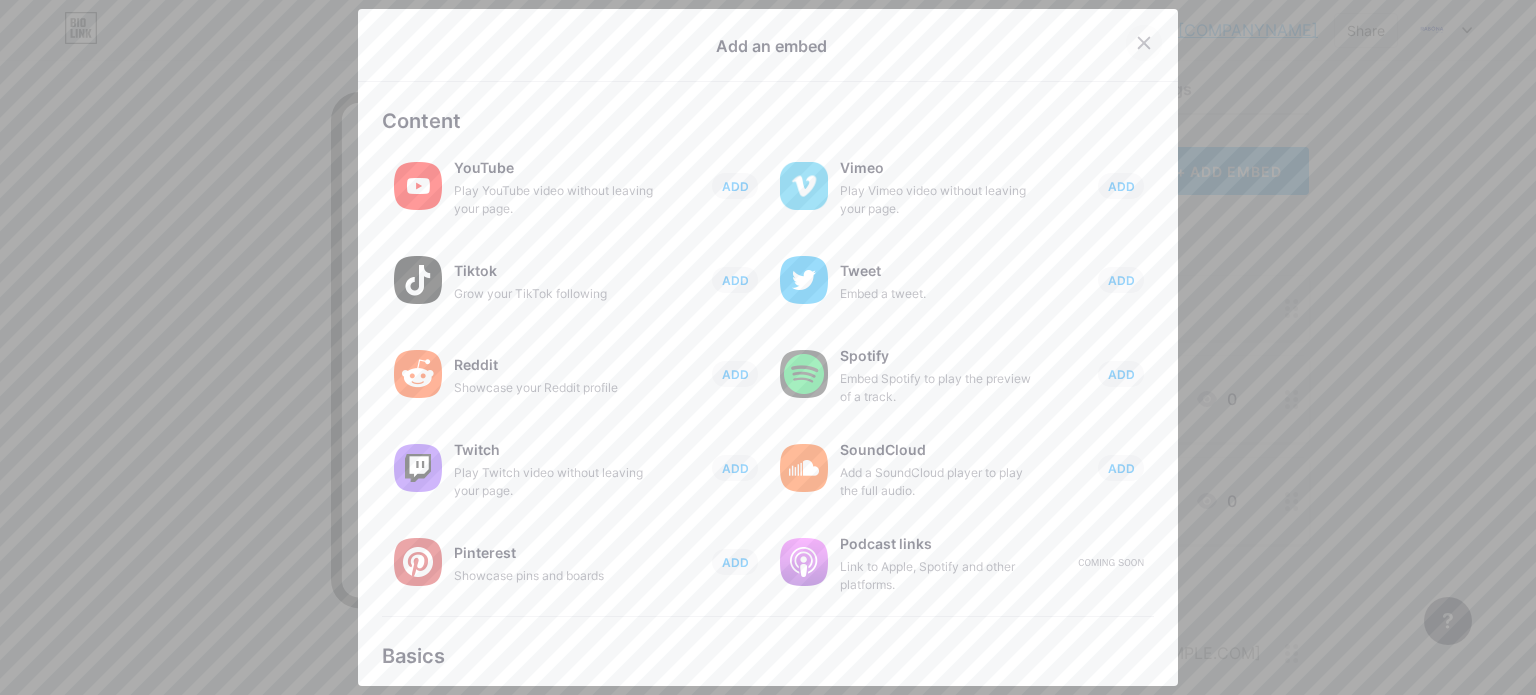 click 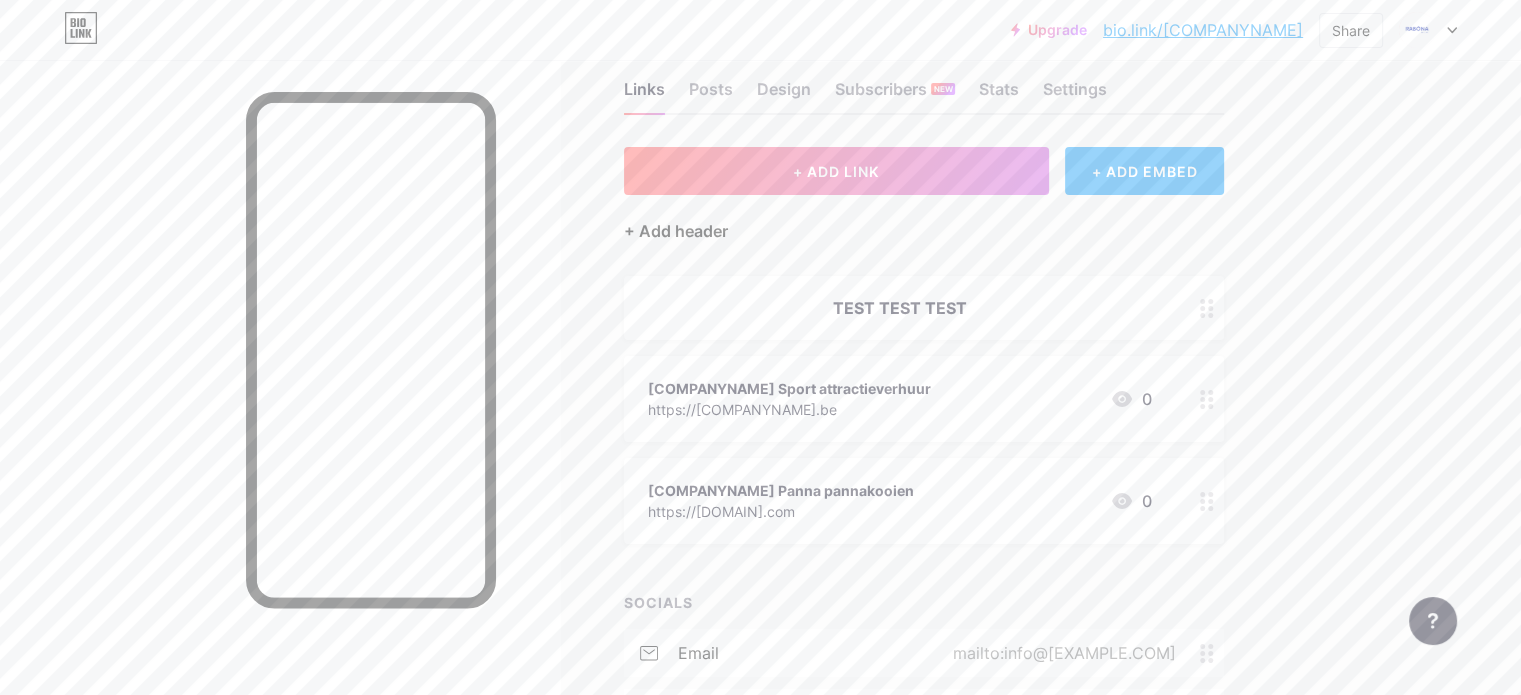click on "+ Add header" at bounding box center (676, 231) 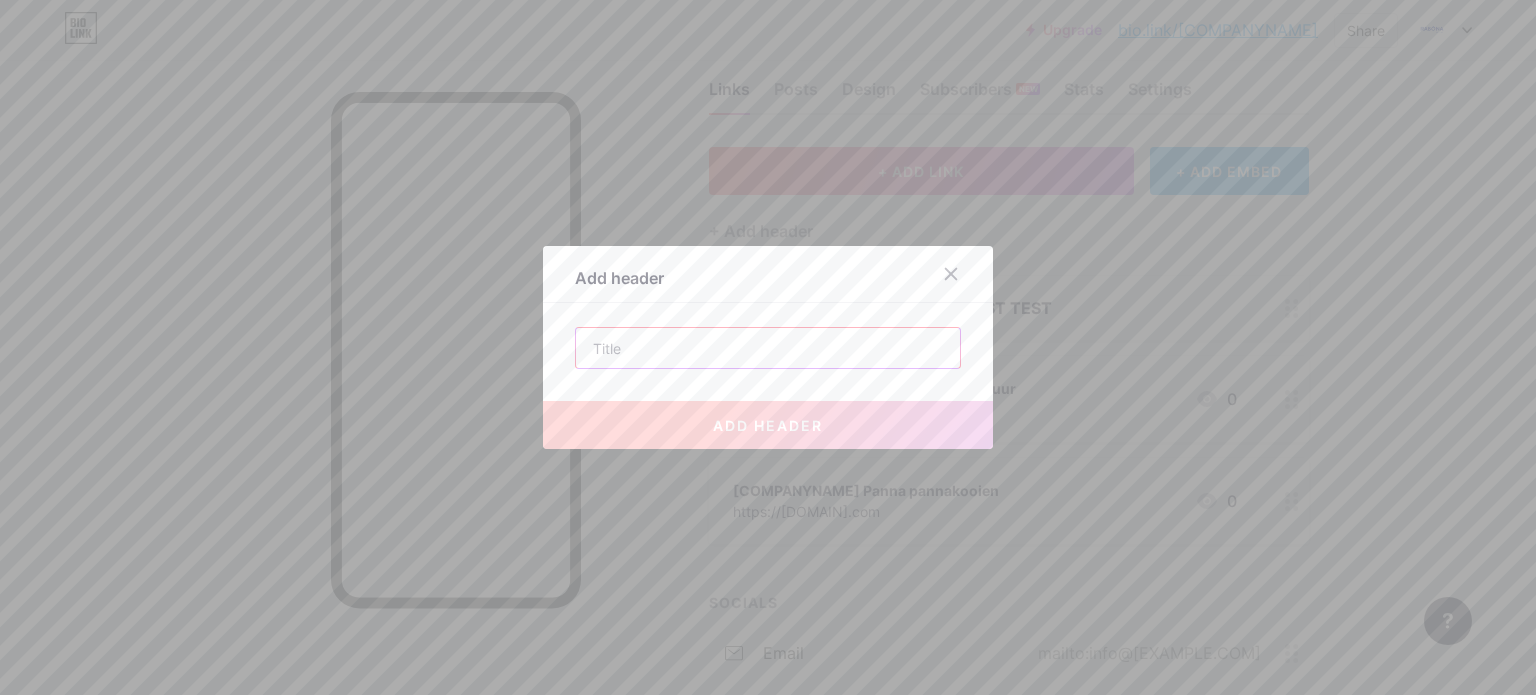 click at bounding box center (768, 348) 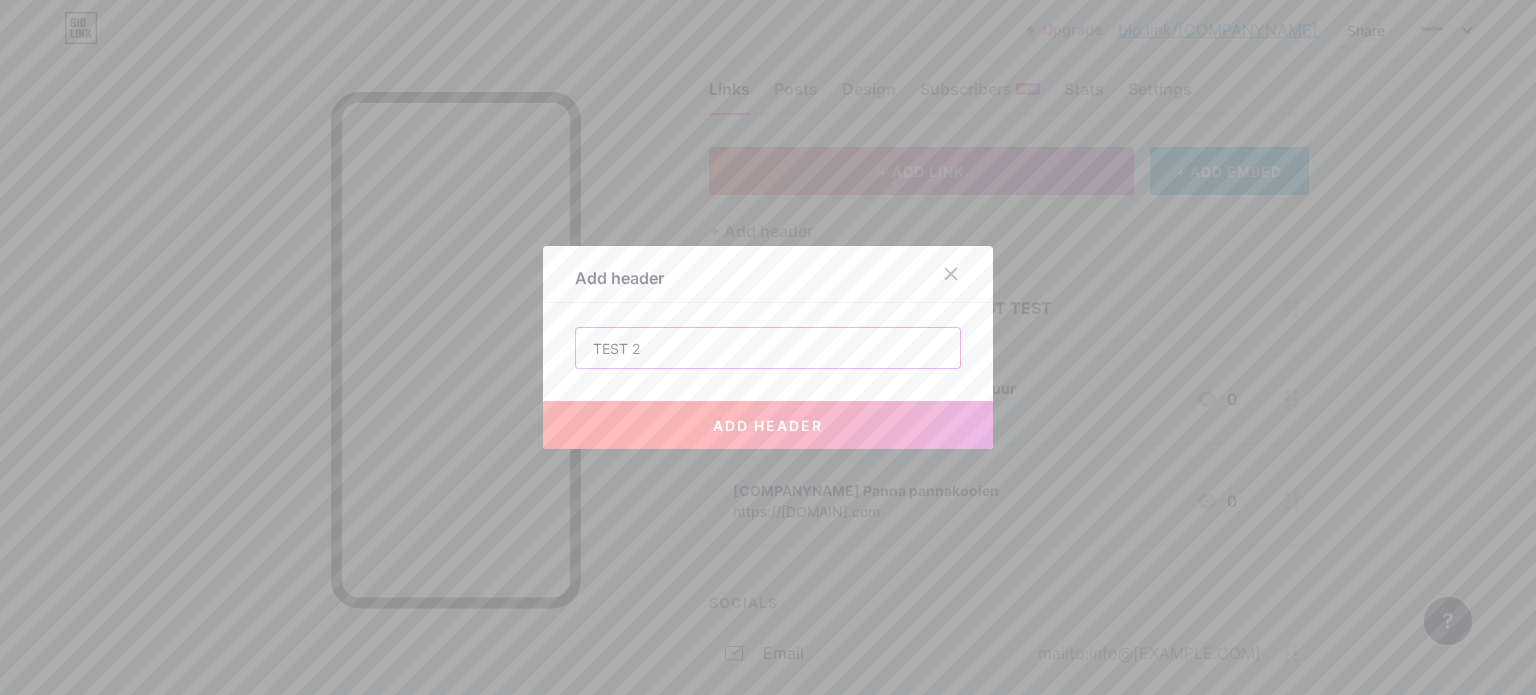 type on "TEST 2" 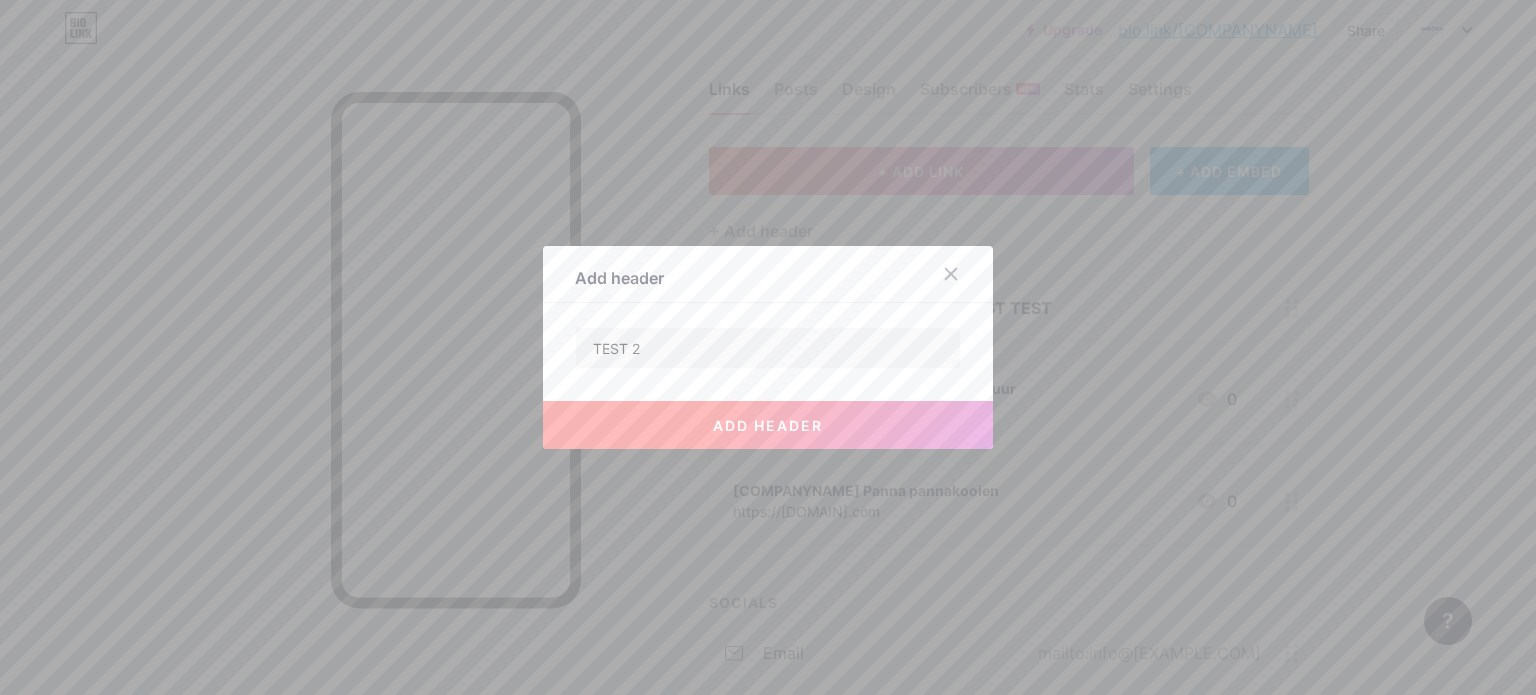 click on "add header" at bounding box center [768, 425] 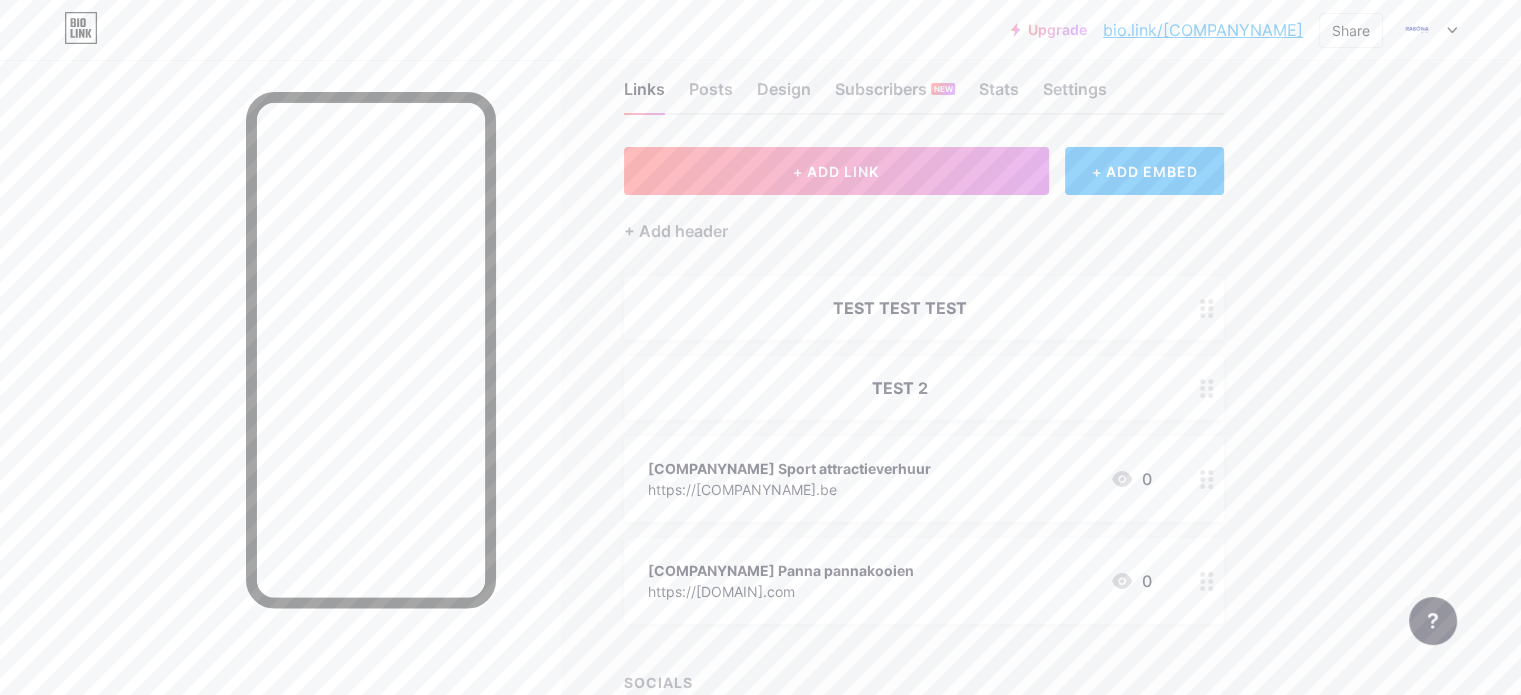 type 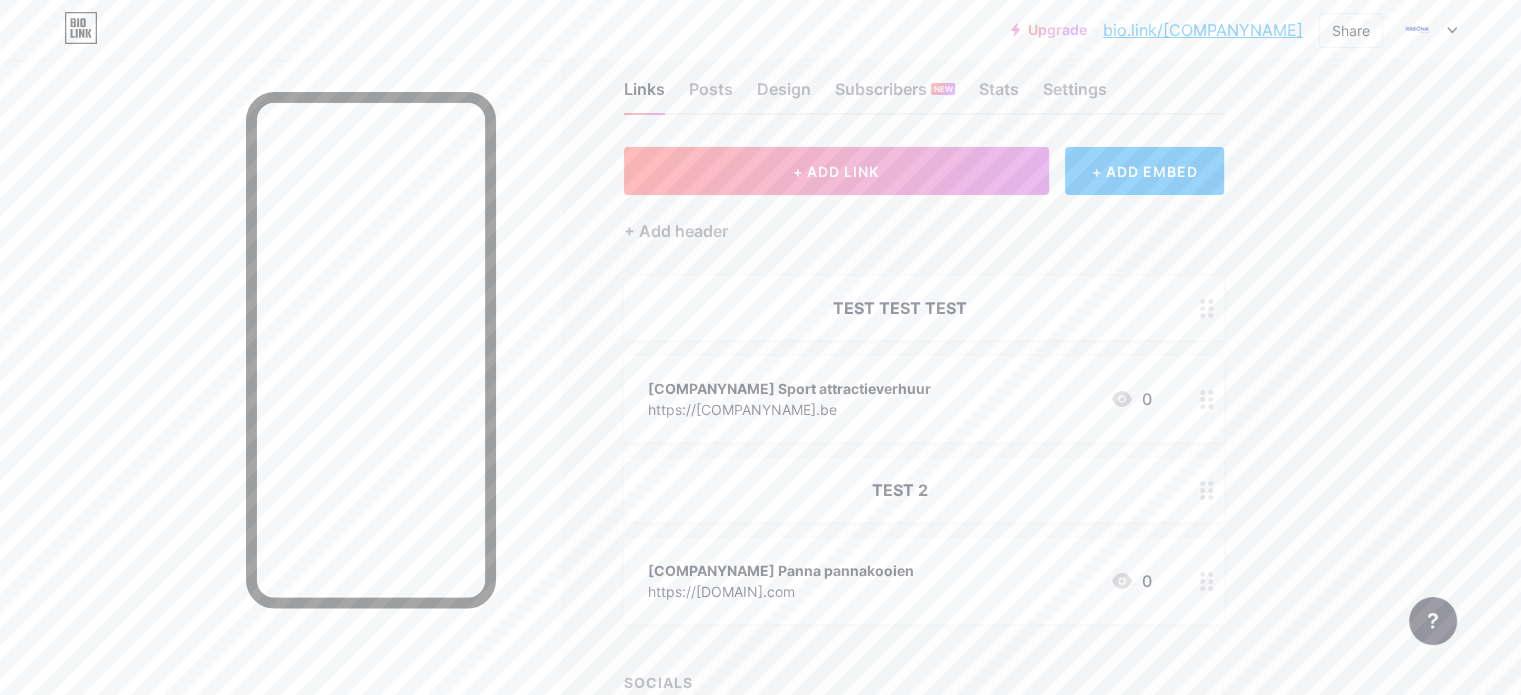 click at bounding box center [1207, 308] 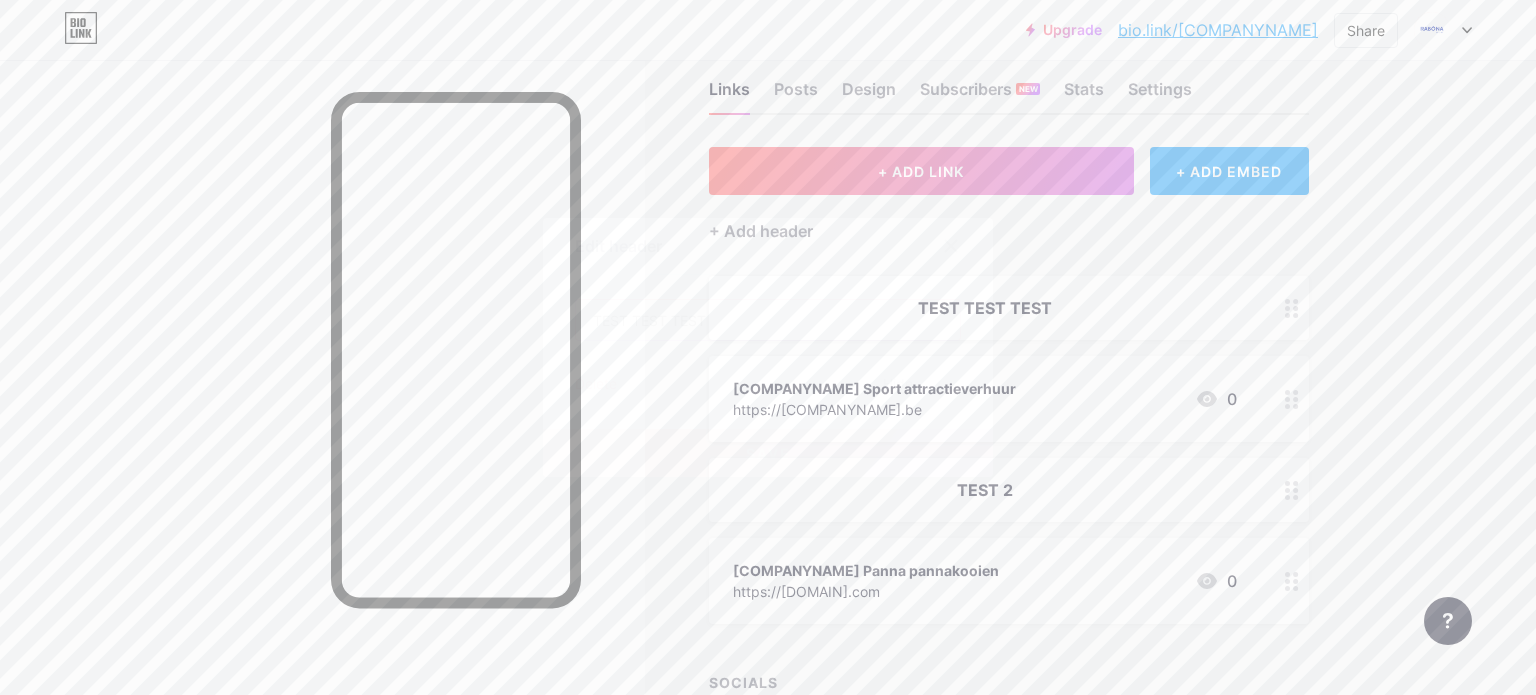 drag, startPoint x: 716, startPoint y: 312, endPoint x: 361, endPoint y: 313, distance: 355.0014 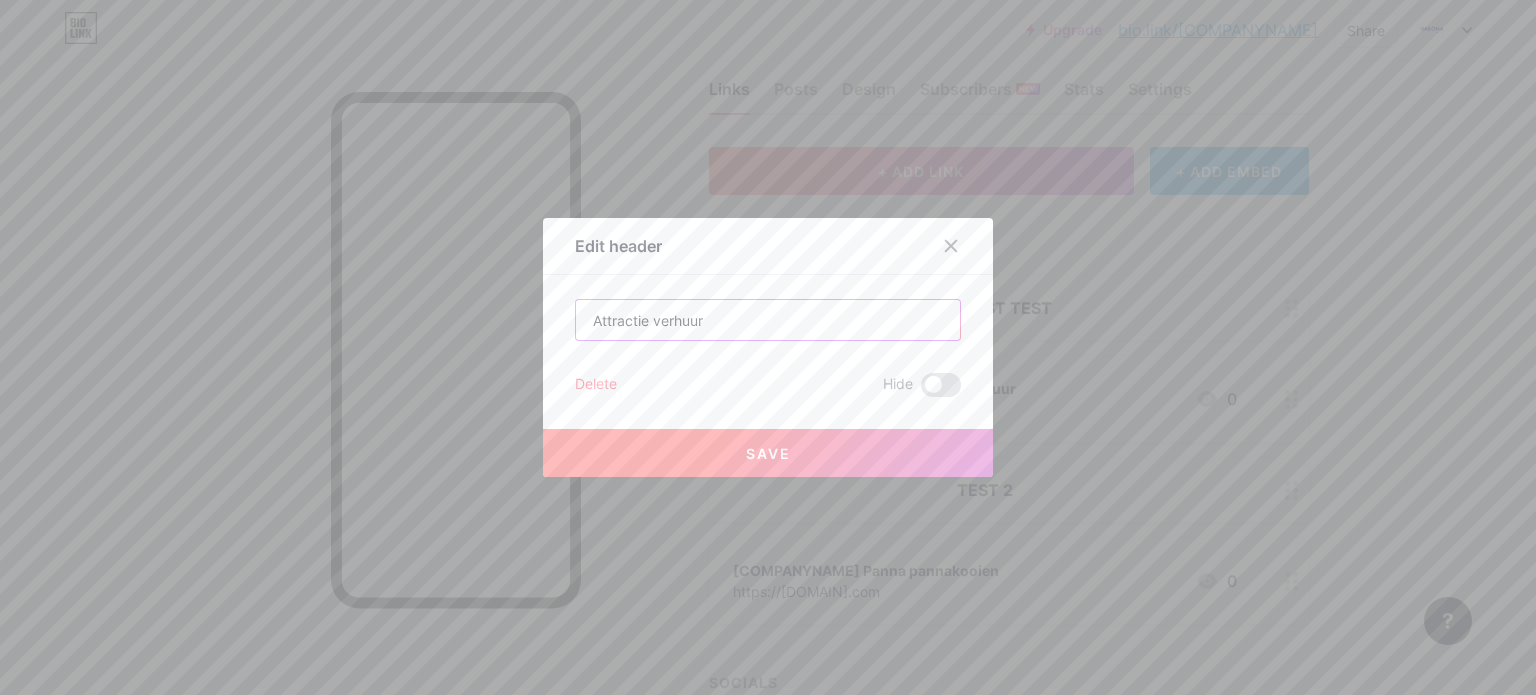 type on "Attractie verhuur" 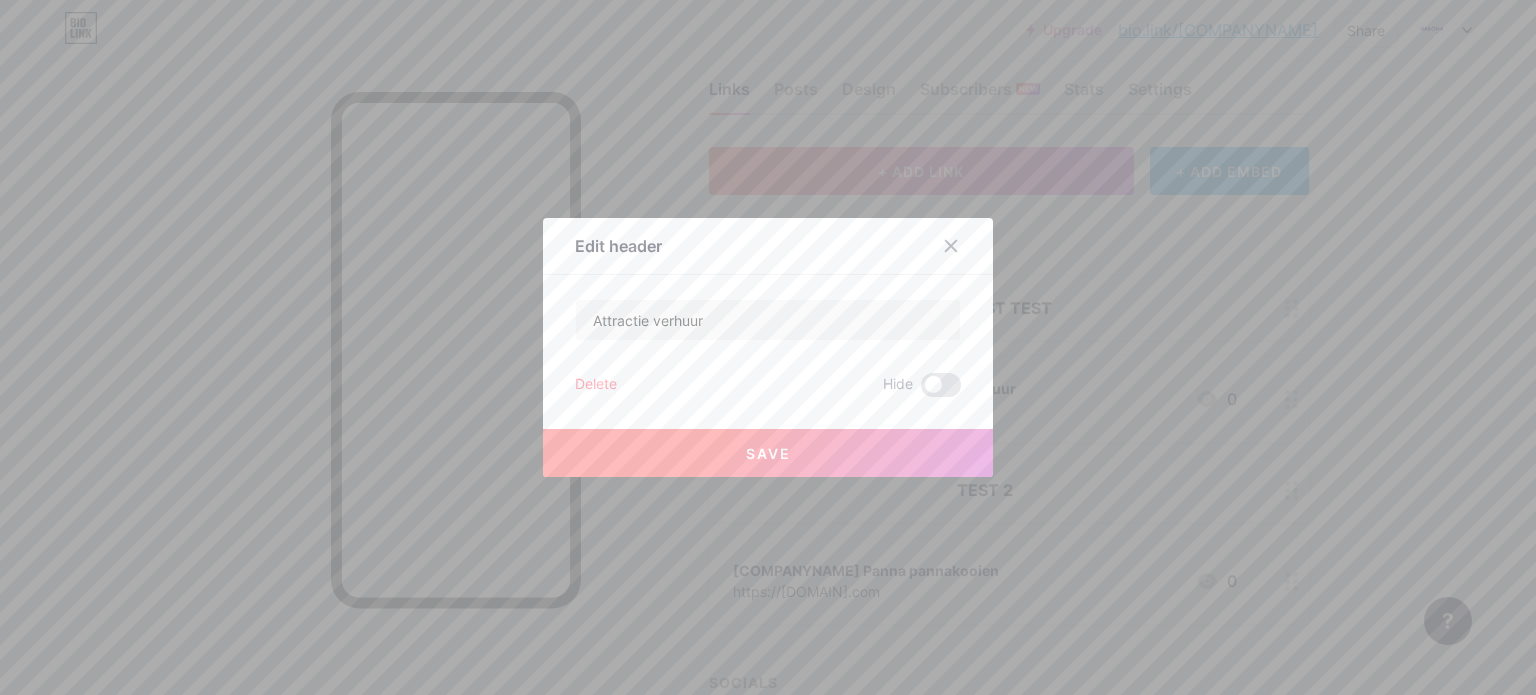 click on "Save" at bounding box center (768, 453) 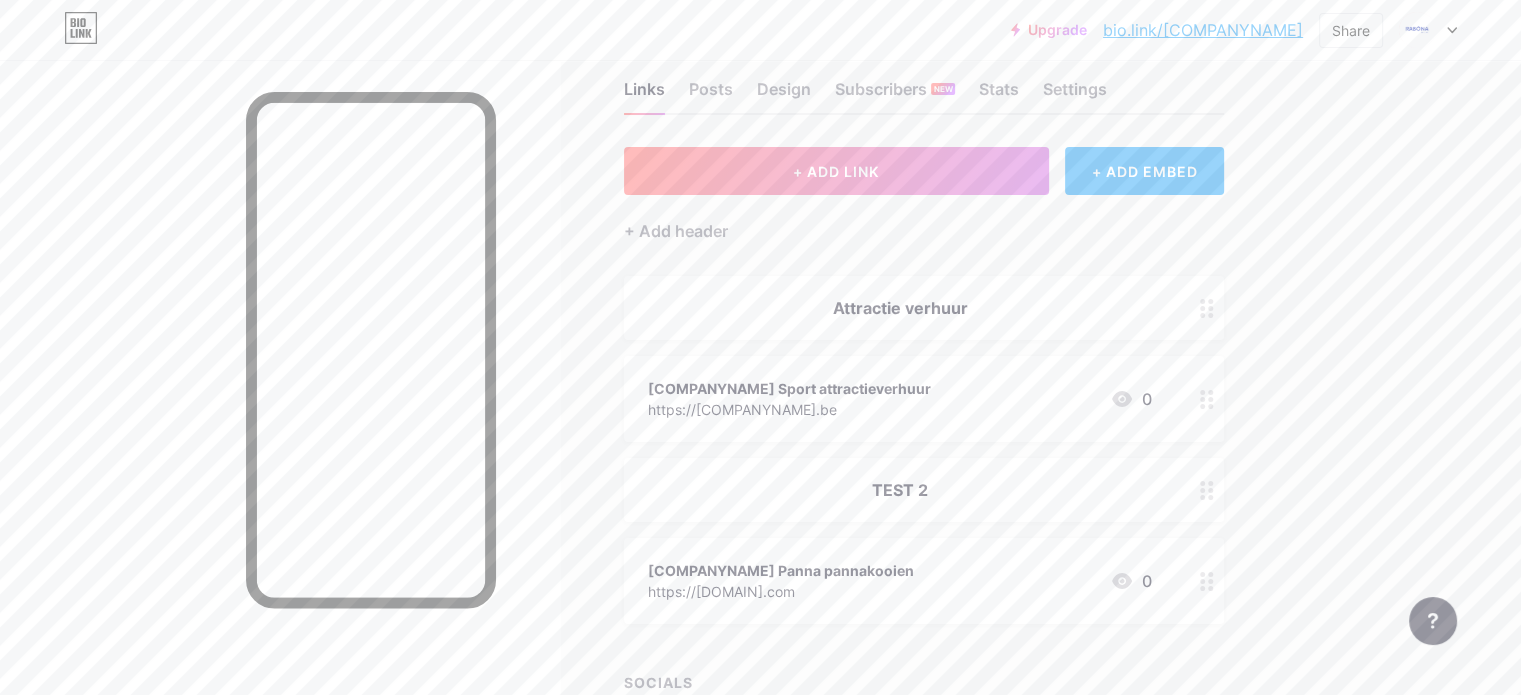 click on "[COMPANYNAME] Sport attractieverhuur
https://[DOMAIN].be
0" at bounding box center [900, 399] 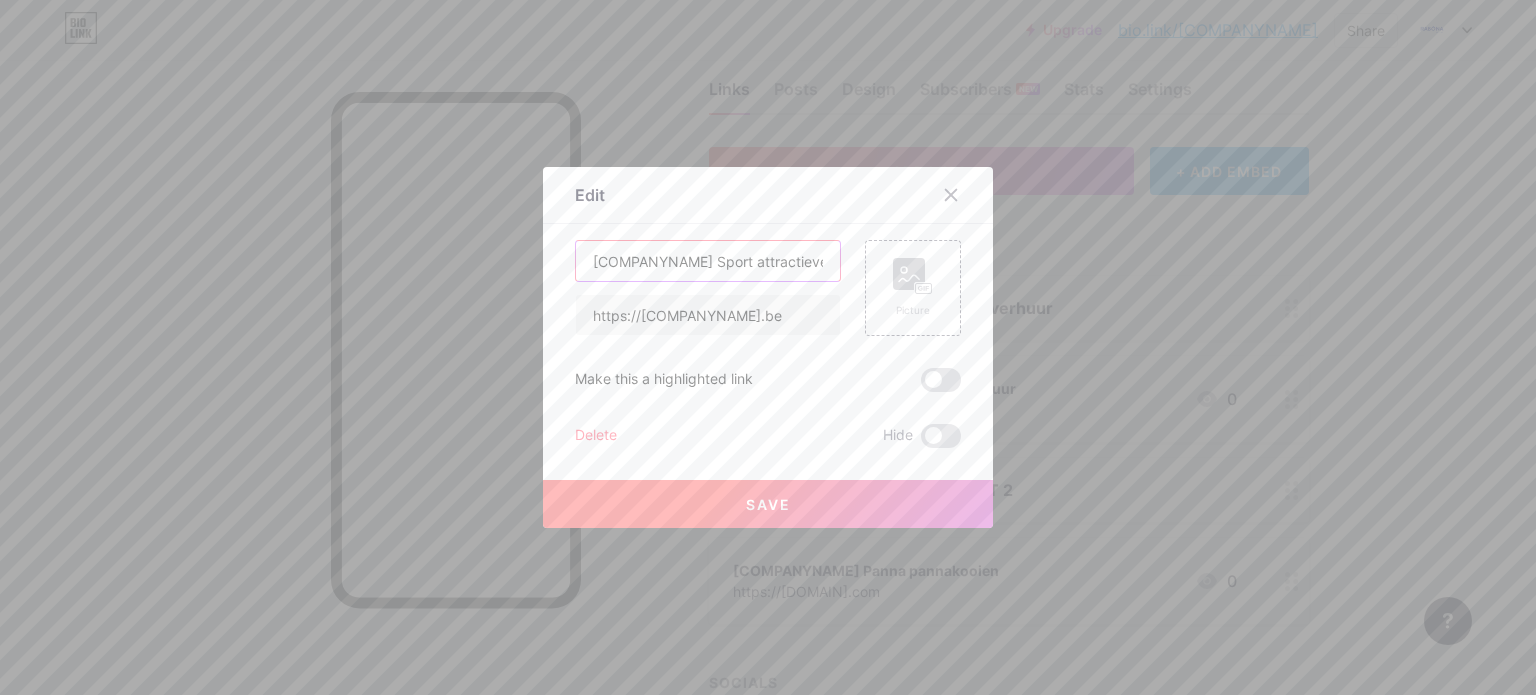 drag, startPoint x: 810, startPoint y: 263, endPoint x: 676, endPoint y: 261, distance: 134.01492 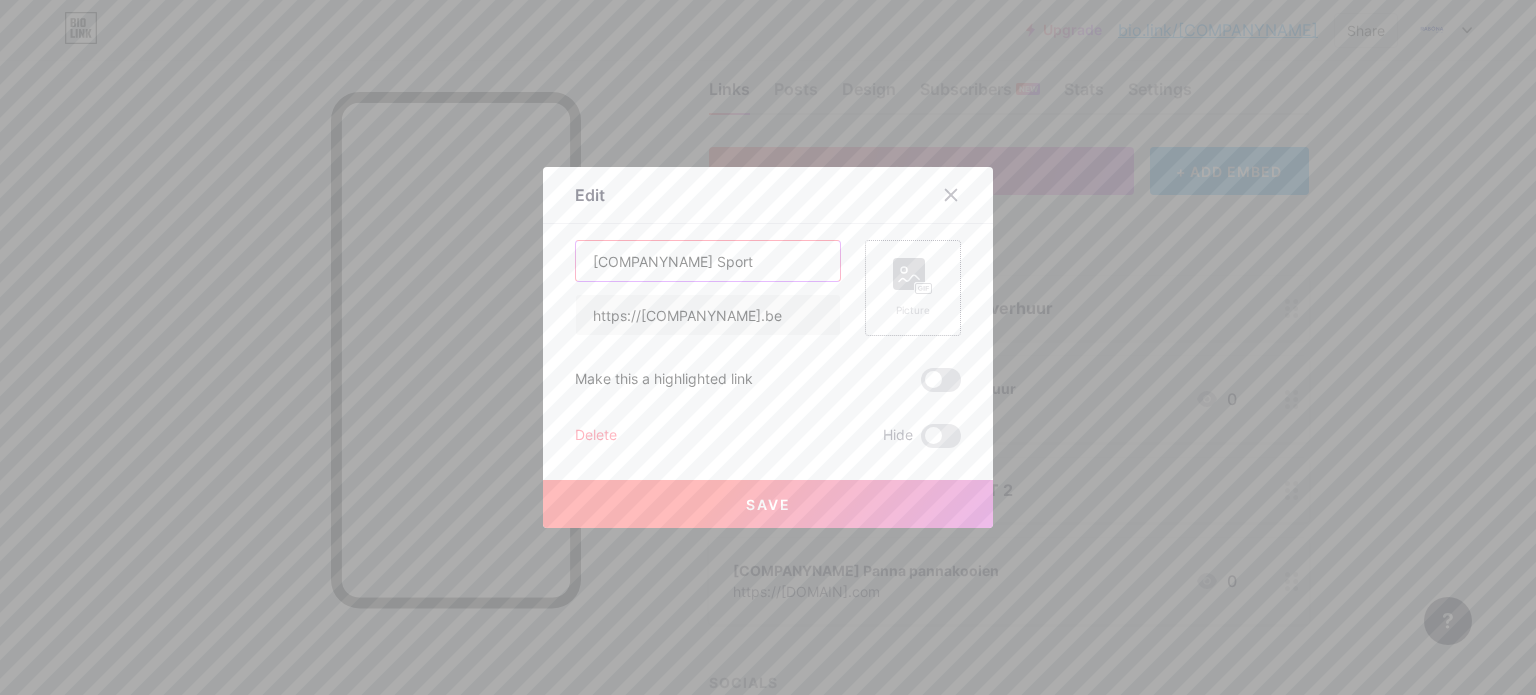 type on "[COMPANYNAME] Sport" 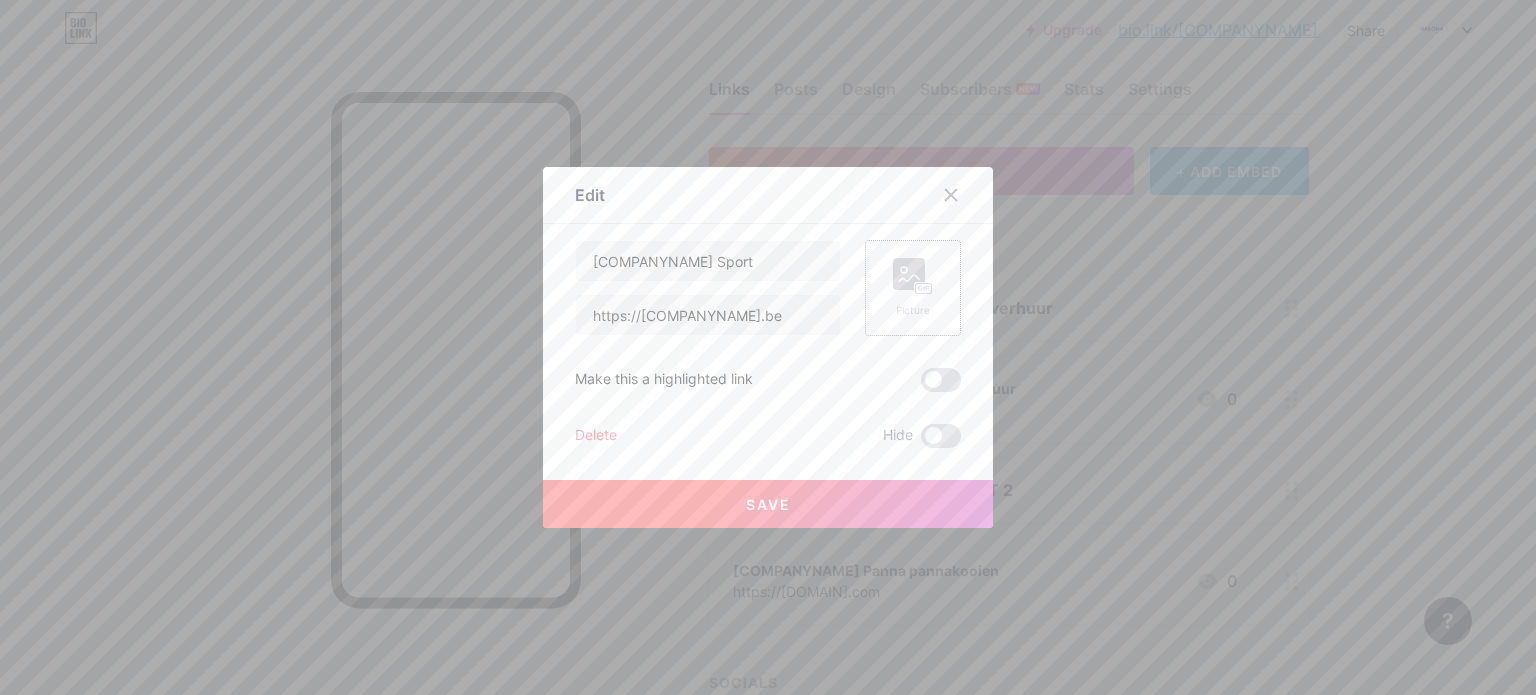 click 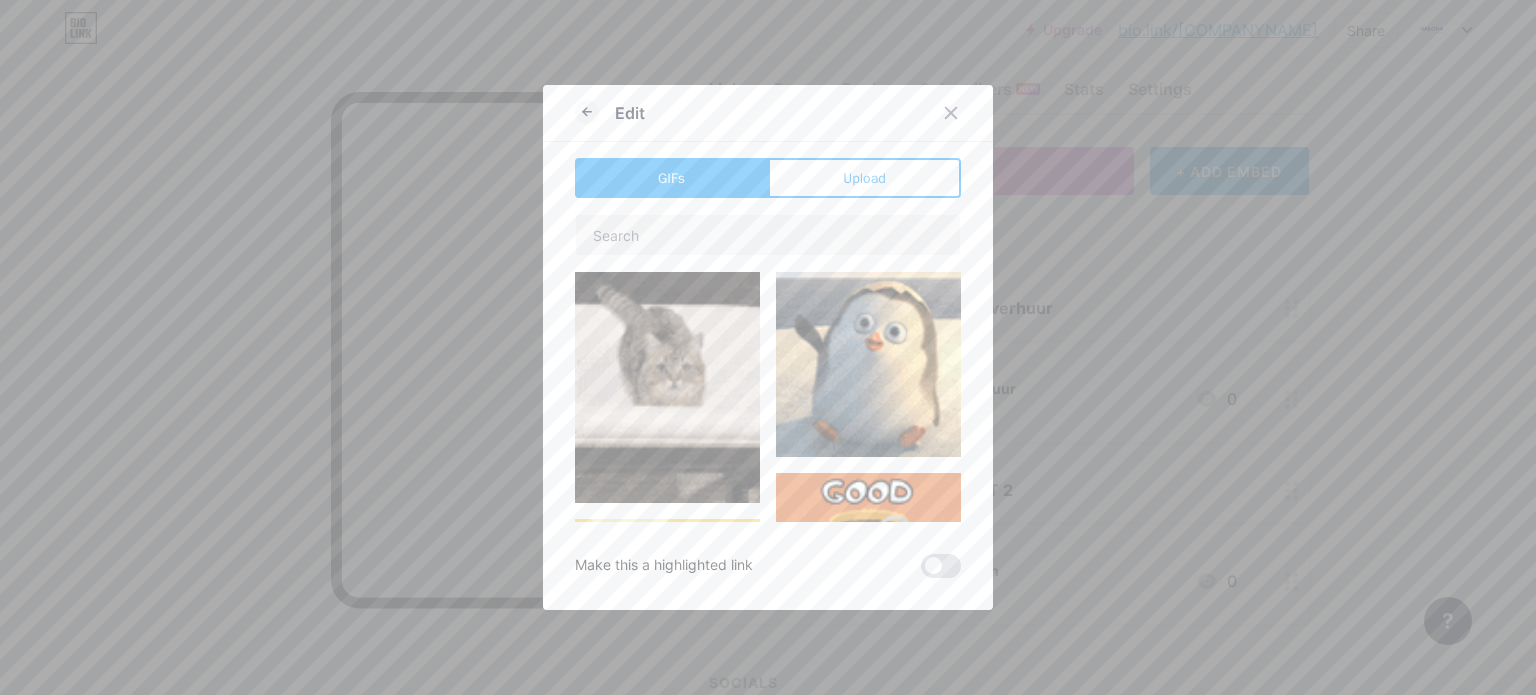 click on "Upload" at bounding box center (864, 178) 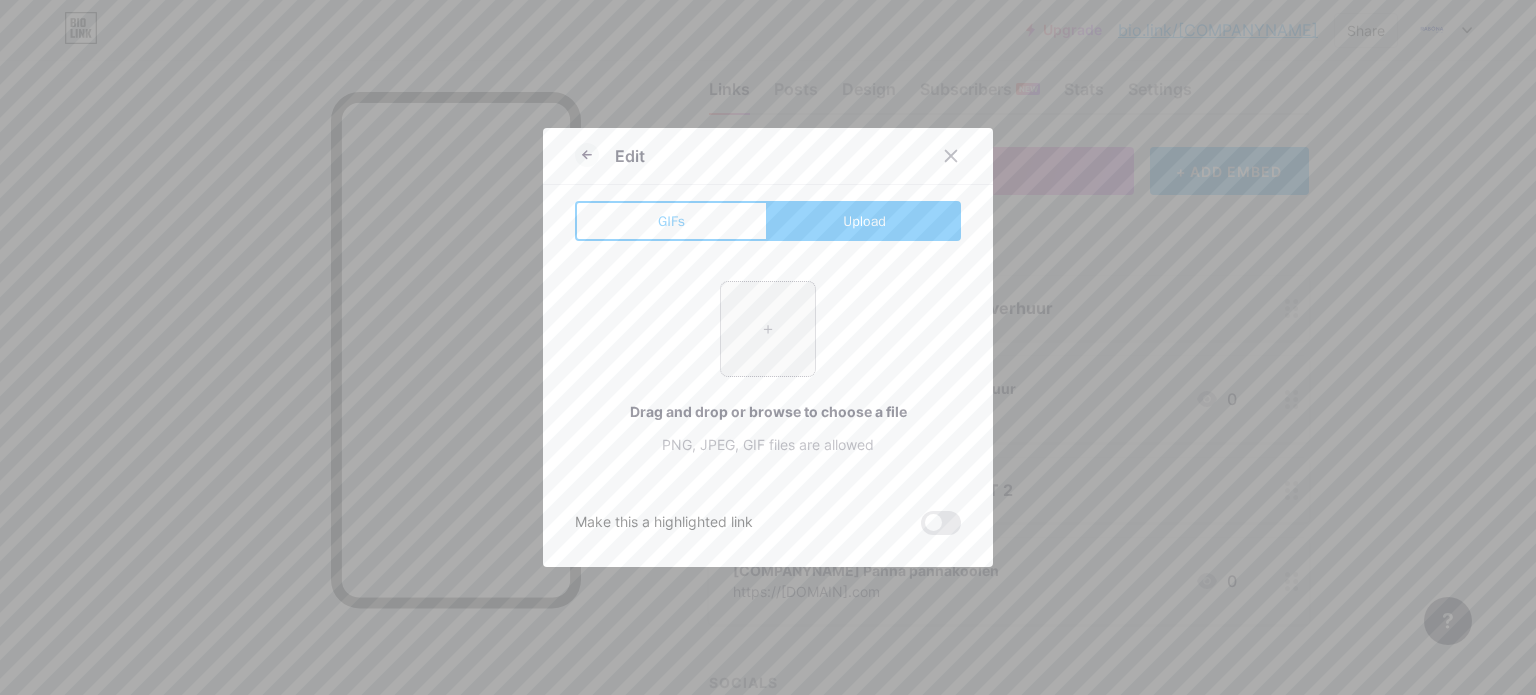 click at bounding box center (768, 329) 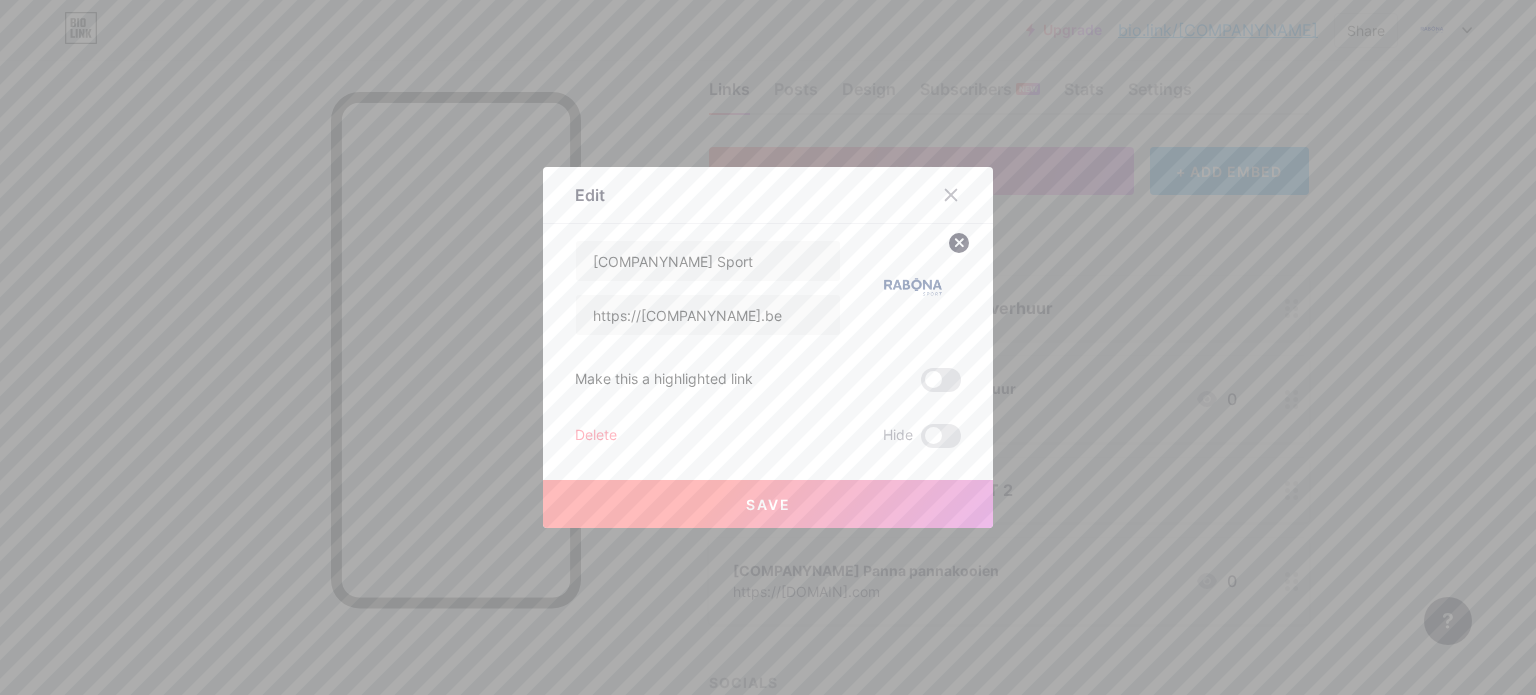 click on "Save" at bounding box center [768, 504] 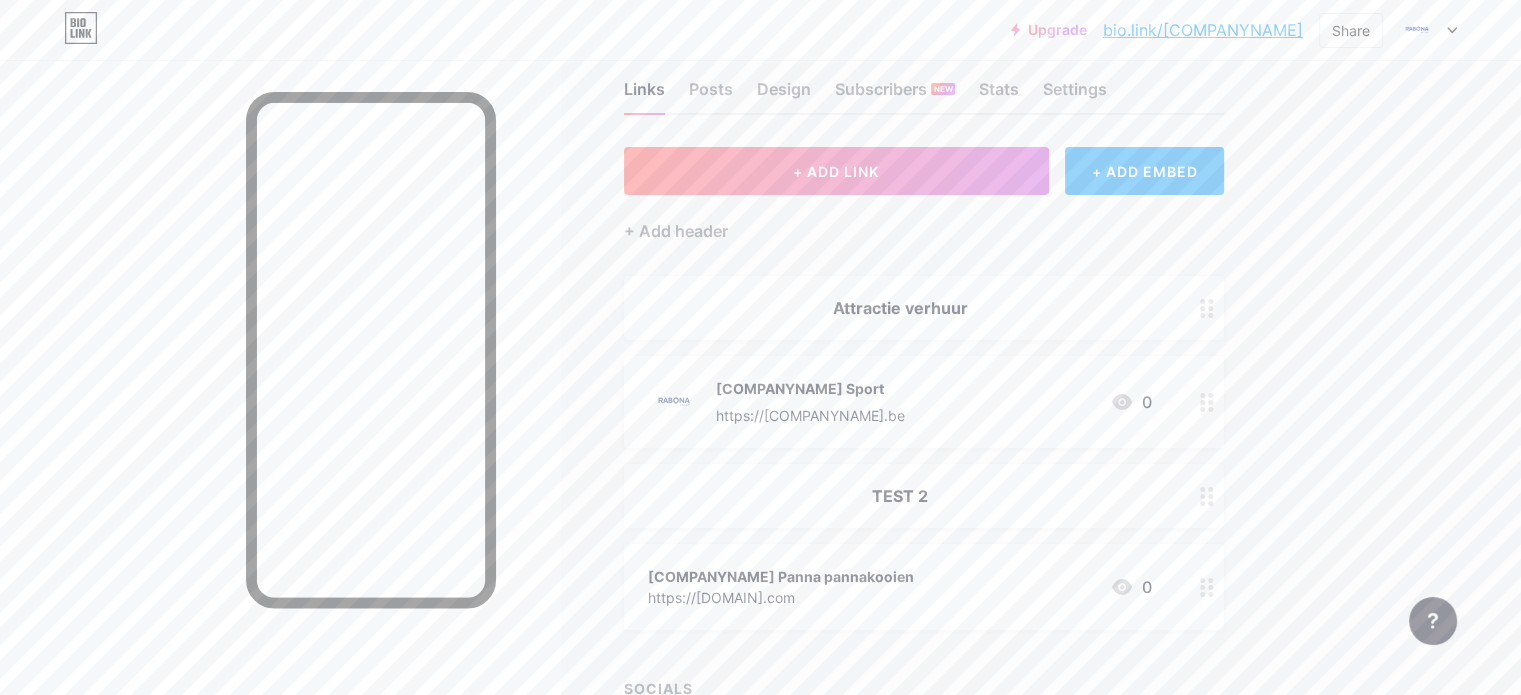 click on "TEST 2" at bounding box center (900, 496) 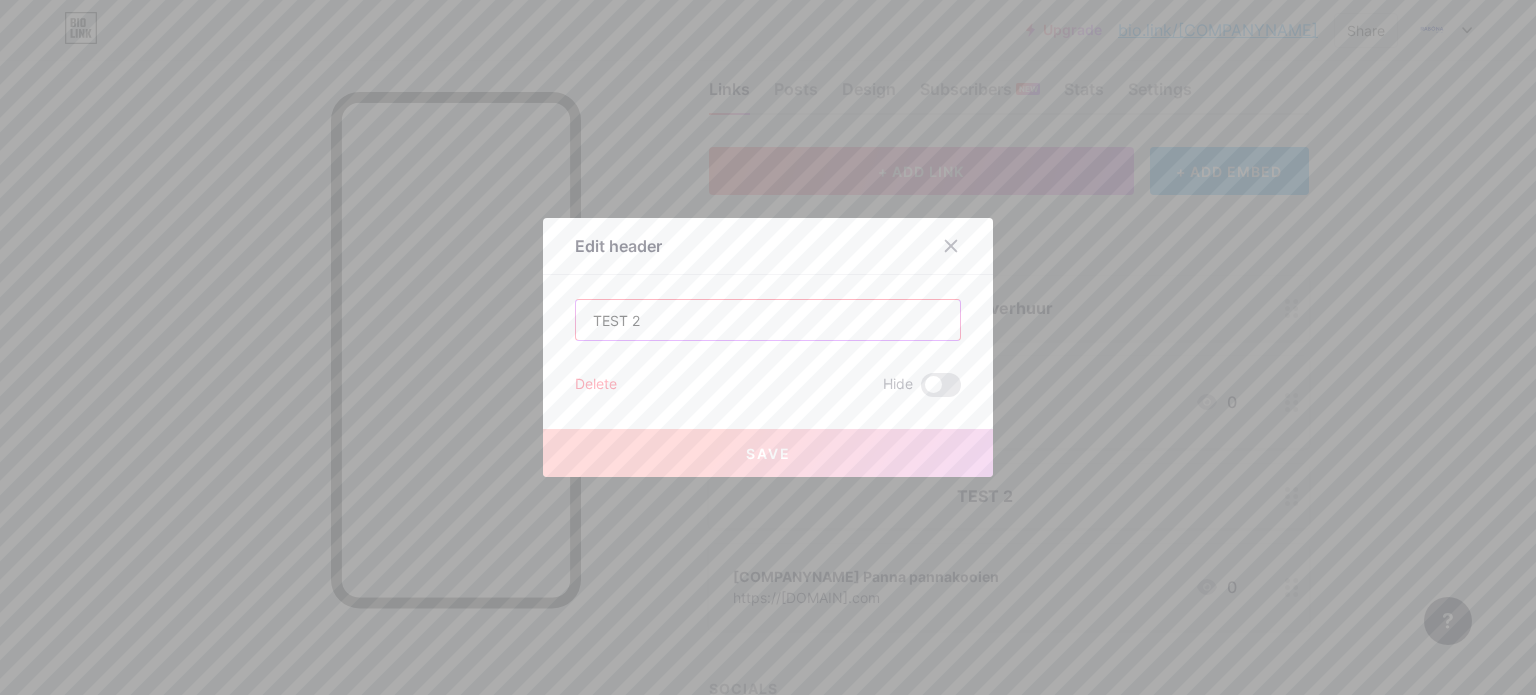 drag, startPoint x: 748, startPoint y: 328, endPoint x: 314, endPoint y: 341, distance: 434.19467 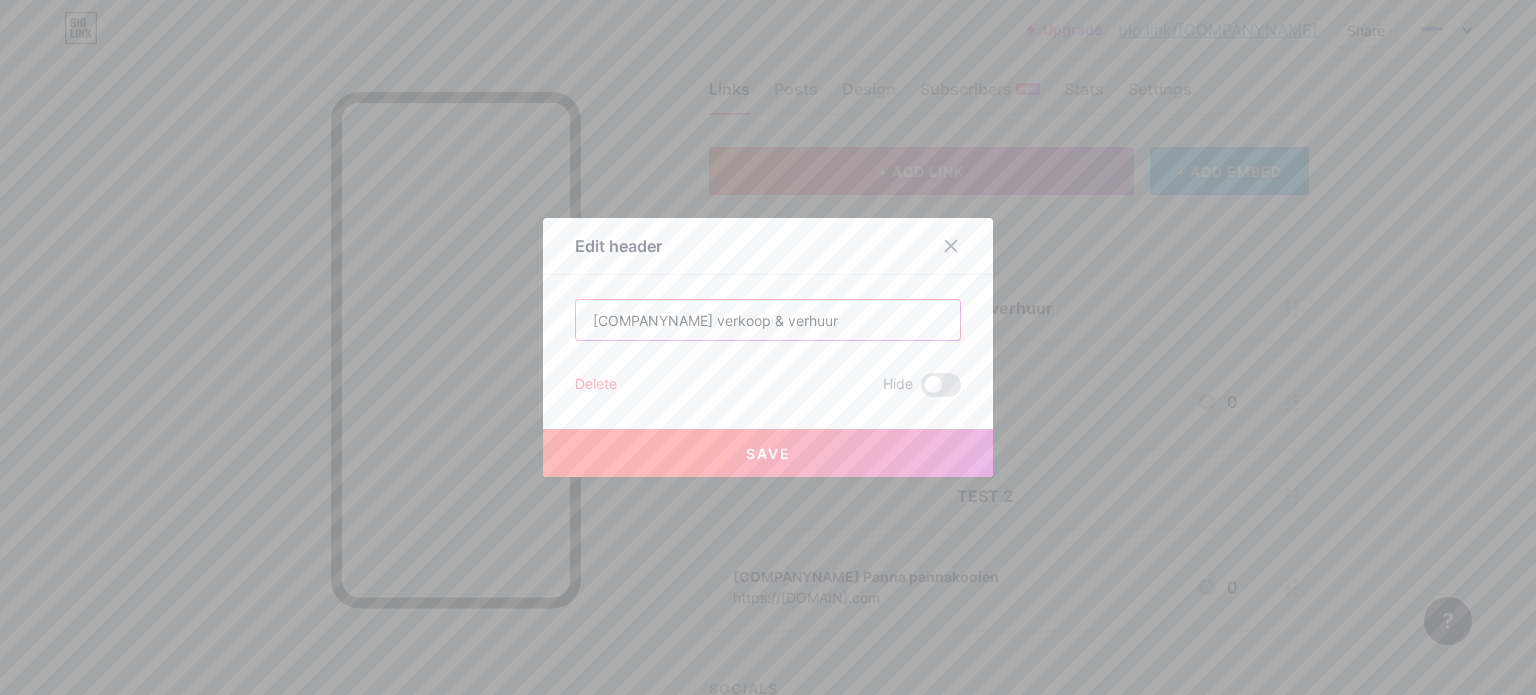 type on "[COMPANYNAME] verkoop & verhuur" 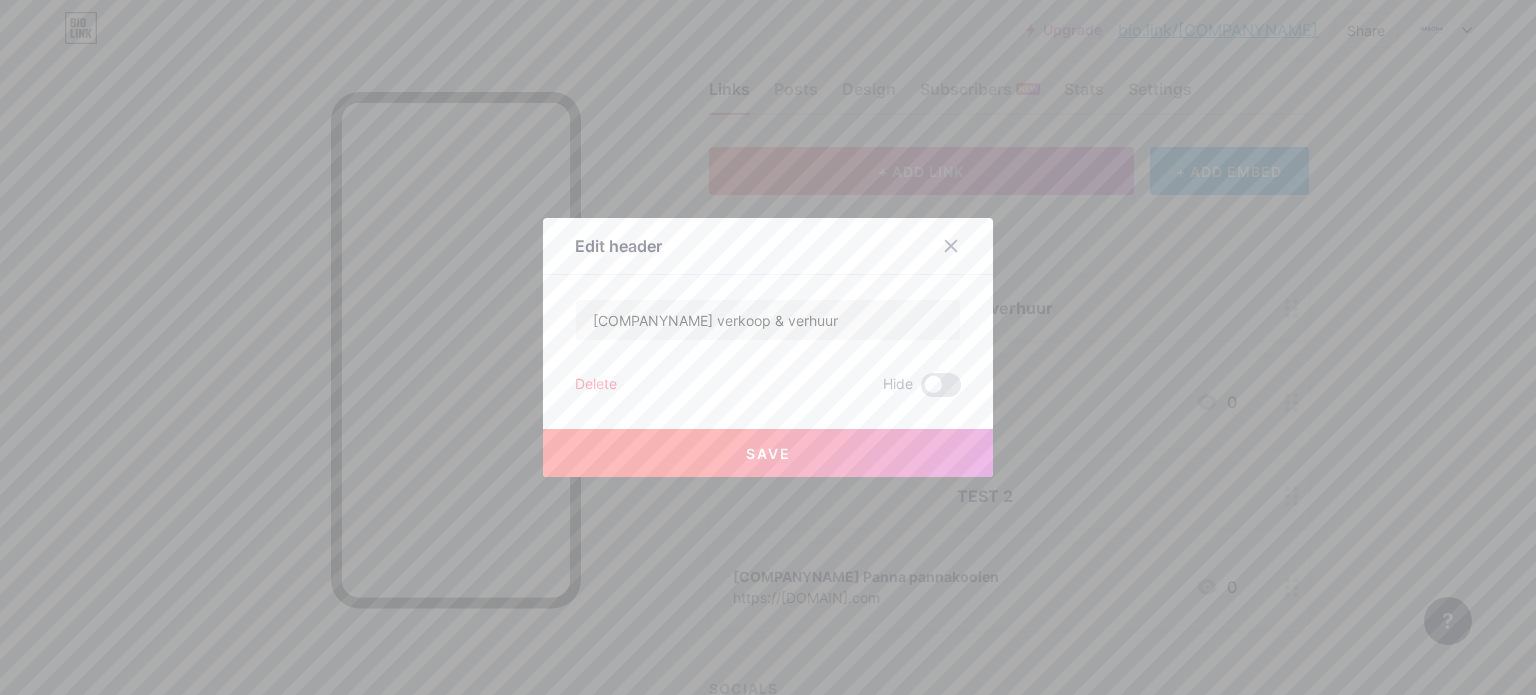 click on "Save" at bounding box center [768, 453] 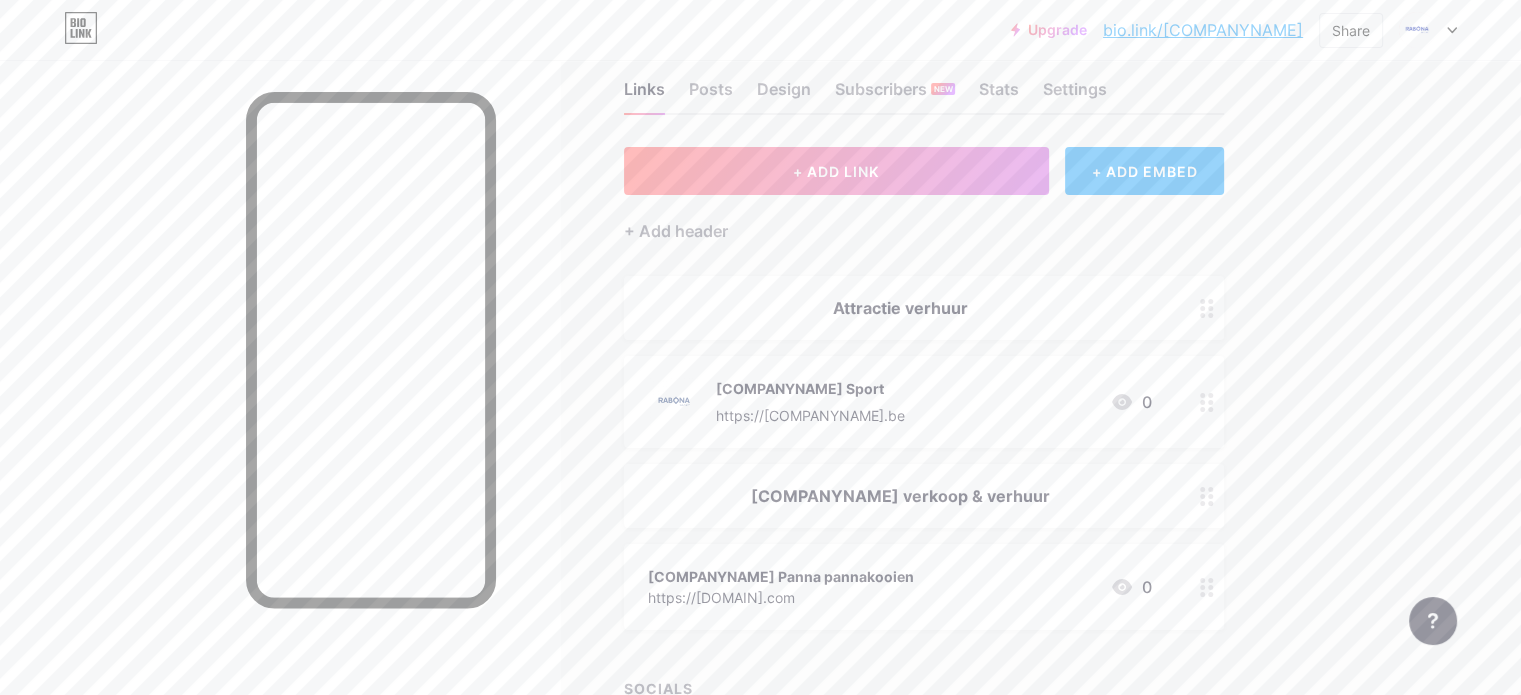 click on "[COMPANYNAME] Panna pannakooien
https://[DOMAIN].com
0" at bounding box center [924, 587] 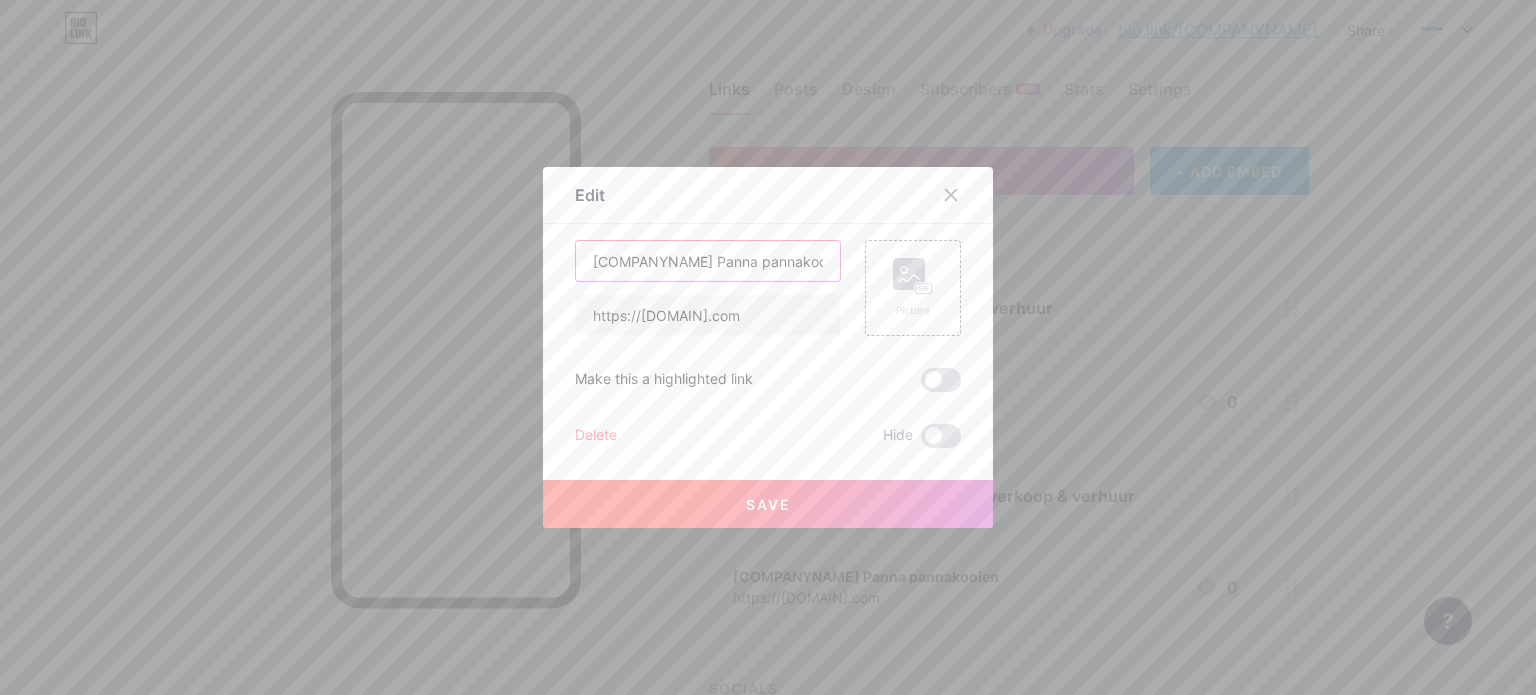 drag, startPoint x: 684, startPoint y: 255, endPoint x: 1255, endPoint y: 227, distance: 571.6861 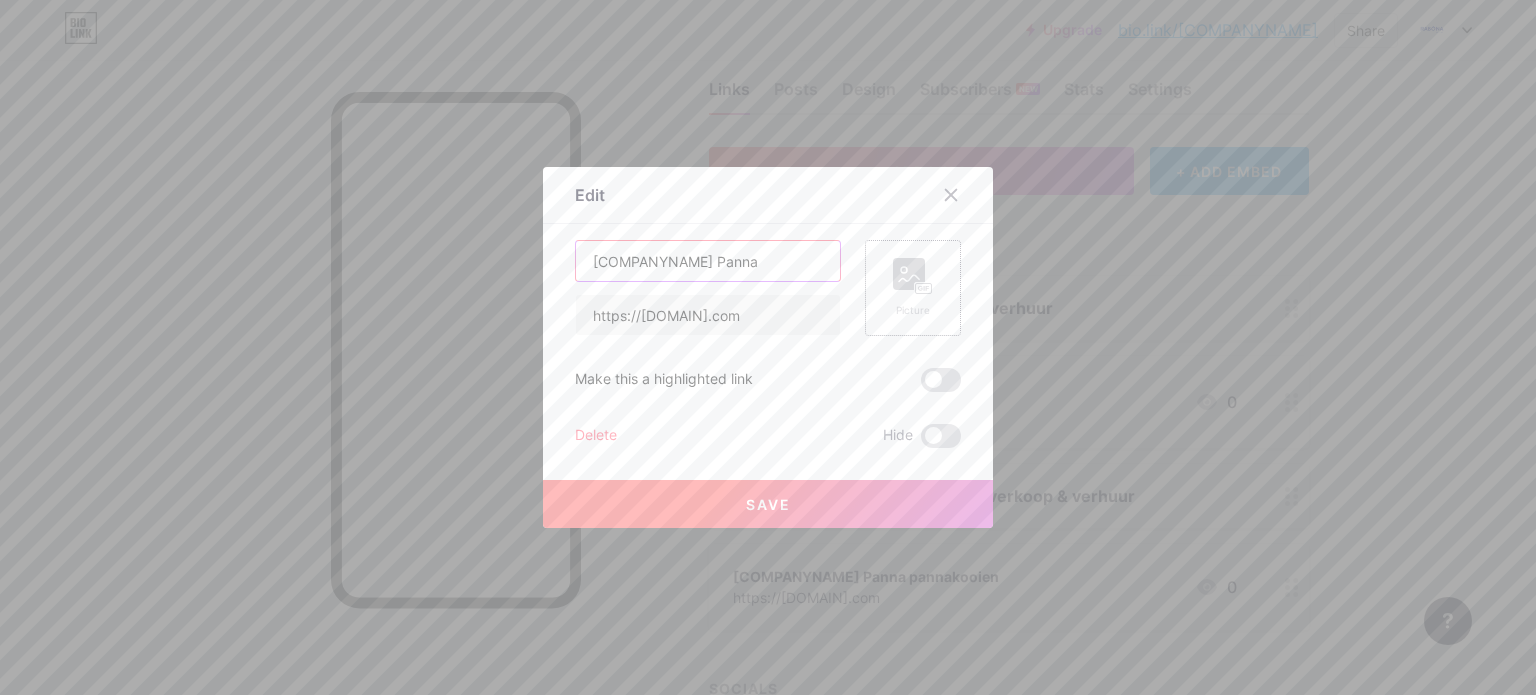 type on "[COMPANYNAME] Panna" 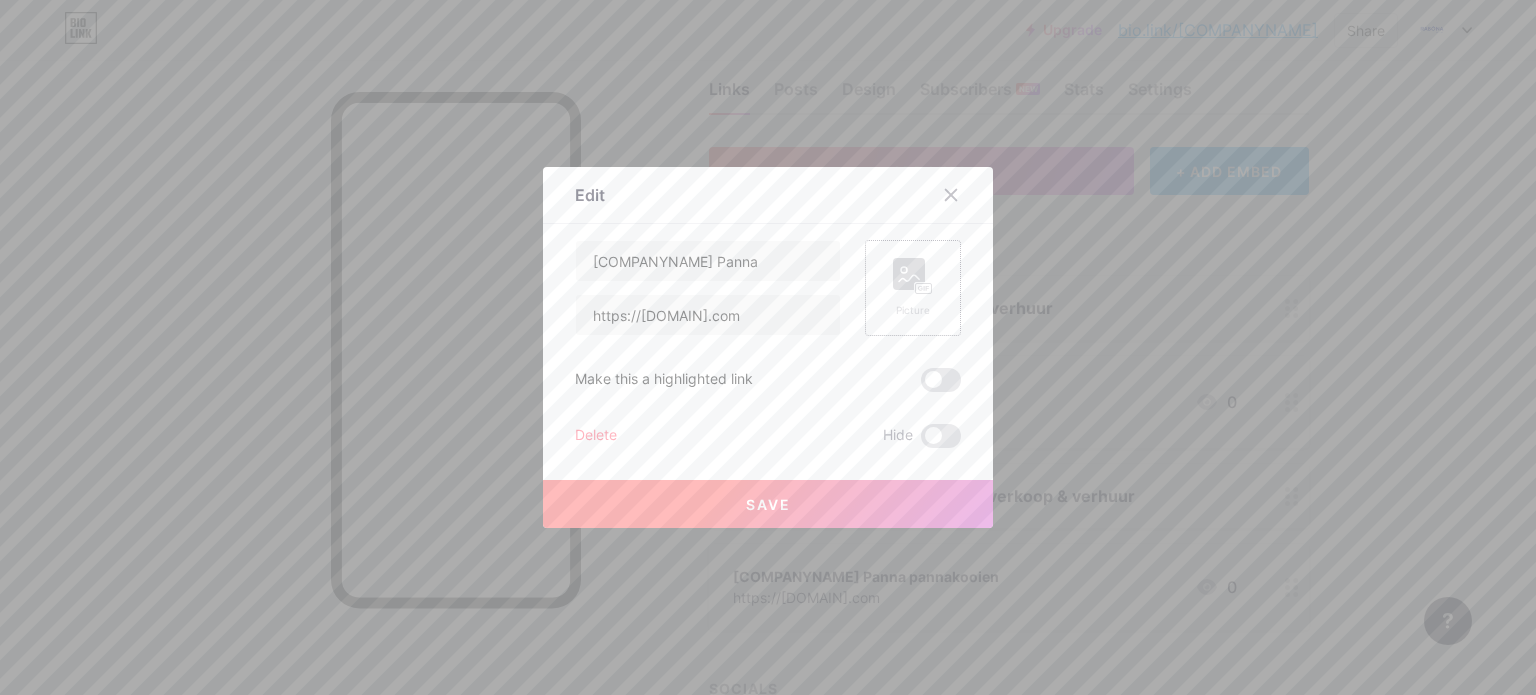 click 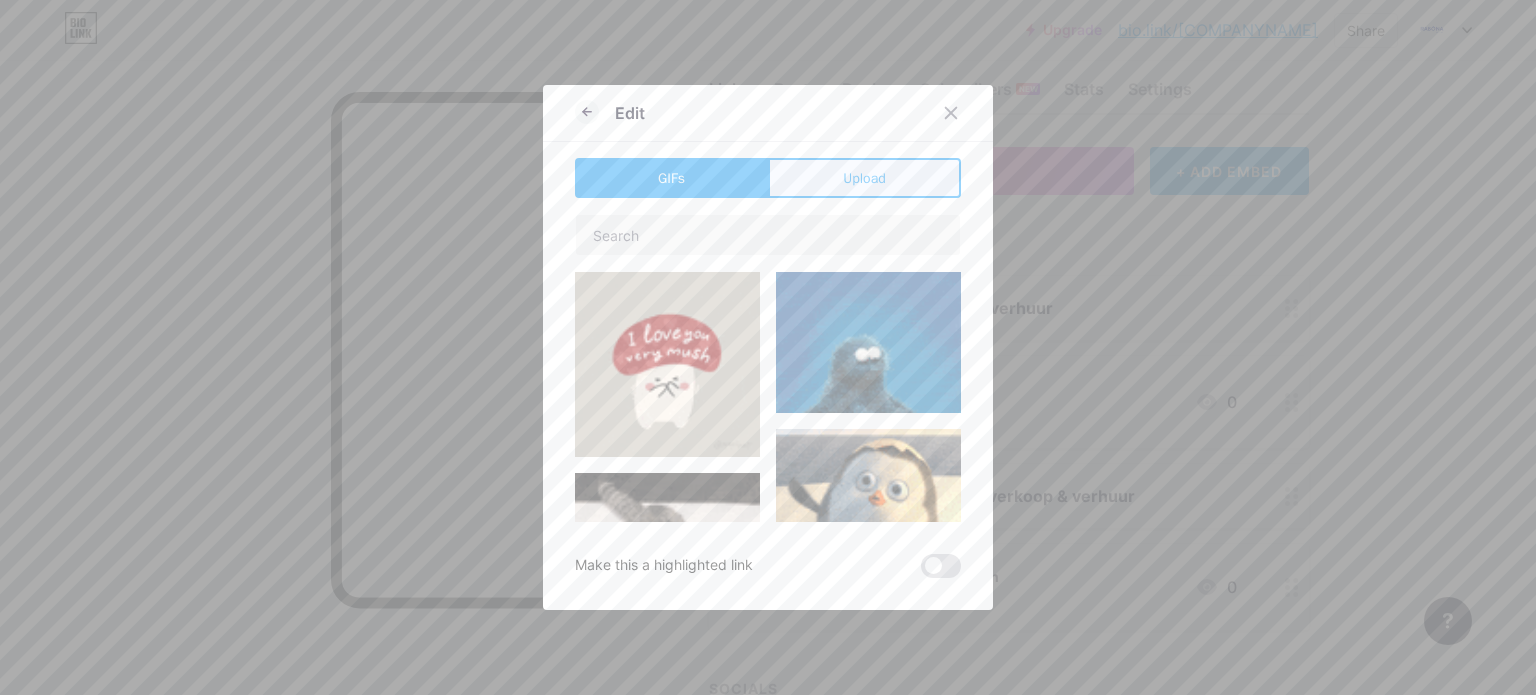 click on "Upload" at bounding box center (864, 178) 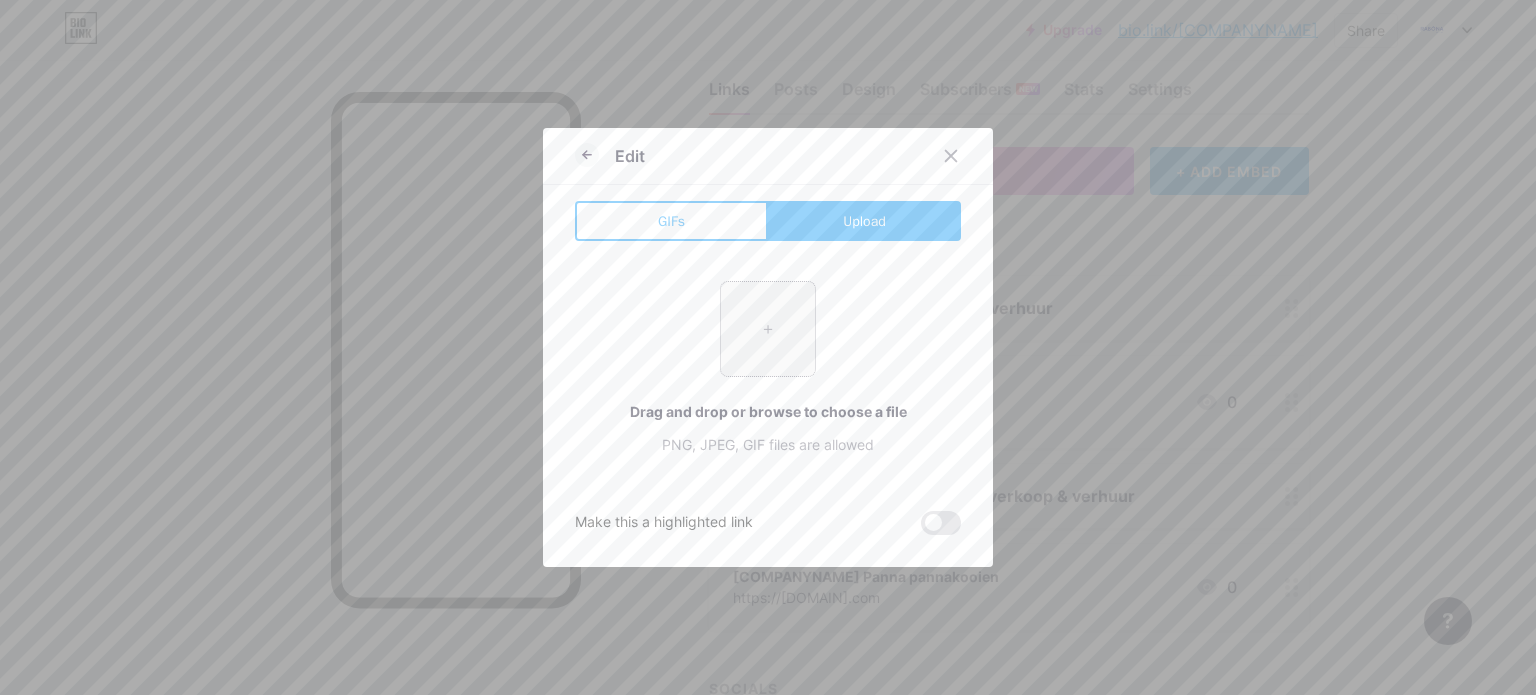 click at bounding box center (768, 329) 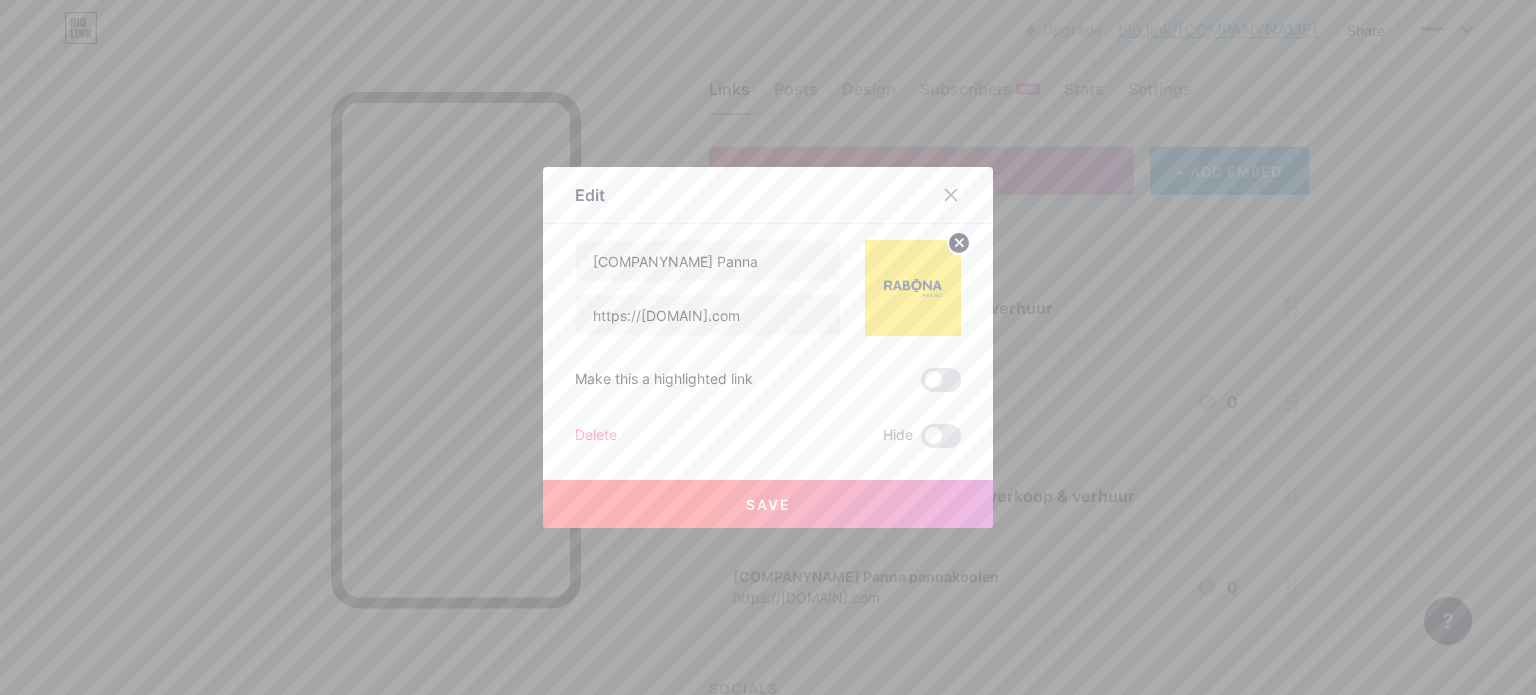 click on "Save" at bounding box center [768, 504] 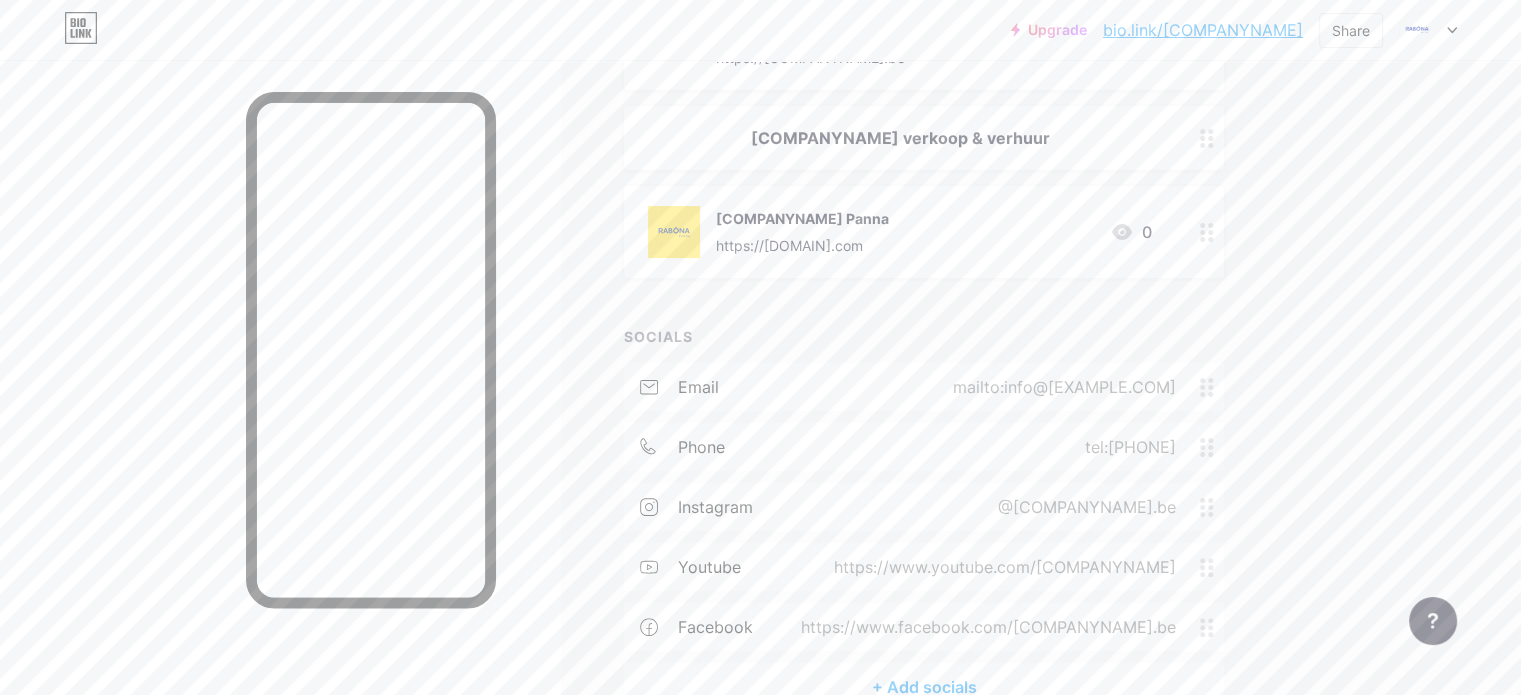 scroll, scrollTop: 400, scrollLeft: 0, axis: vertical 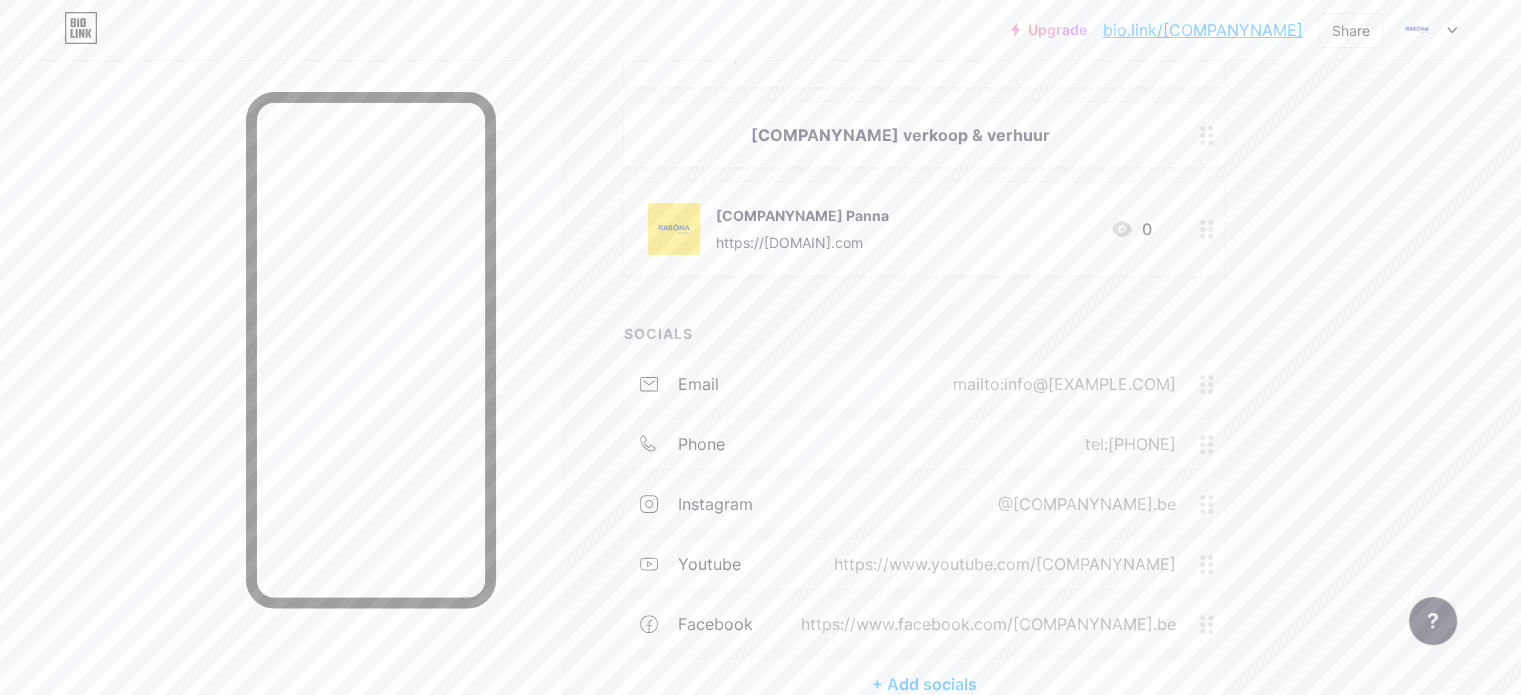 click 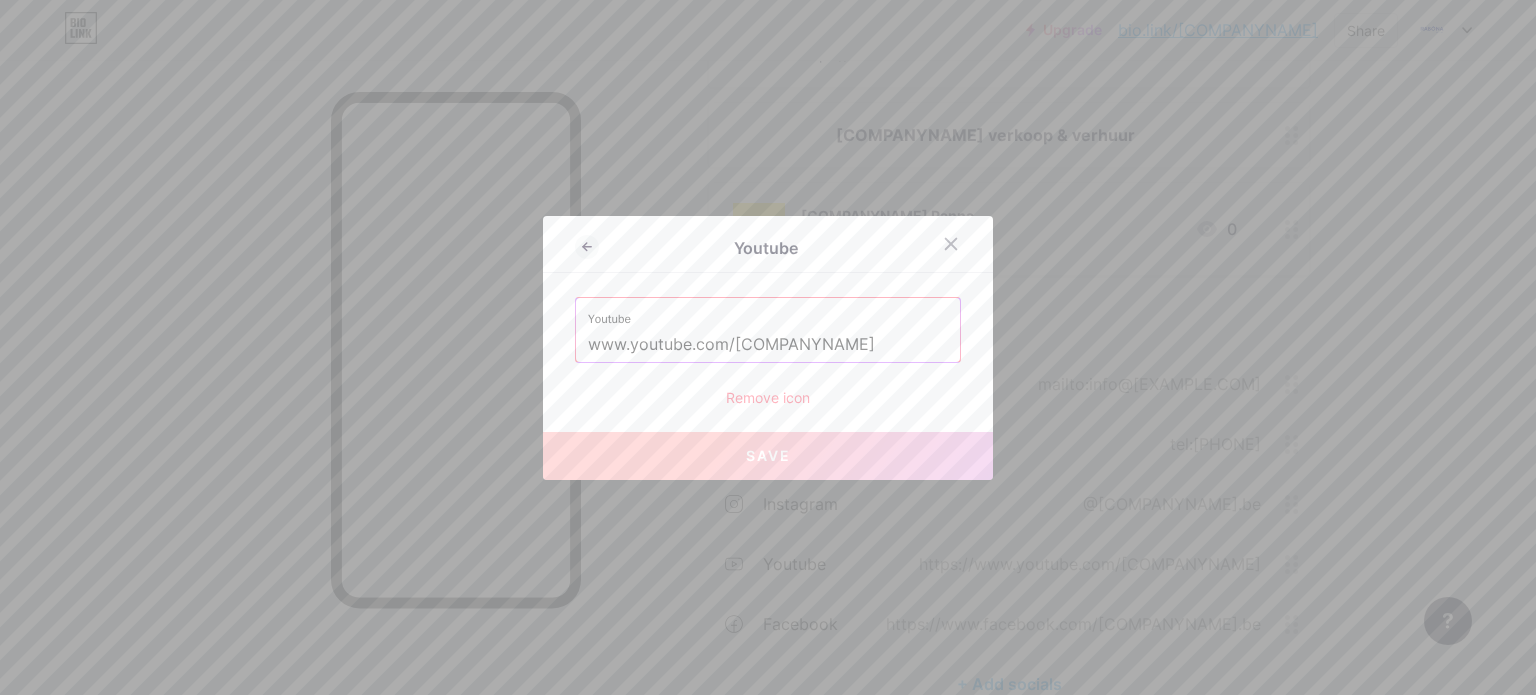 click on "Remove icon" at bounding box center [768, 397] 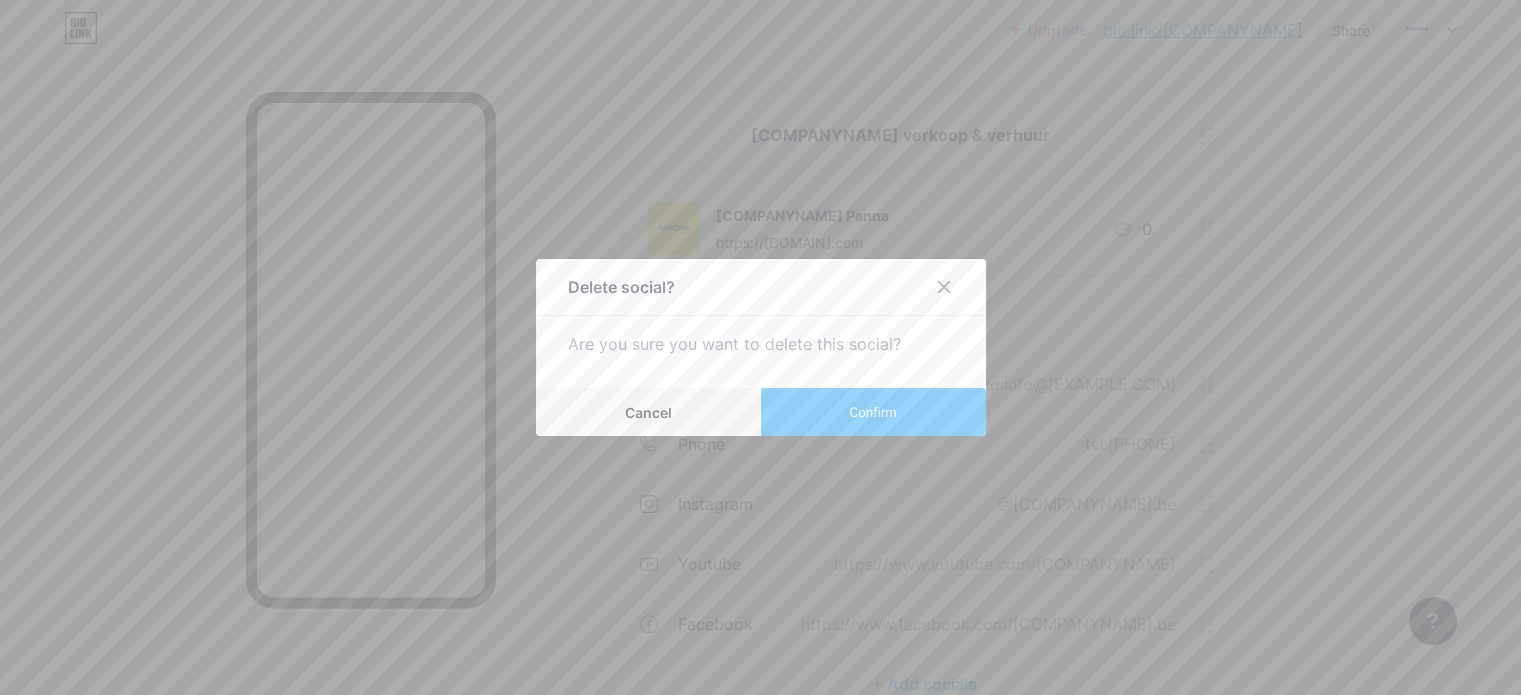 click on "Confirm" at bounding box center (873, 412) 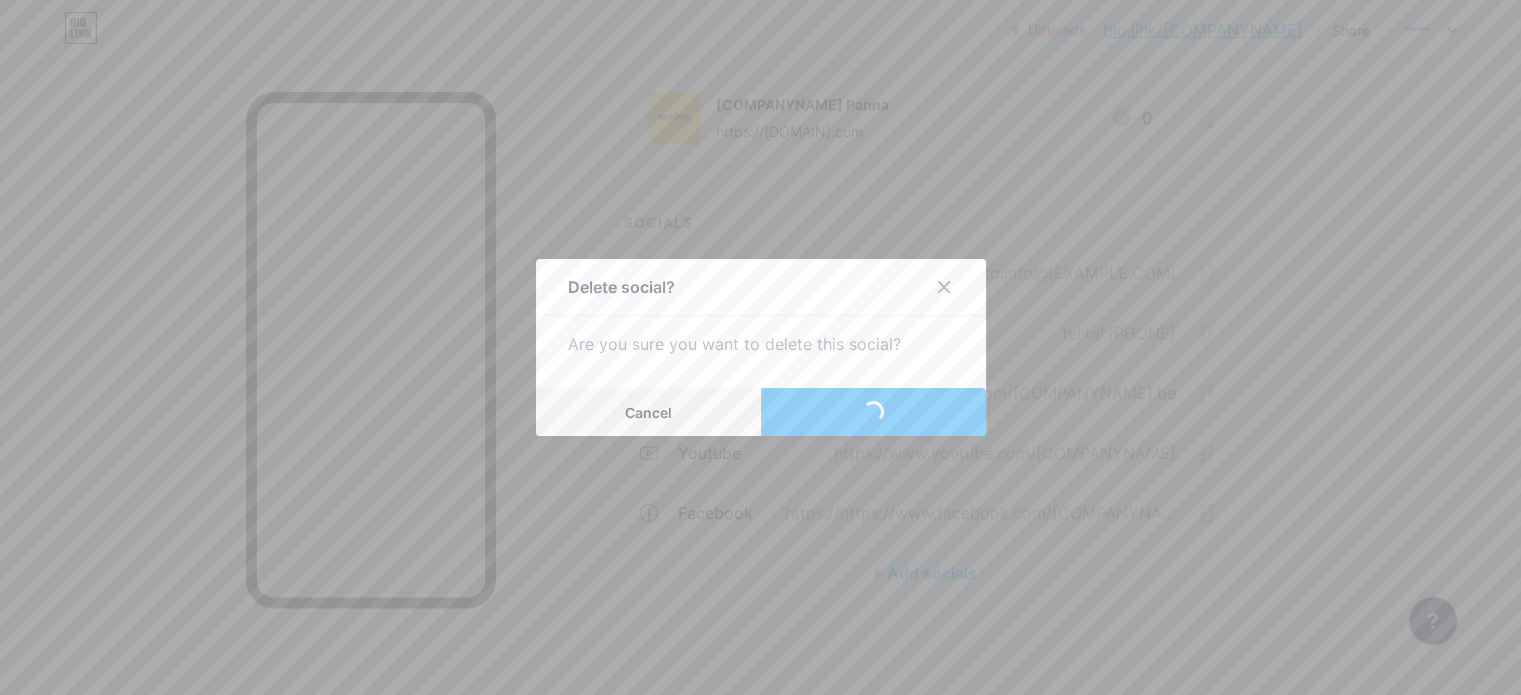 scroll, scrollTop: 451, scrollLeft: 0, axis: vertical 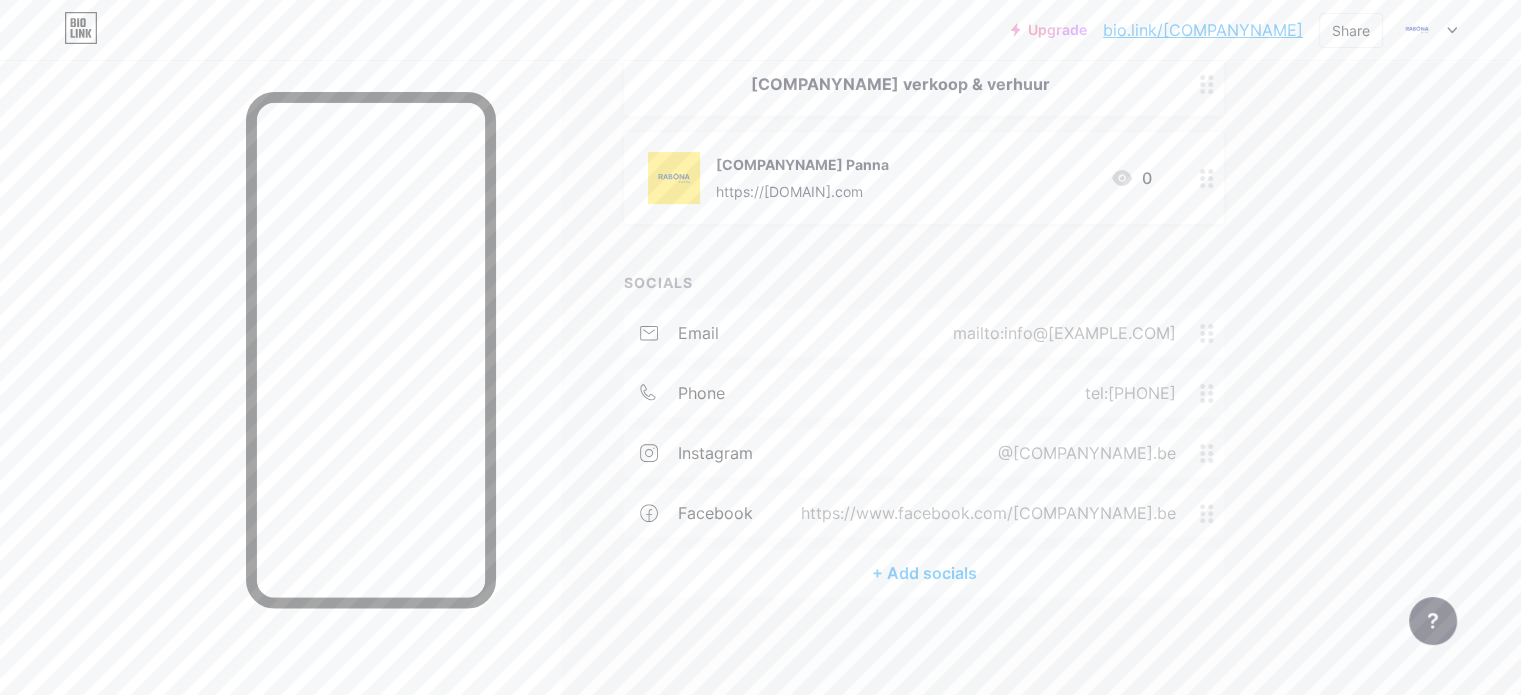 click 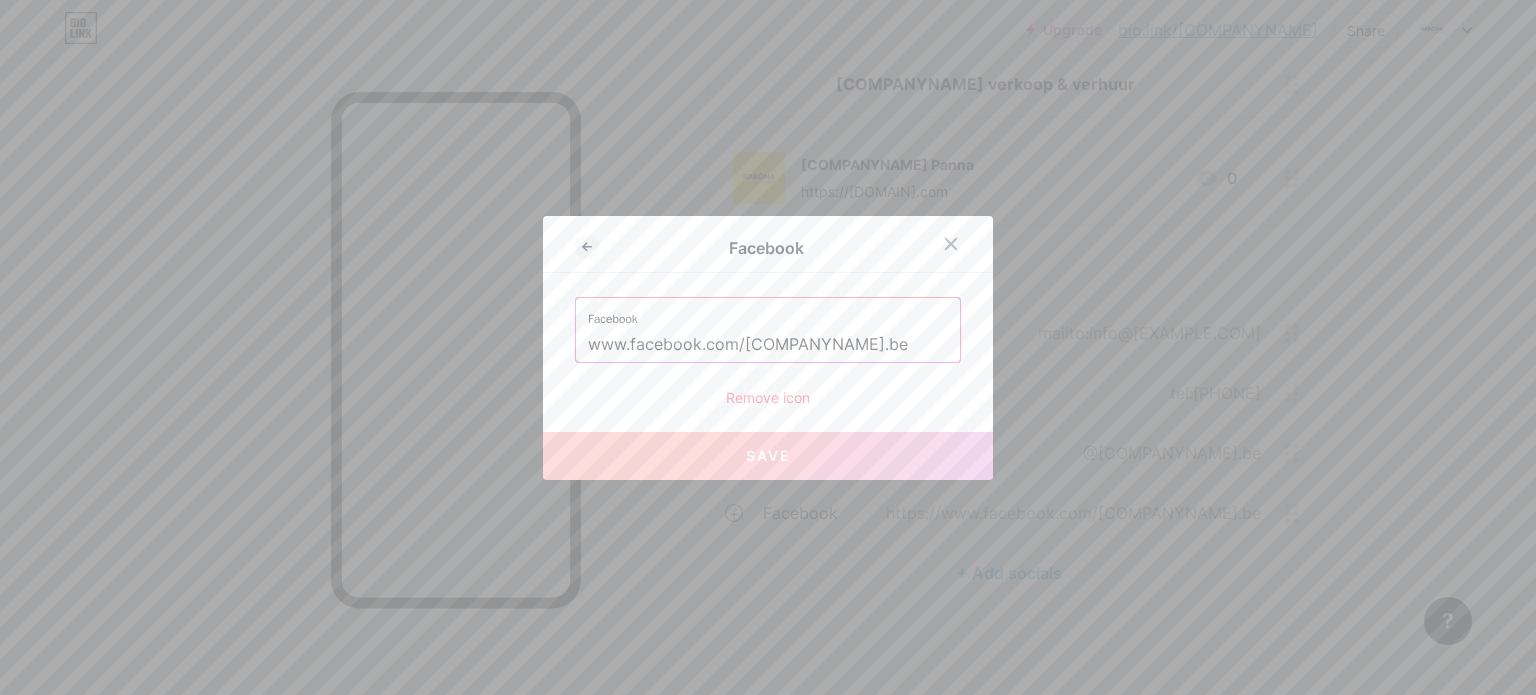 click on "Remove icon" at bounding box center [768, 397] 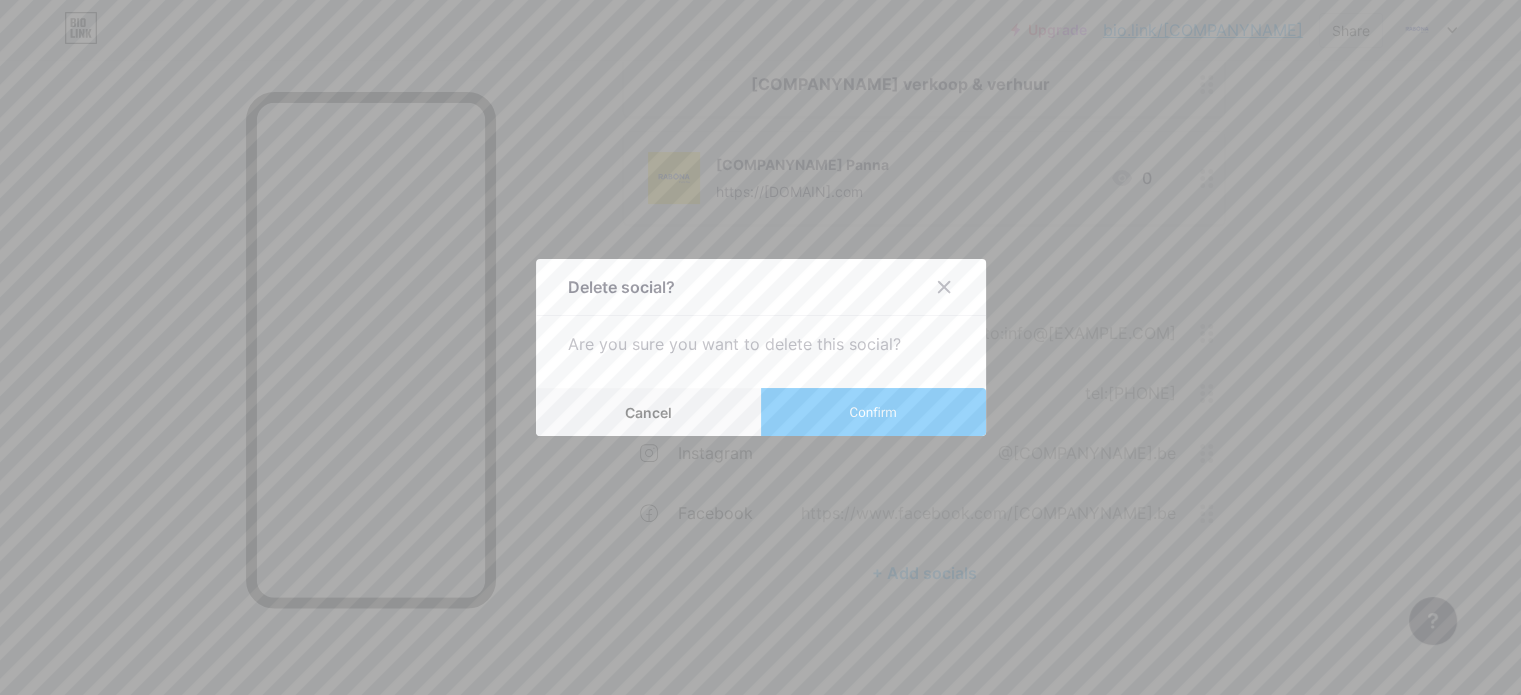 click on "Confirm" at bounding box center [872, 412] 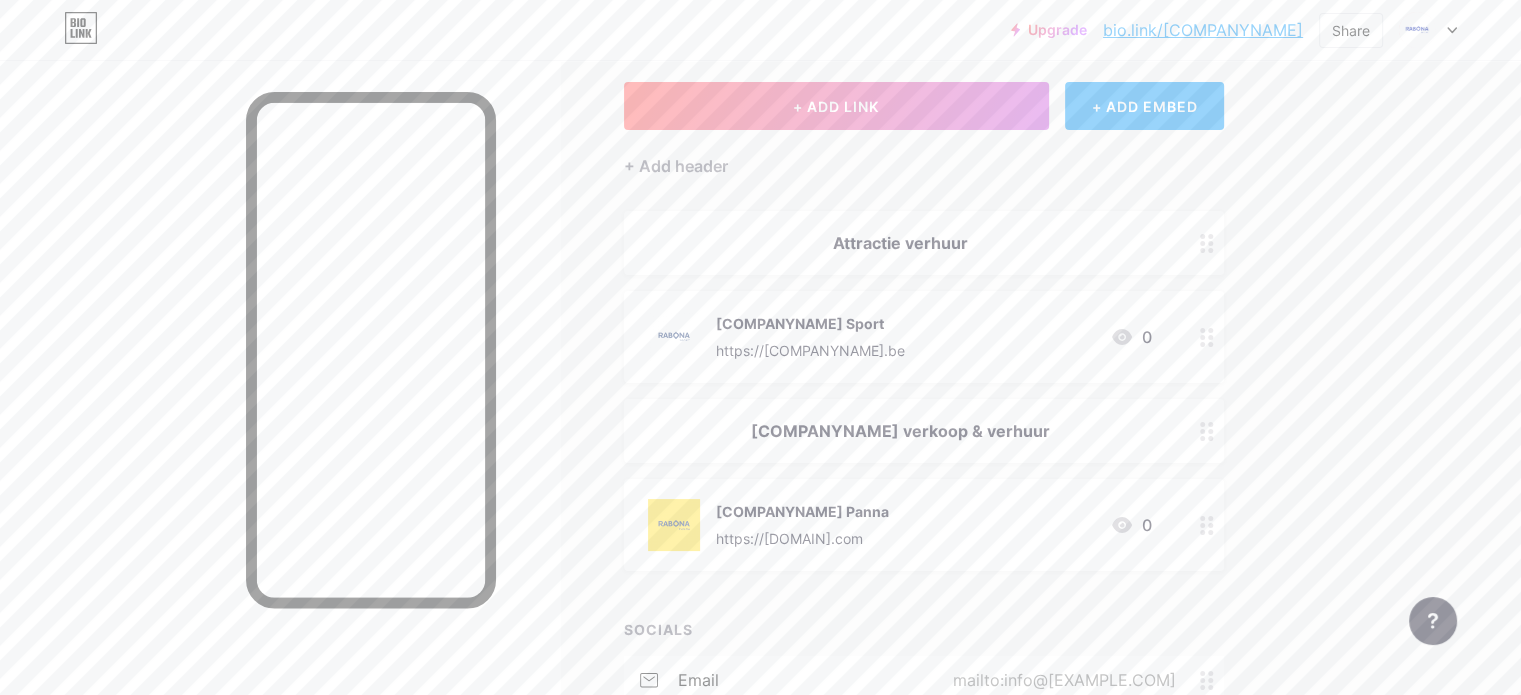 scroll, scrollTop: 0, scrollLeft: 0, axis: both 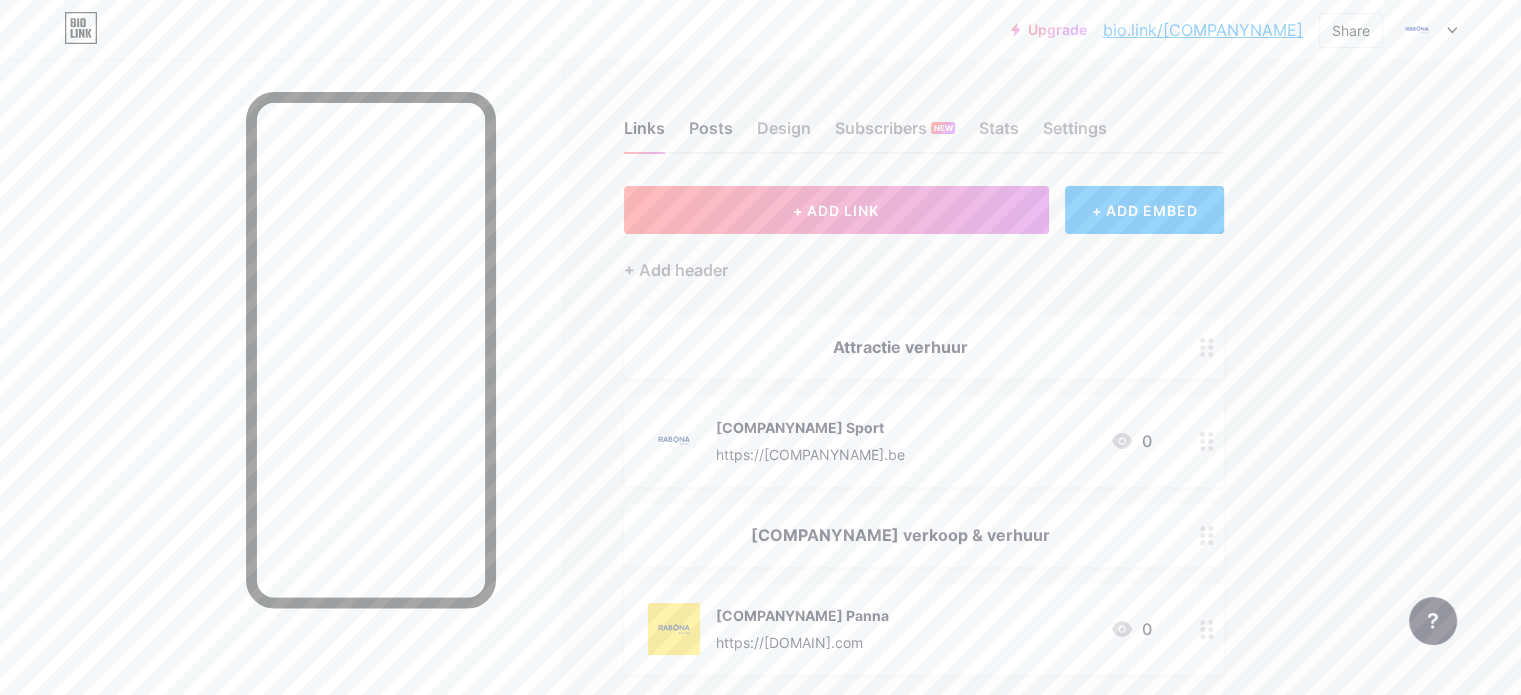 click on "Posts" at bounding box center [711, 134] 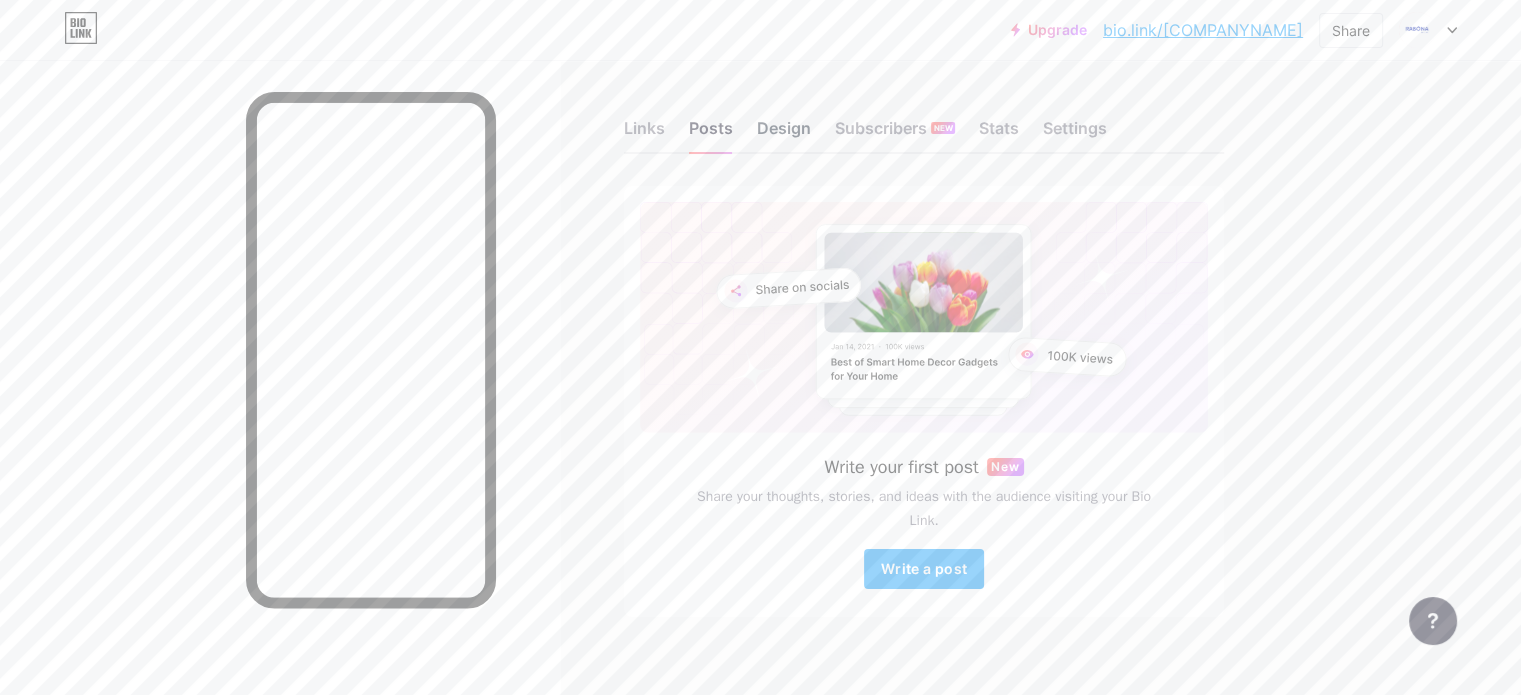 click on "Design" at bounding box center [784, 134] 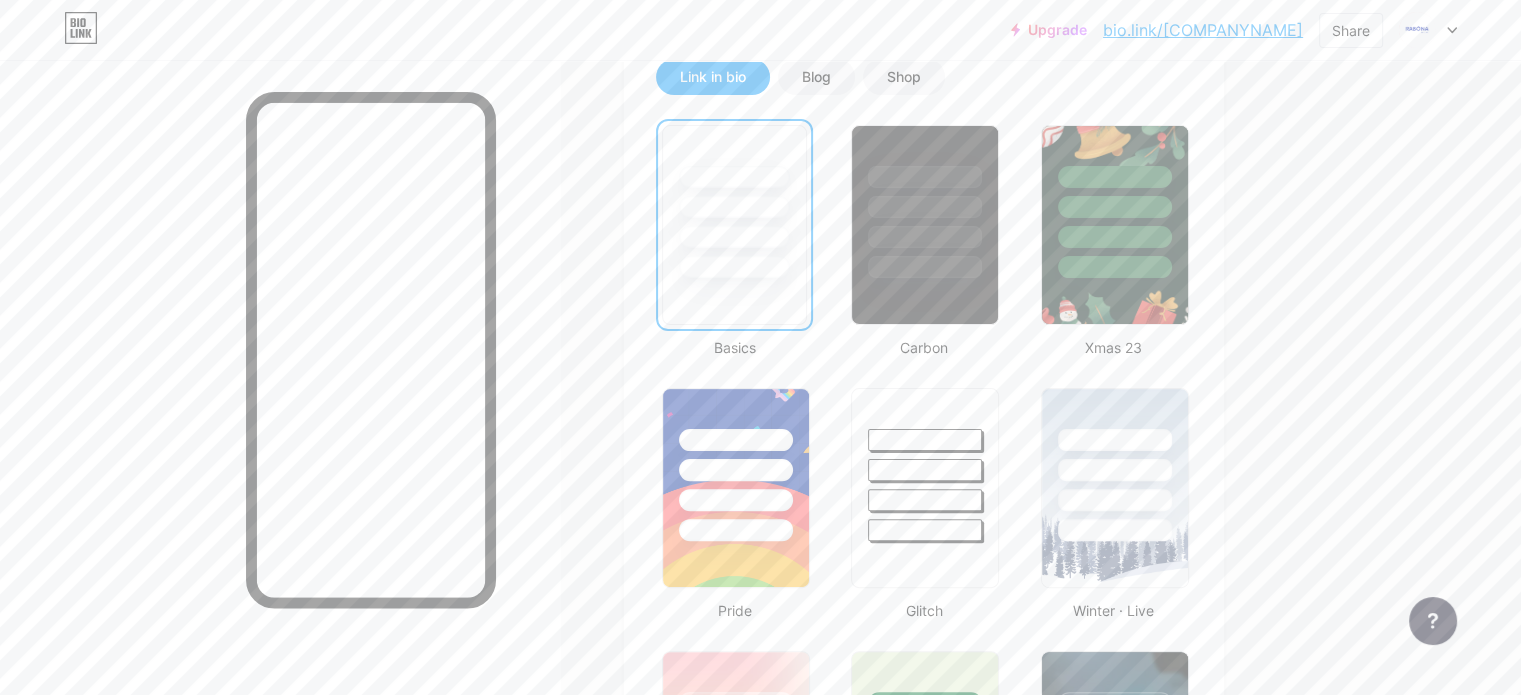 scroll, scrollTop: 500, scrollLeft: 0, axis: vertical 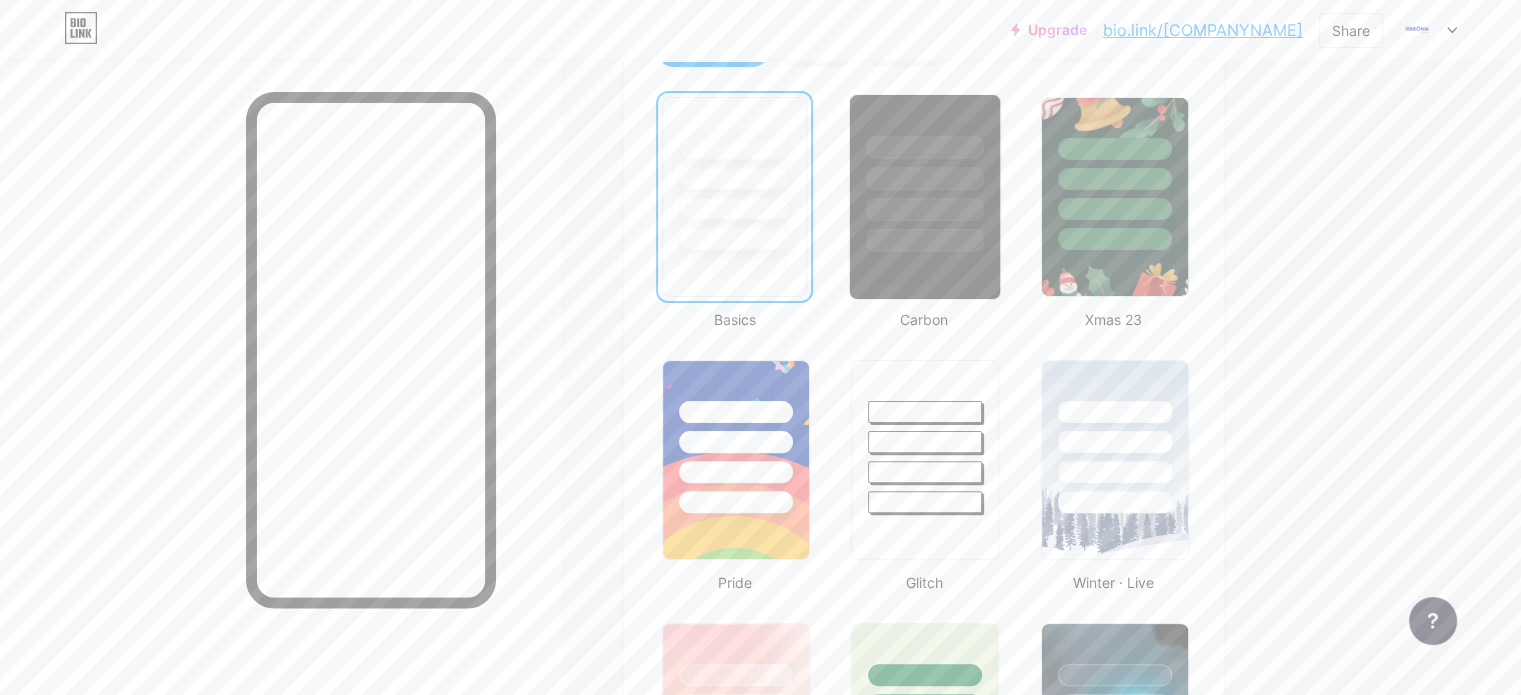 click at bounding box center [925, 173] 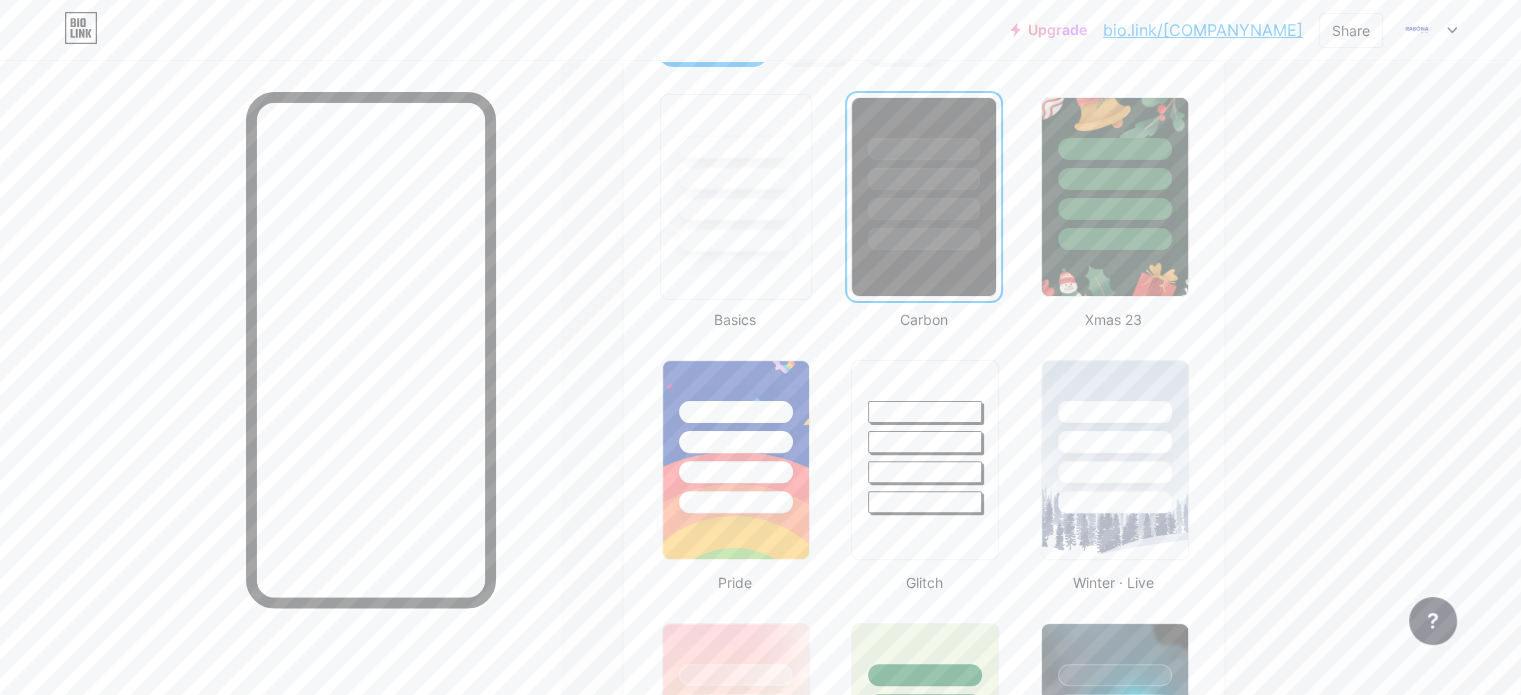 click at bounding box center (736, 173) 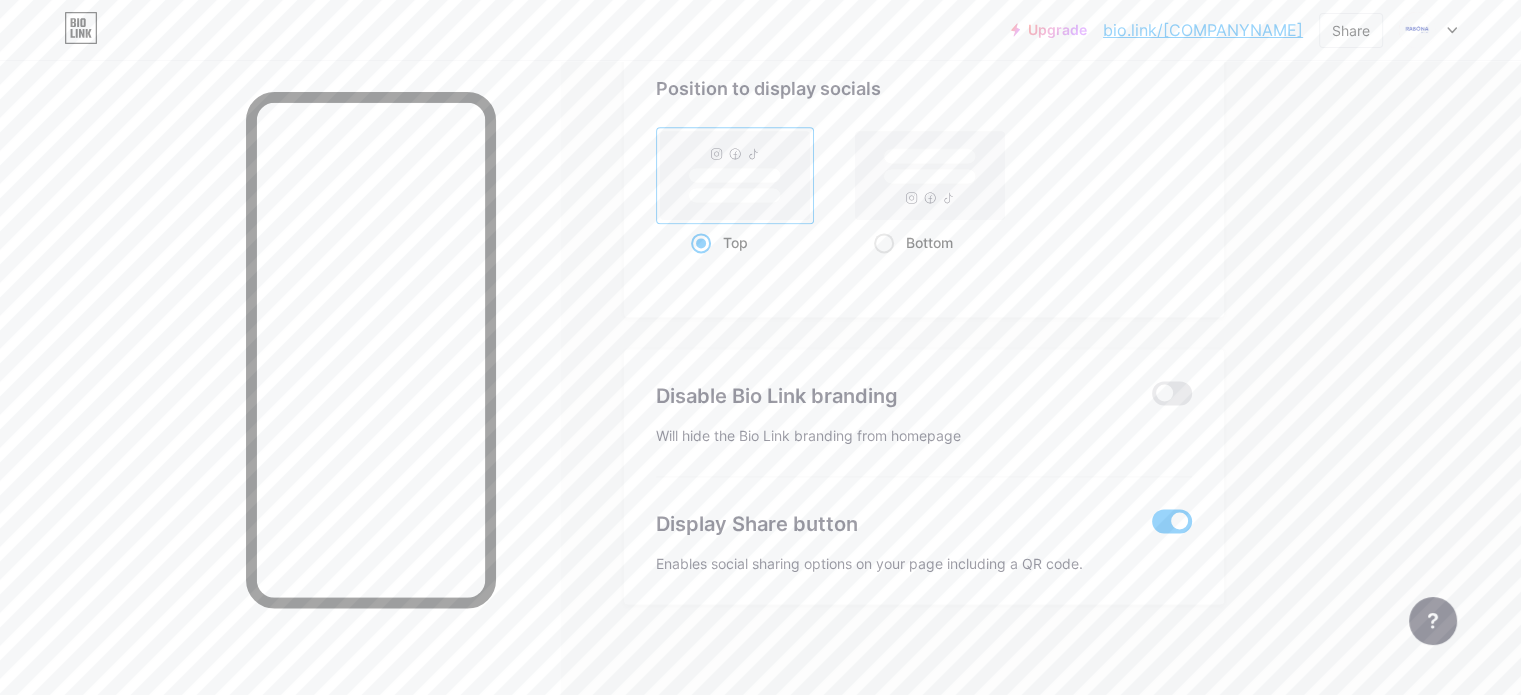 scroll, scrollTop: 2694, scrollLeft: 0, axis: vertical 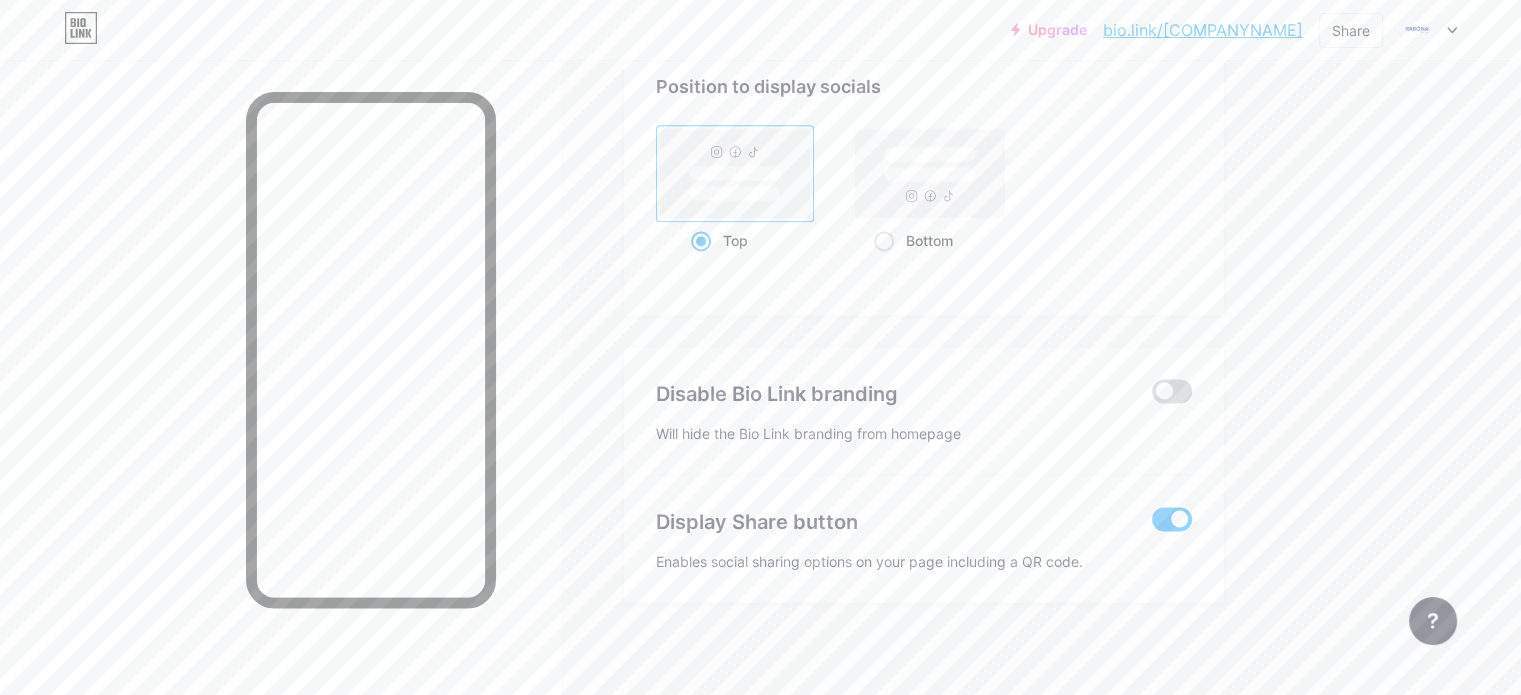 click at bounding box center [1172, 391] 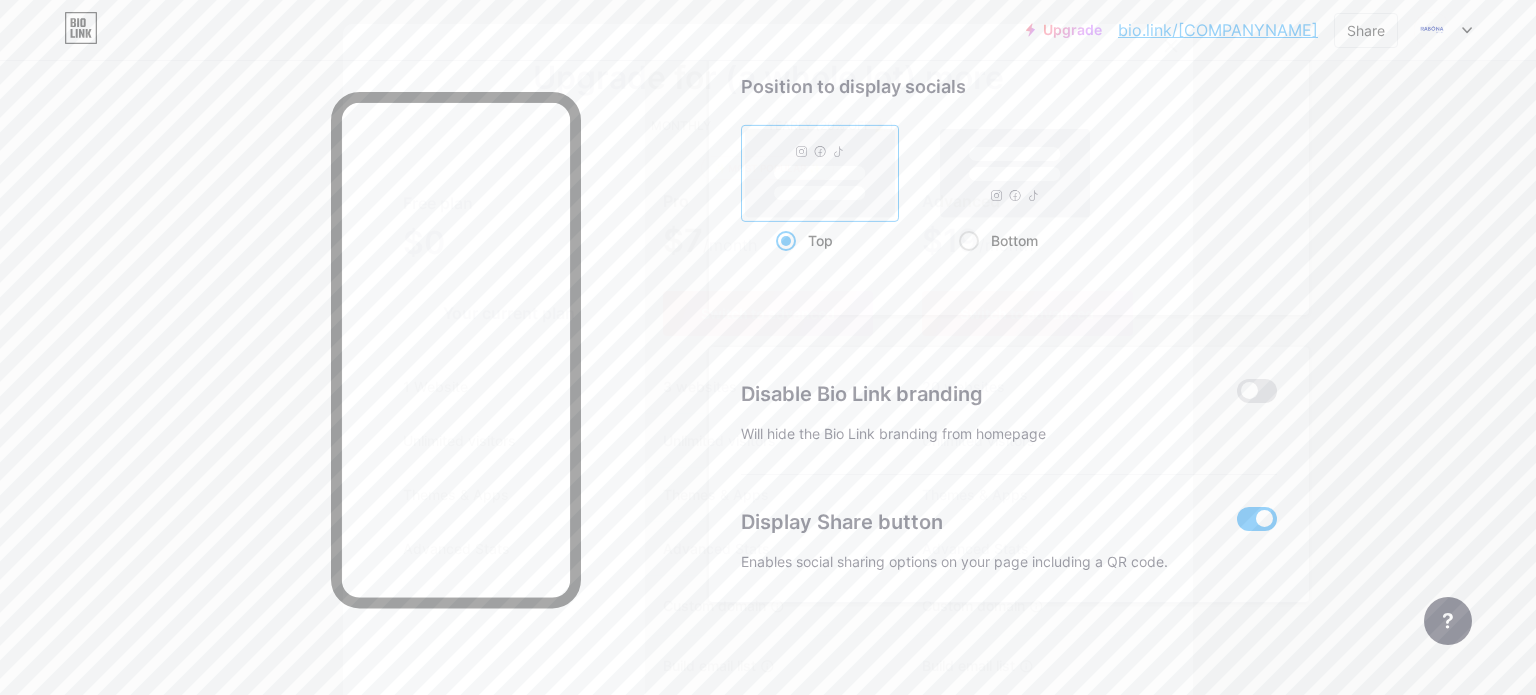 click 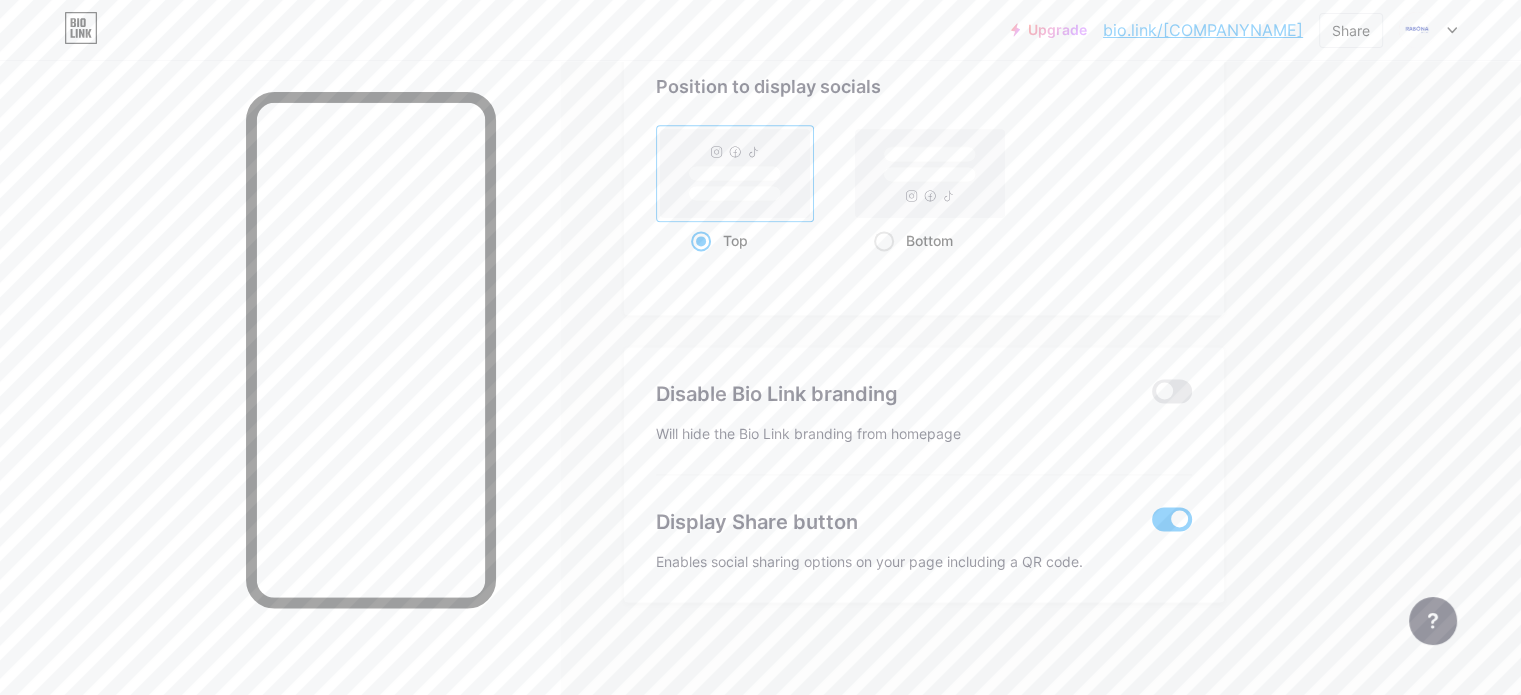 click at bounding box center (1172, 519) 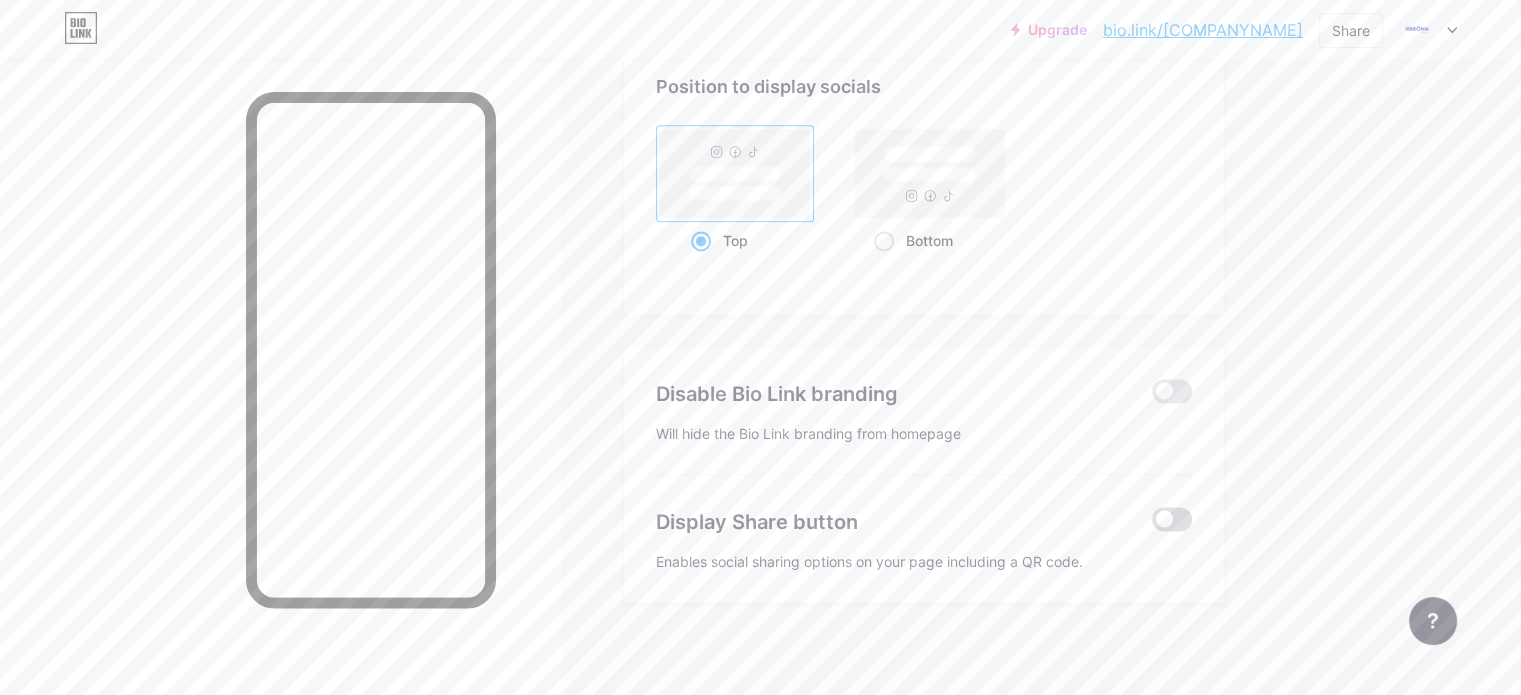 click at bounding box center (1172, 519) 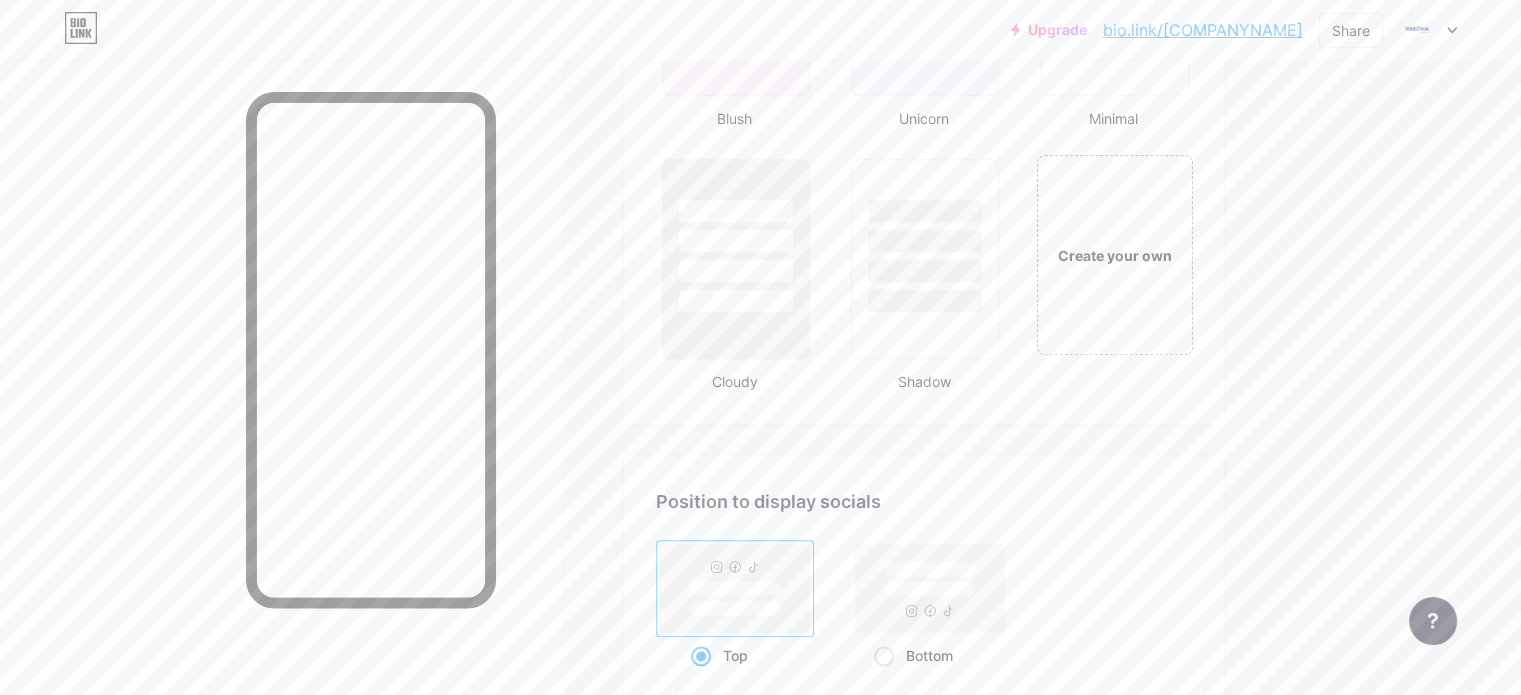 scroll, scrollTop: 2194, scrollLeft: 0, axis: vertical 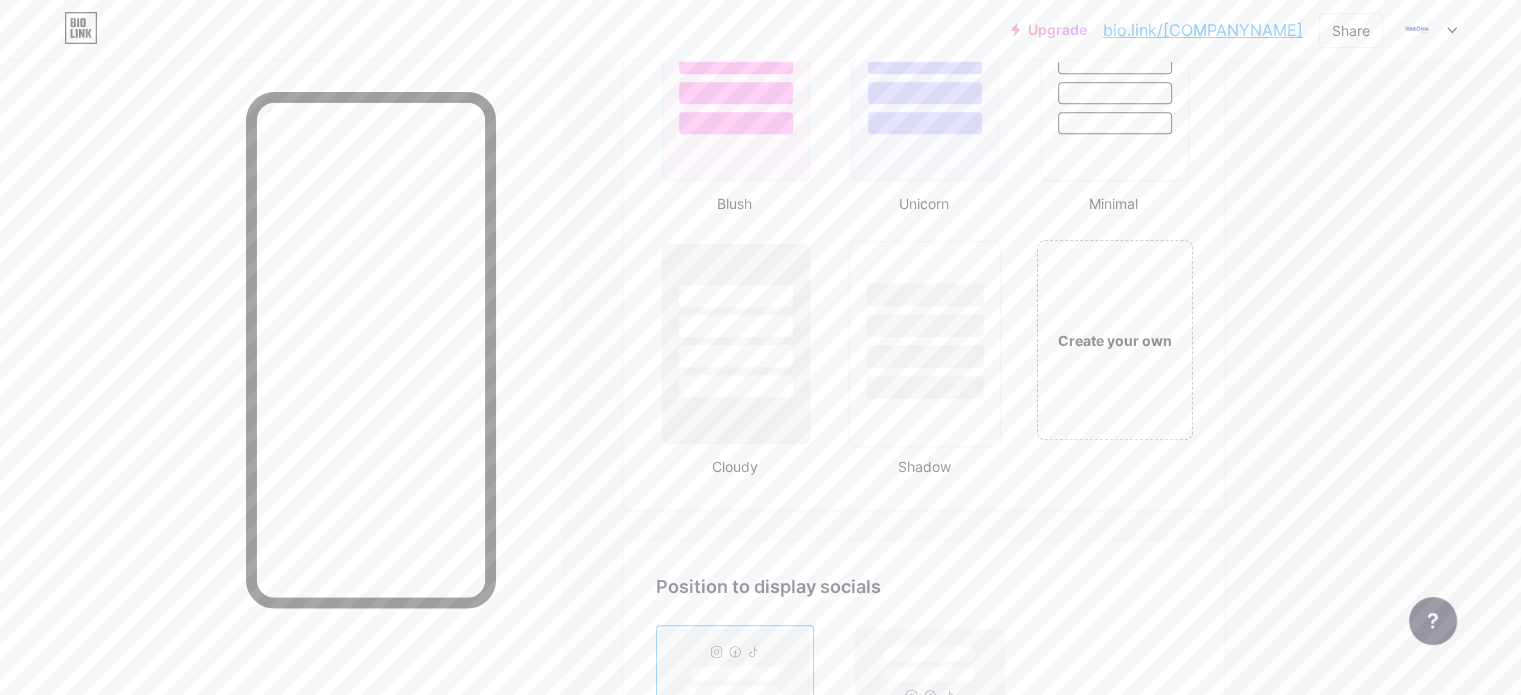 click at bounding box center (925, 344) 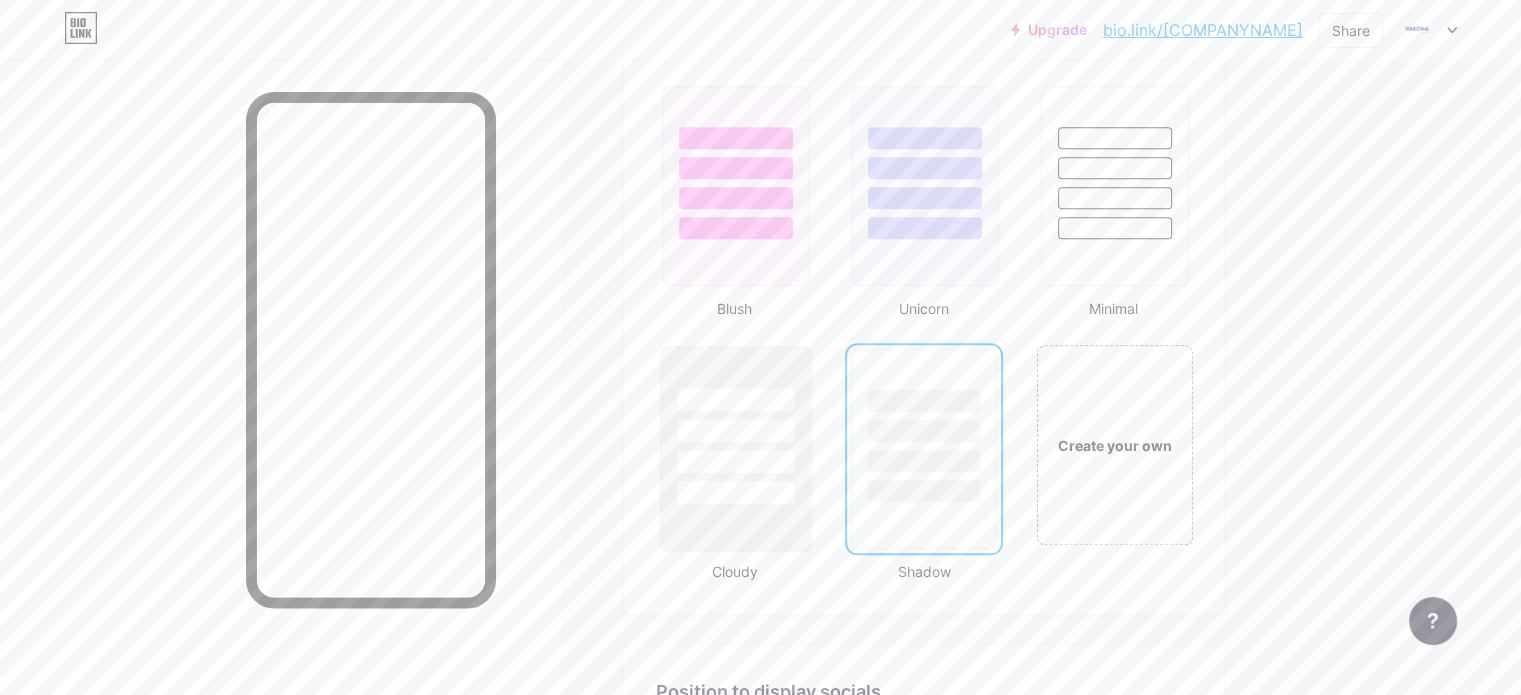 scroll, scrollTop: 2094, scrollLeft: 0, axis: vertical 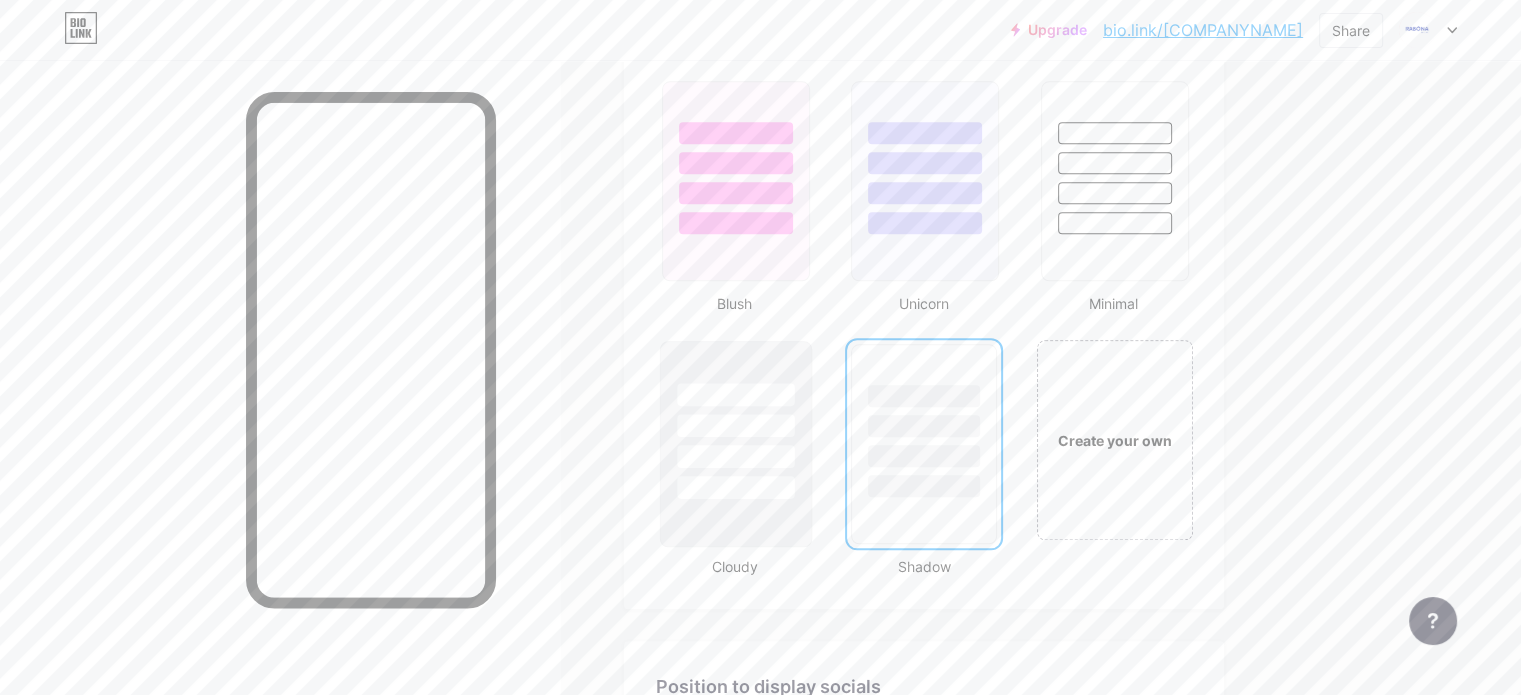 click at bounding box center (735, 425) 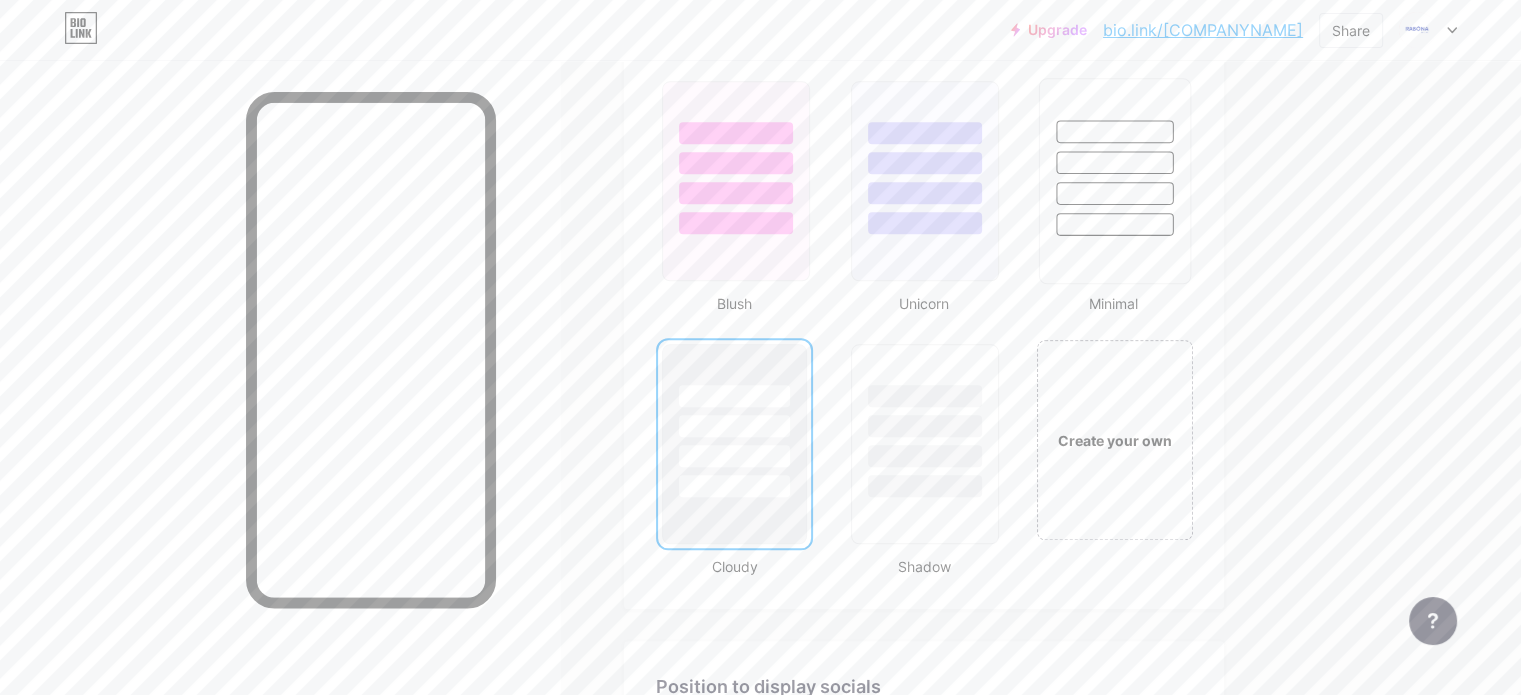 click at bounding box center [1114, 224] 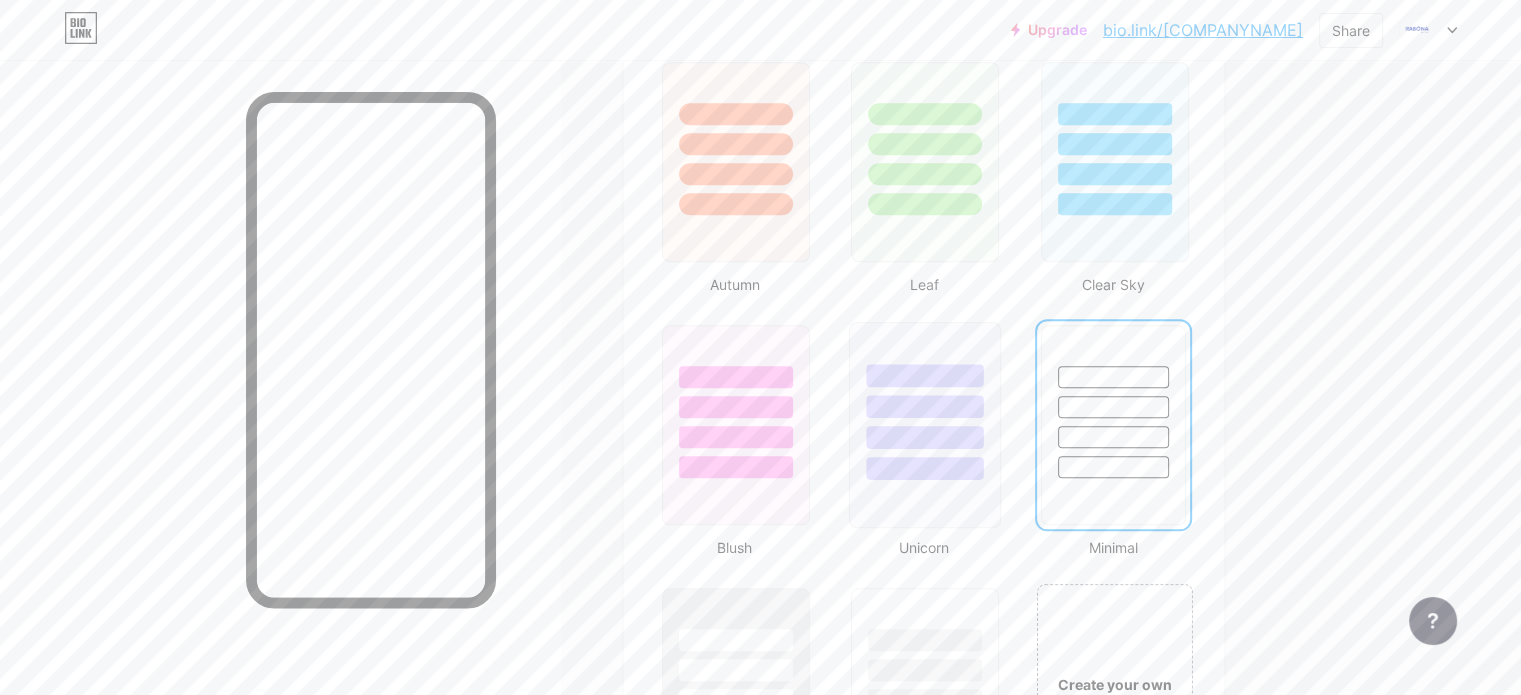 scroll, scrollTop: 1794, scrollLeft: 0, axis: vertical 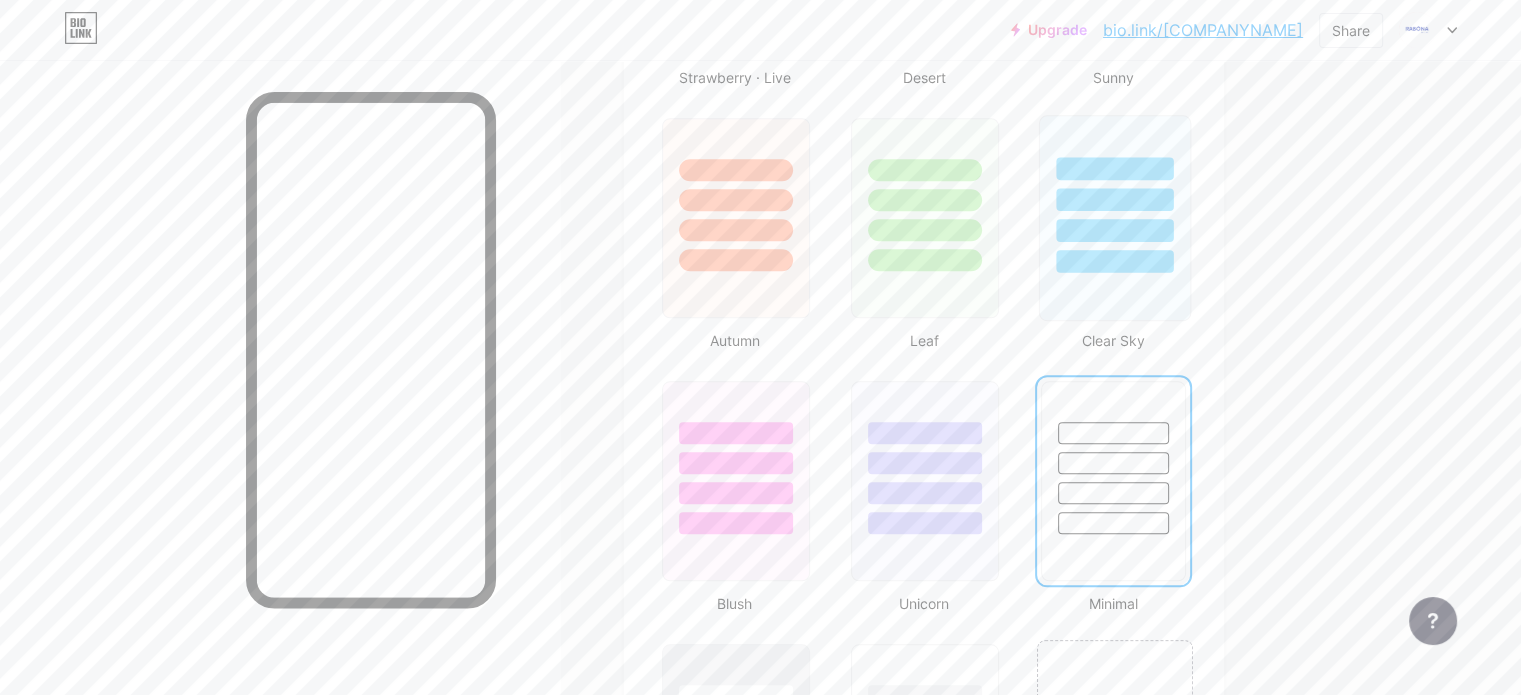click at bounding box center [1114, 218] 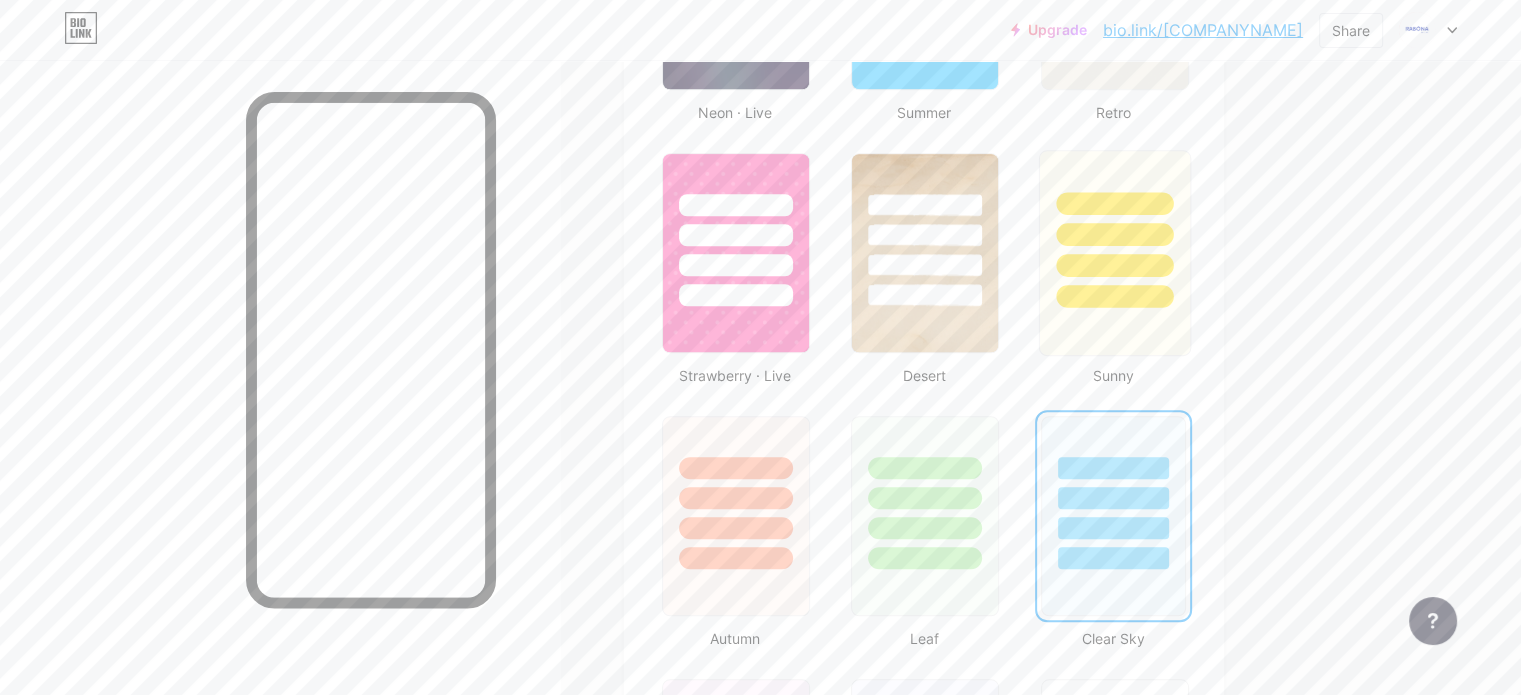 scroll, scrollTop: 1494, scrollLeft: 0, axis: vertical 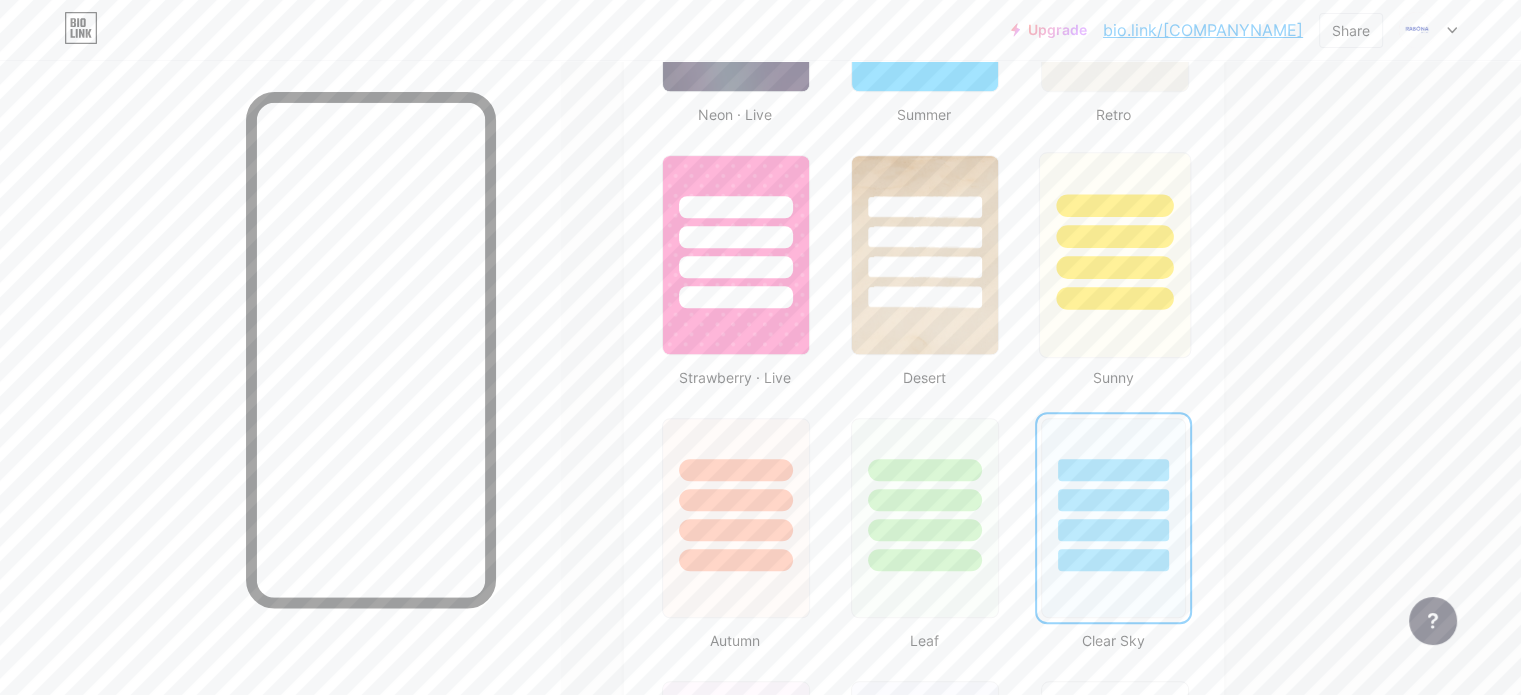 click at bounding box center (1114, 298) 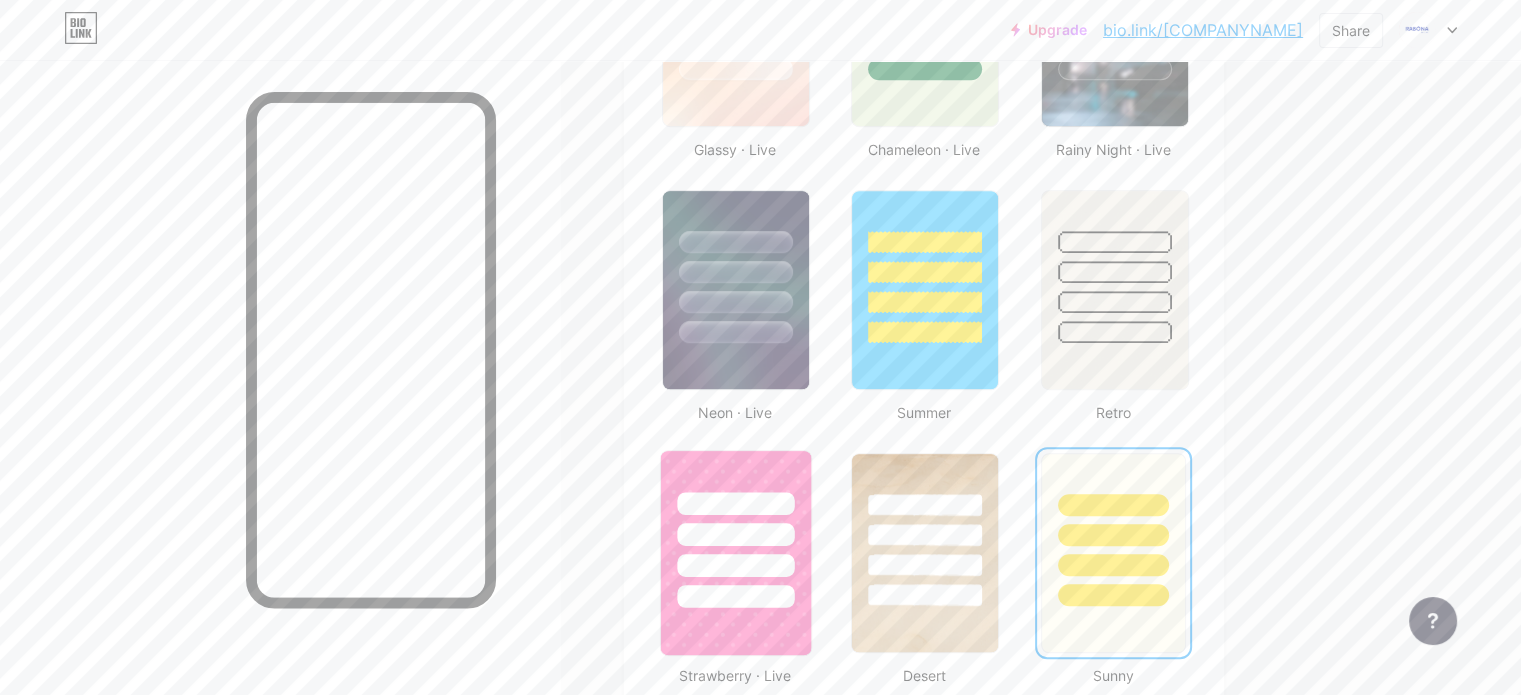 scroll, scrollTop: 1194, scrollLeft: 0, axis: vertical 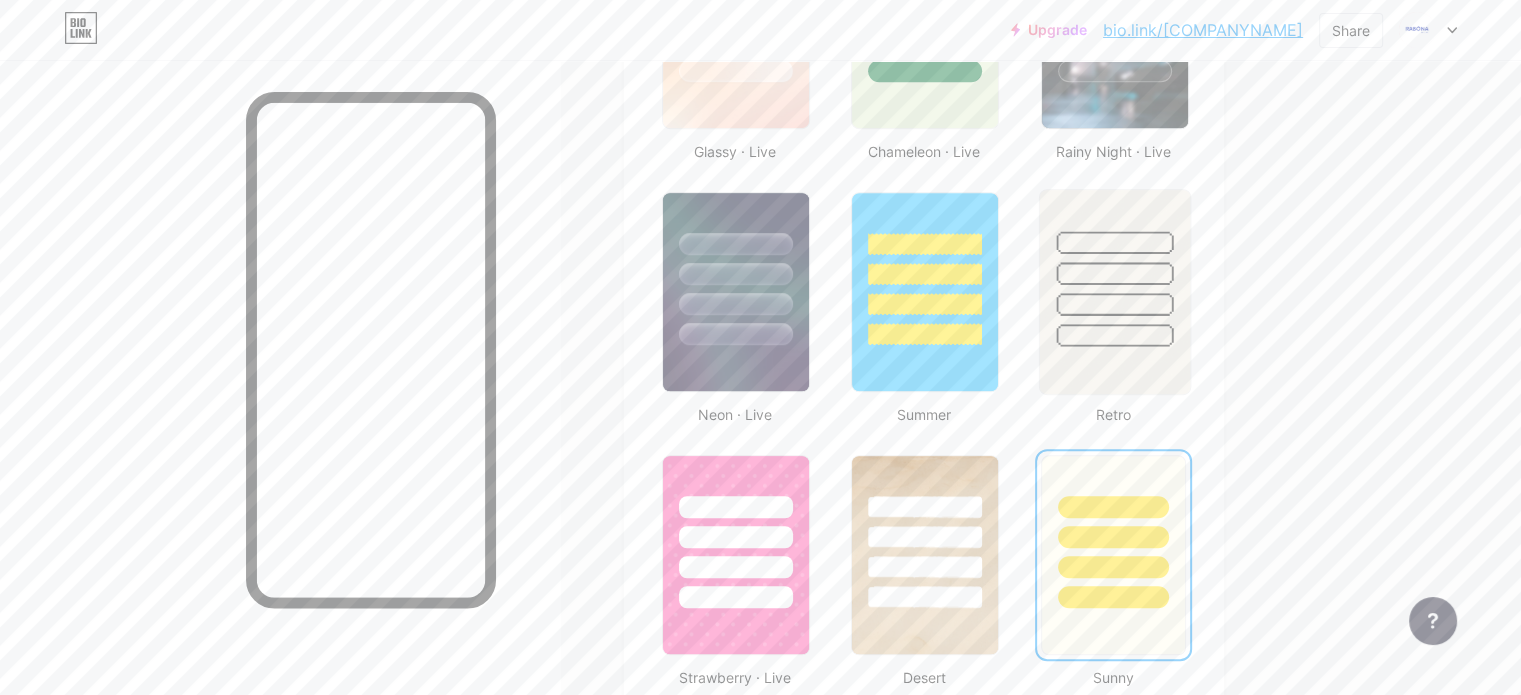 click at bounding box center (1114, 268) 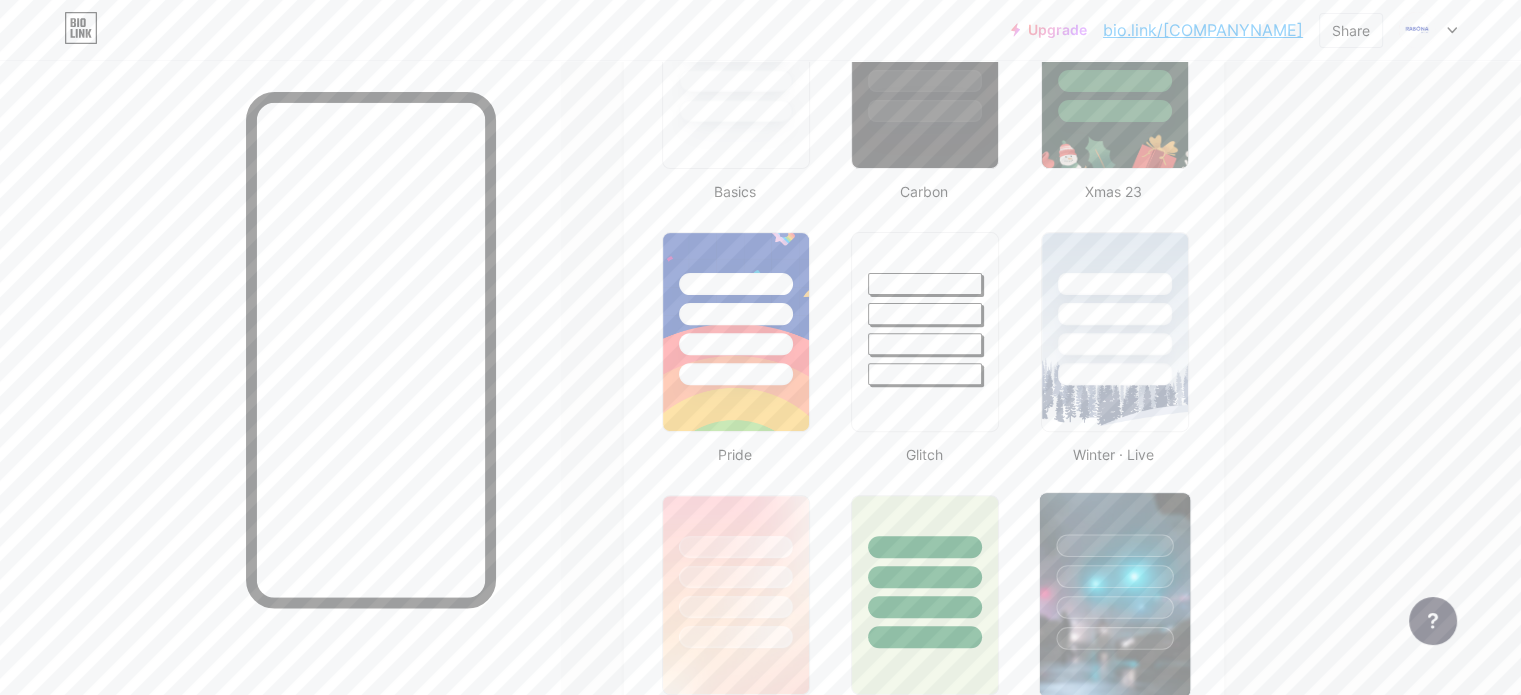 scroll, scrollTop: 594, scrollLeft: 0, axis: vertical 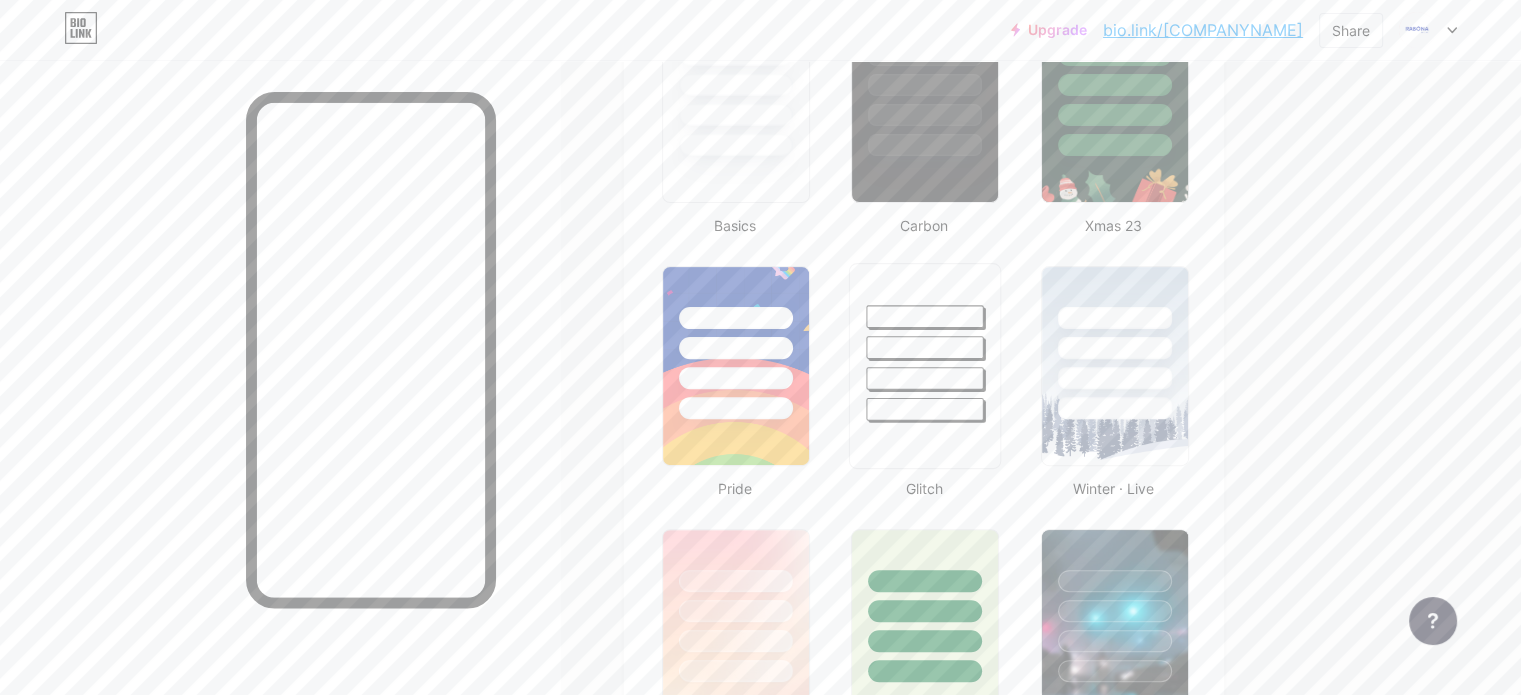 click at bounding box center [925, 366] 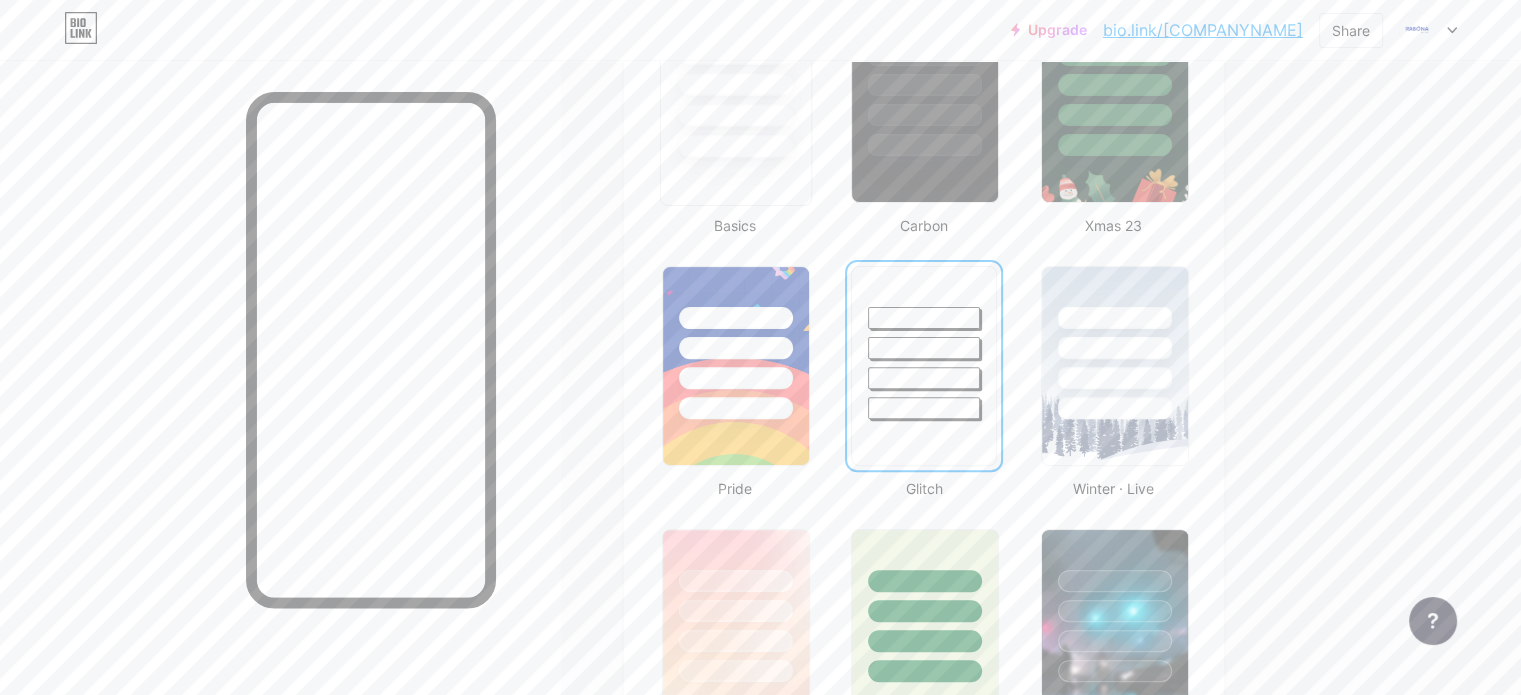 click at bounding box center (735, 146) 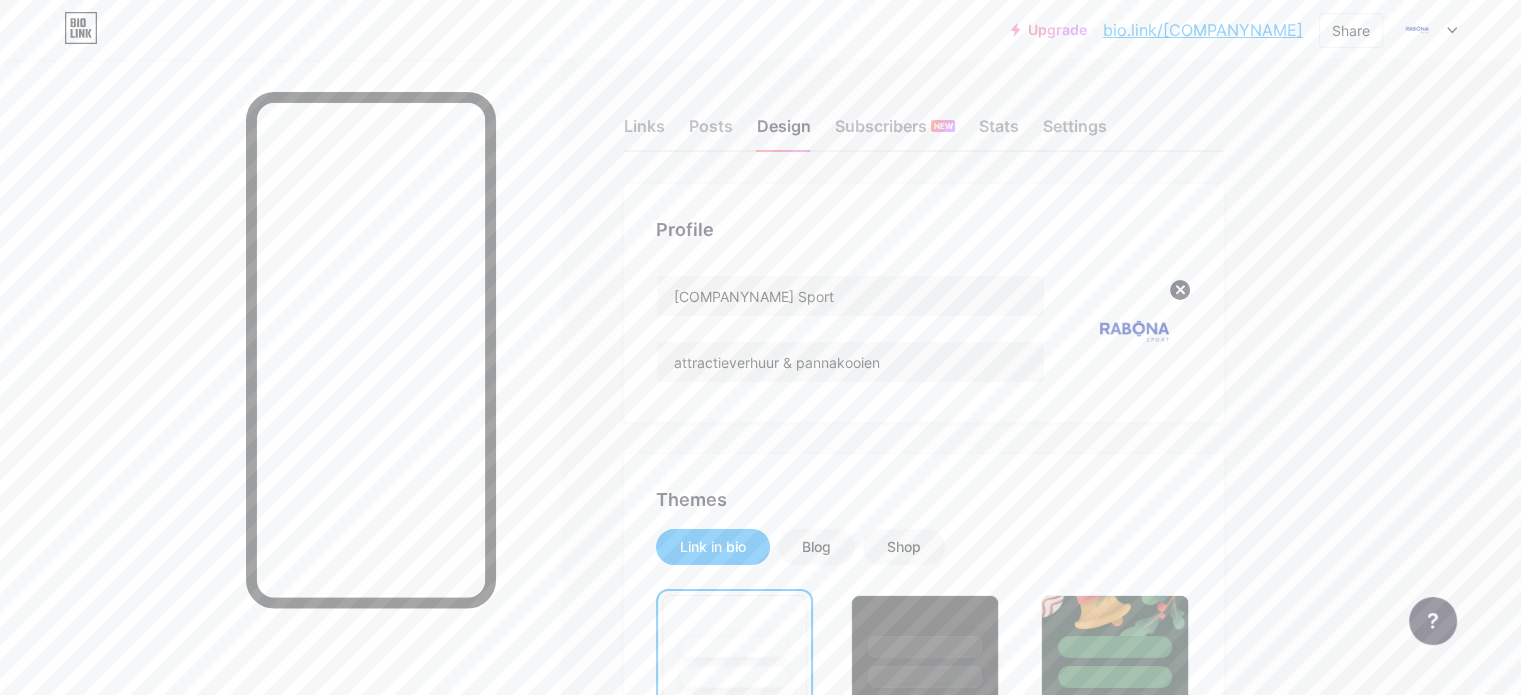 scroll, scrollTop: 0, scrollLeft: 0, axis: both 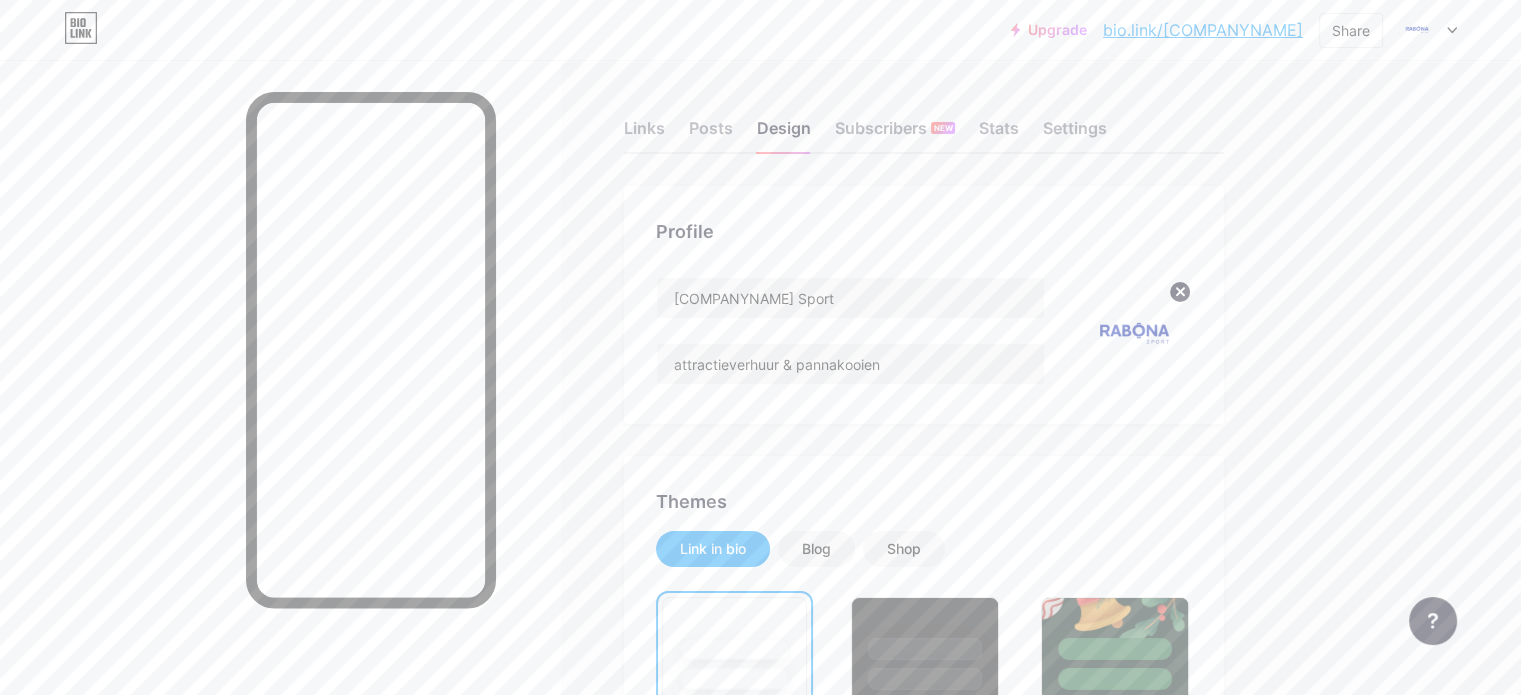 click on "Upgrade   bio.link/[COMPANYNAME]...   bio.link/[COMPANYNAME]   Share               Switch accounts     [COMPANYNAME] Sport   bio.link/[COMPANYNAME]       + Add a new page        Account settings   Logout" at bounding box center (760, 30) 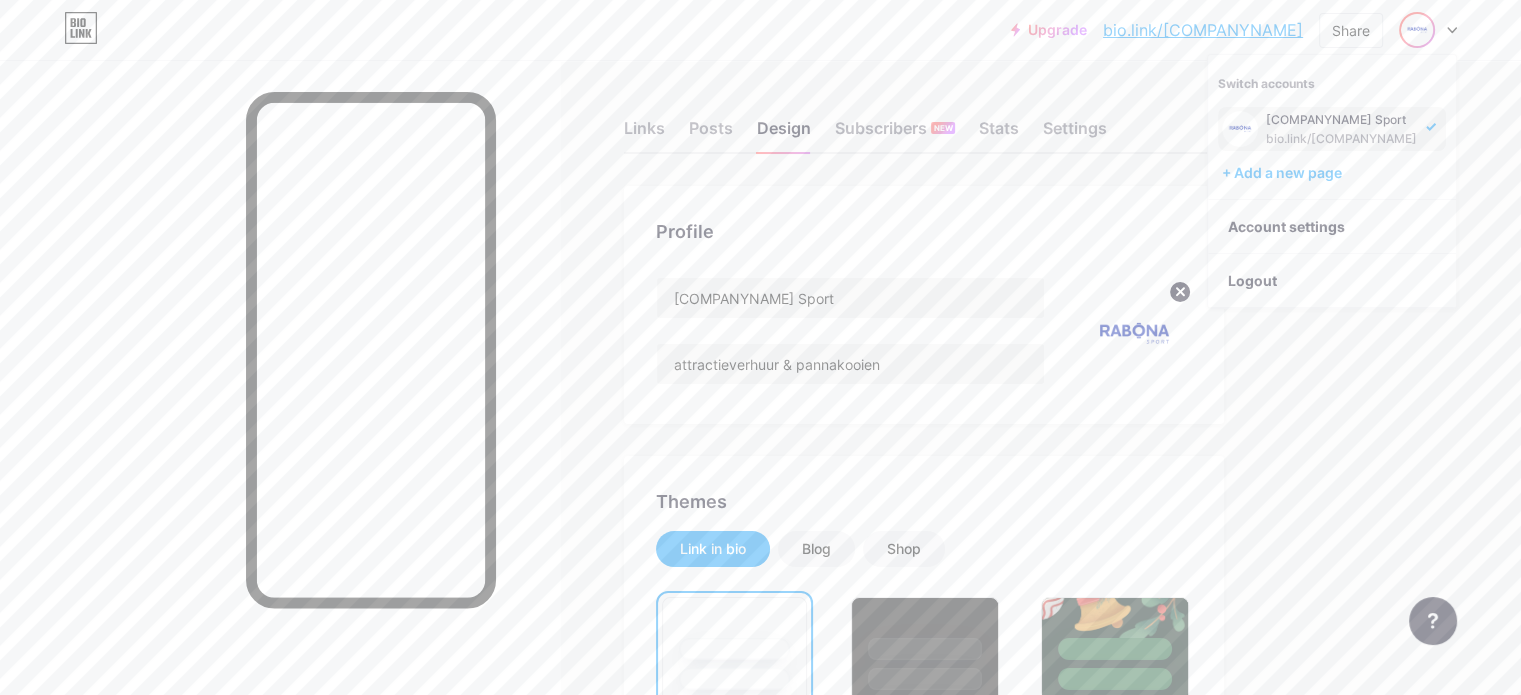 click on "Links
Posts
Design
Subscribers
NEW
Stats
Settings     Profile   [COMPANYNAME] Sport     attractieverhuur & pannakooien                   Themes   Link in bio   Blog   Shop       Basics       Carbon       Xmas 23       Pride       Glitch       Winter · Live       Glassy · Live       Chameleon · Live       Rainy Night · Live       Neon · Live       Summer       Retro       Strawberry · Live       Desert       Sunny       Autumn       Leaf       Clear Sky       Blush       Unicorn       Minimal       Cloudy       Shadow     Create your own           Changes saved       Position to display socials                 Top                     Bottom
Disable Bio Link branding
Will hide the Bio Link branding from homepage     Display Share button
Enables social sharing options on your page including a QR code.   Changes saved           Feature requests             Help center" at bounding box center (654, 1728) 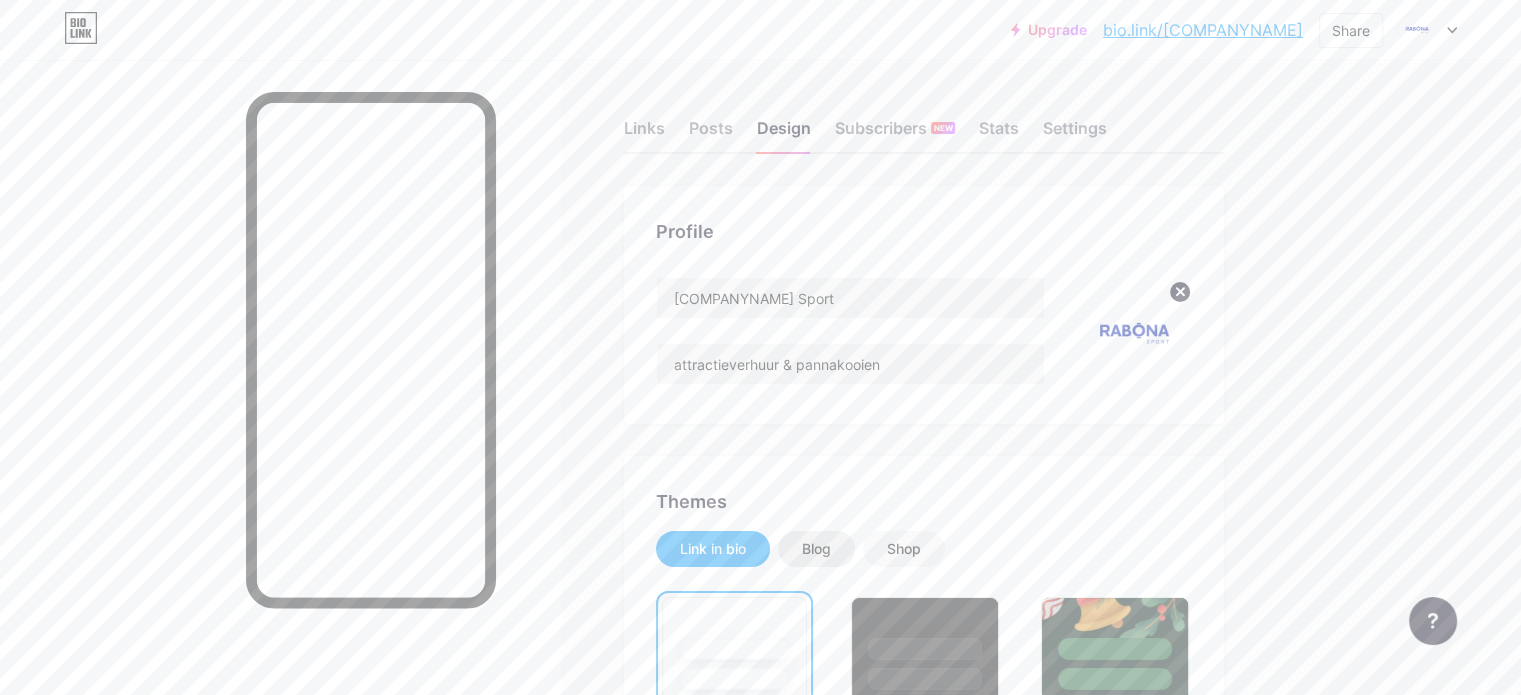 click on "Blog" at bounding box center [816, 549] 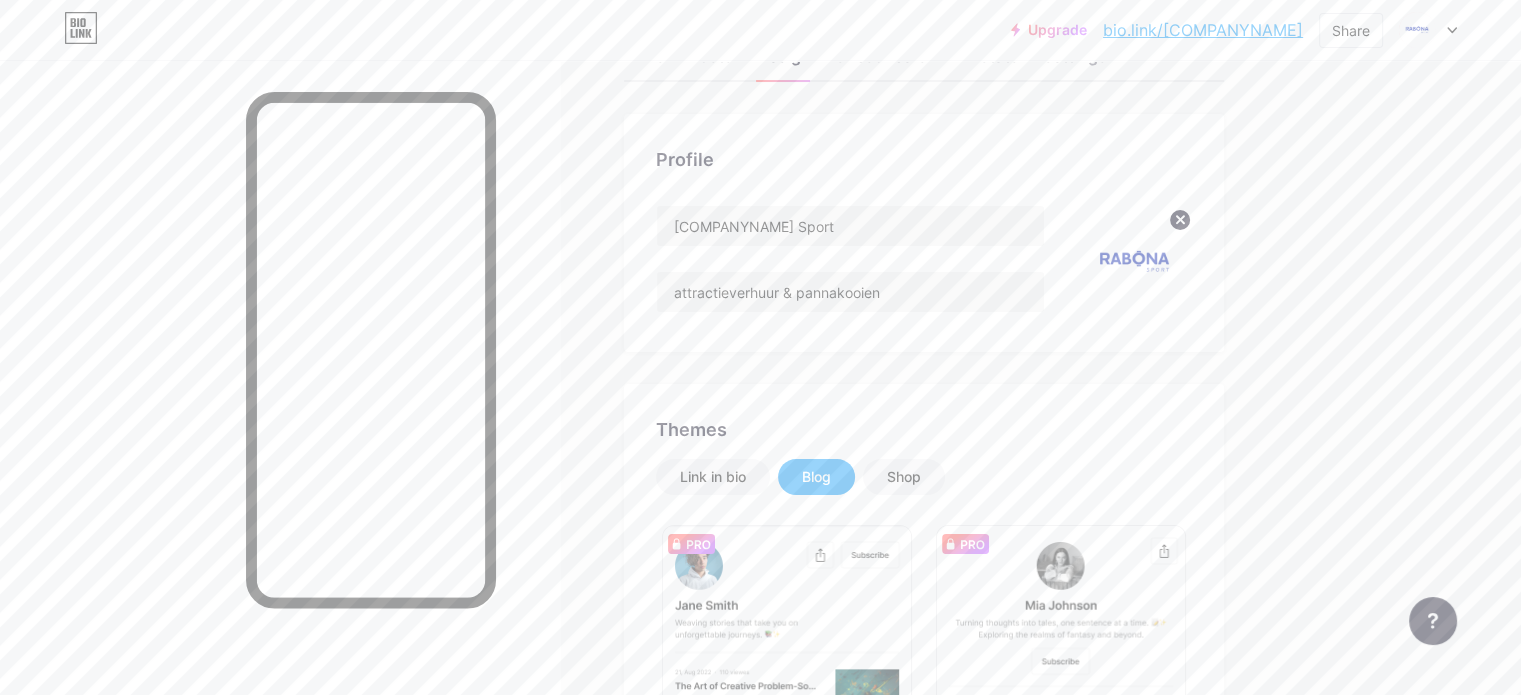 scroll, scrollTop: 0, scrollLeft: 0, axis: both 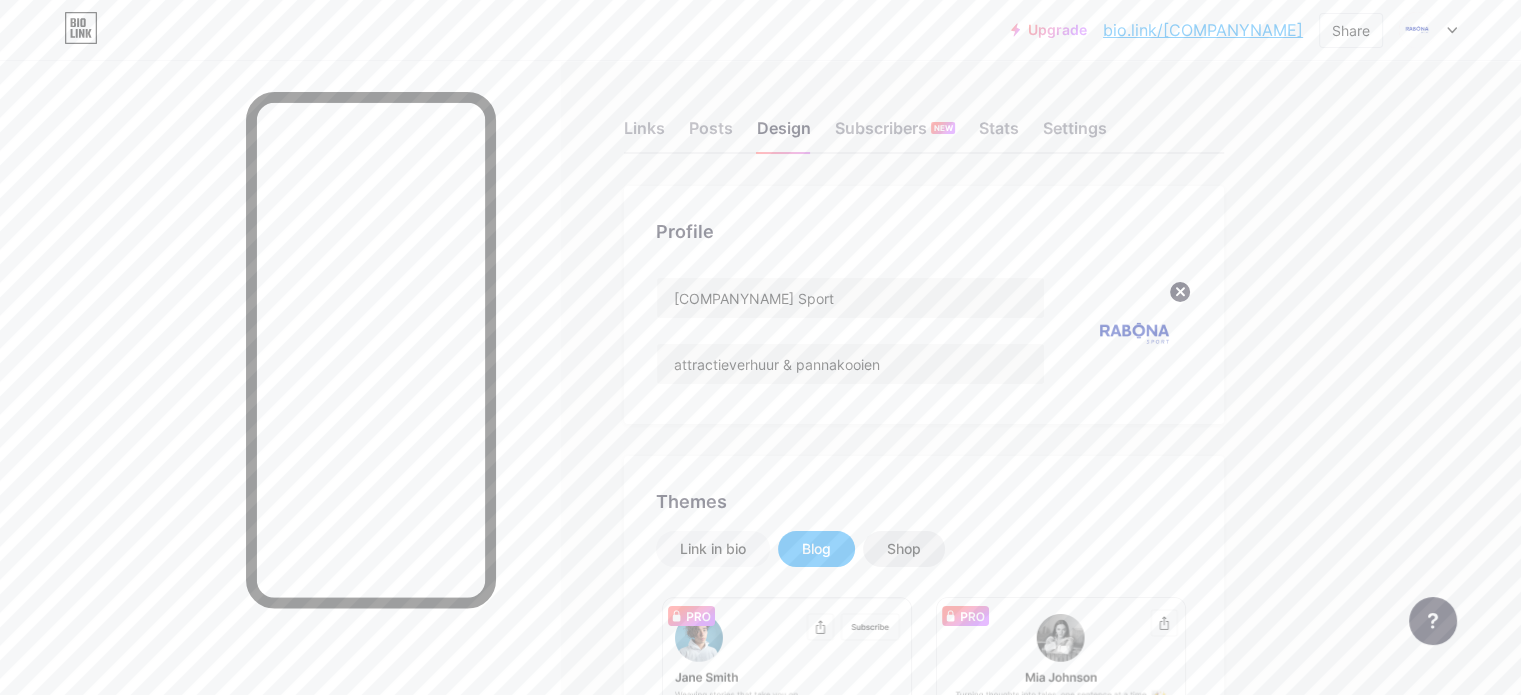click on "Shop" at bounding box center (904, 549) 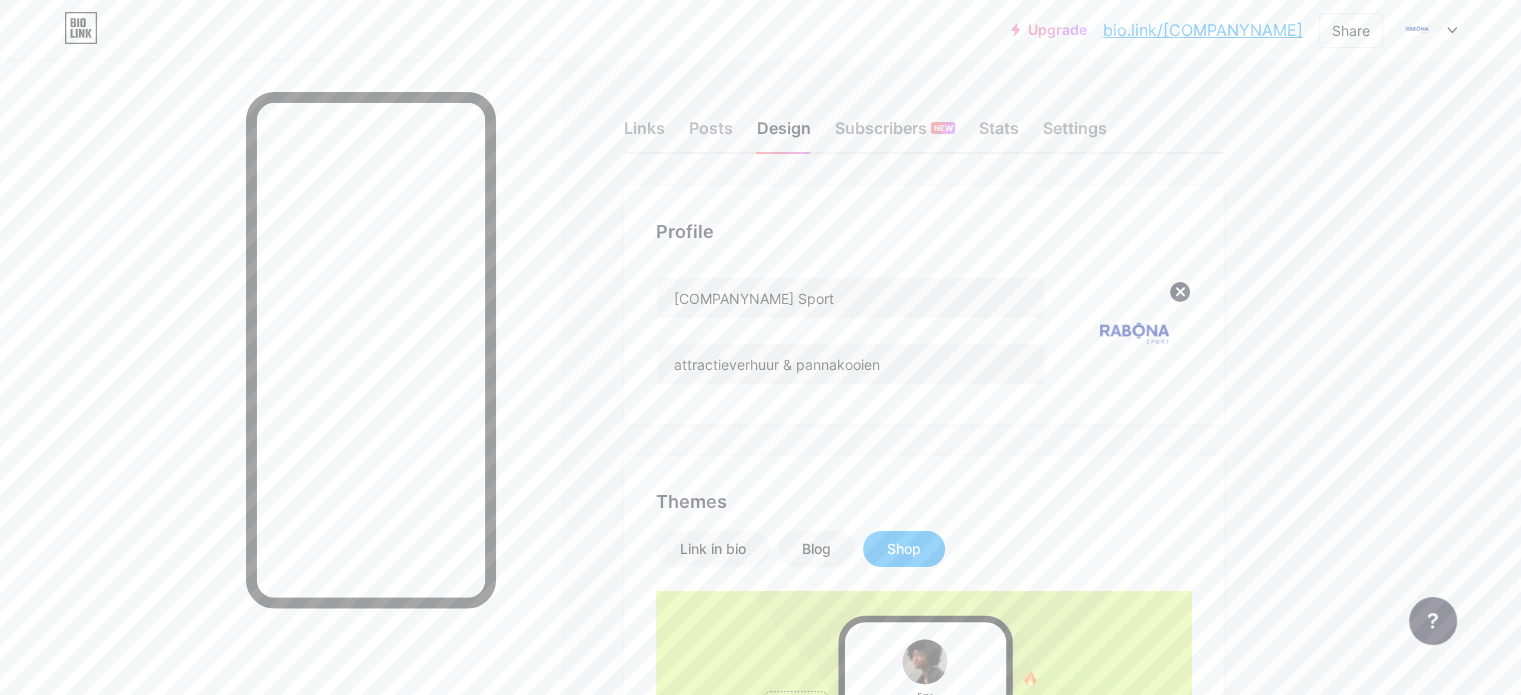 scroll, scrollTop: 0, scrollLeft: 0, axis: both 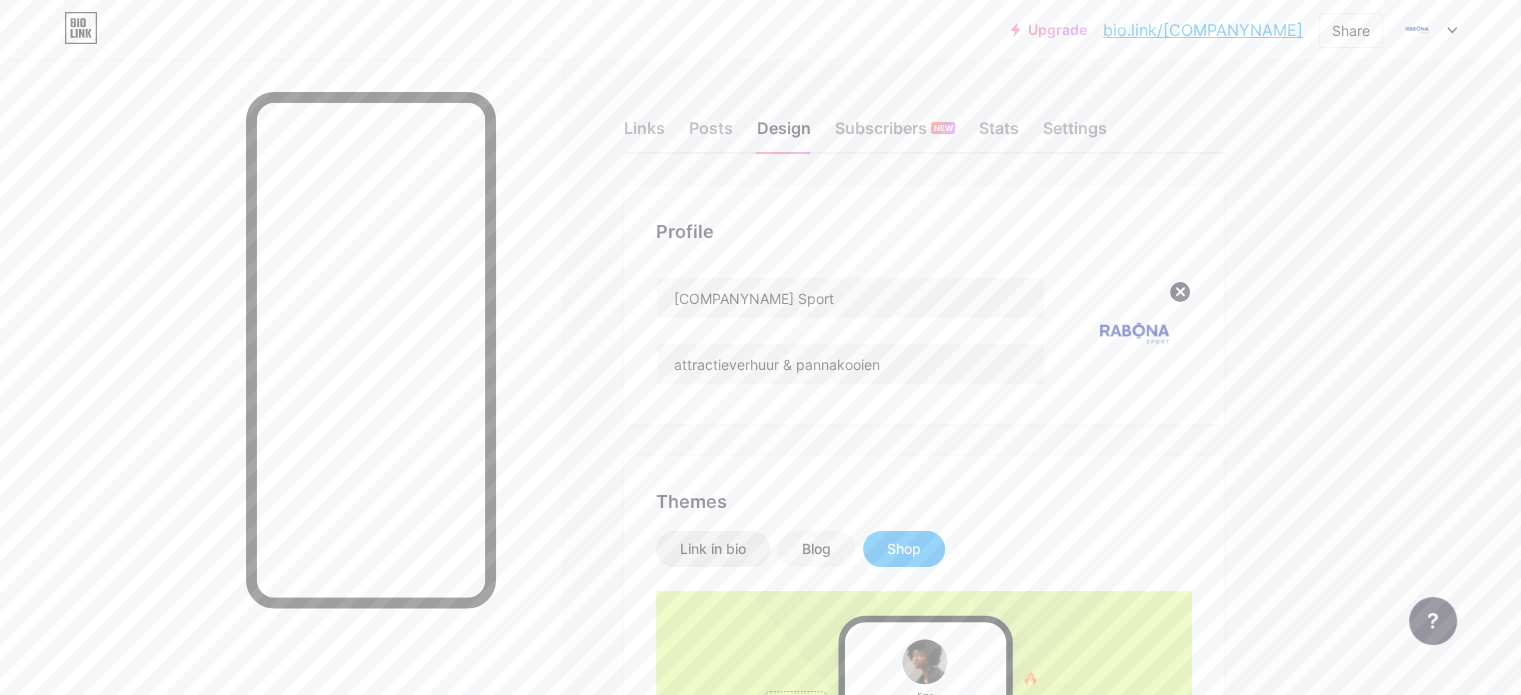 click on "Link in bio" at bounding box center (713, 549) 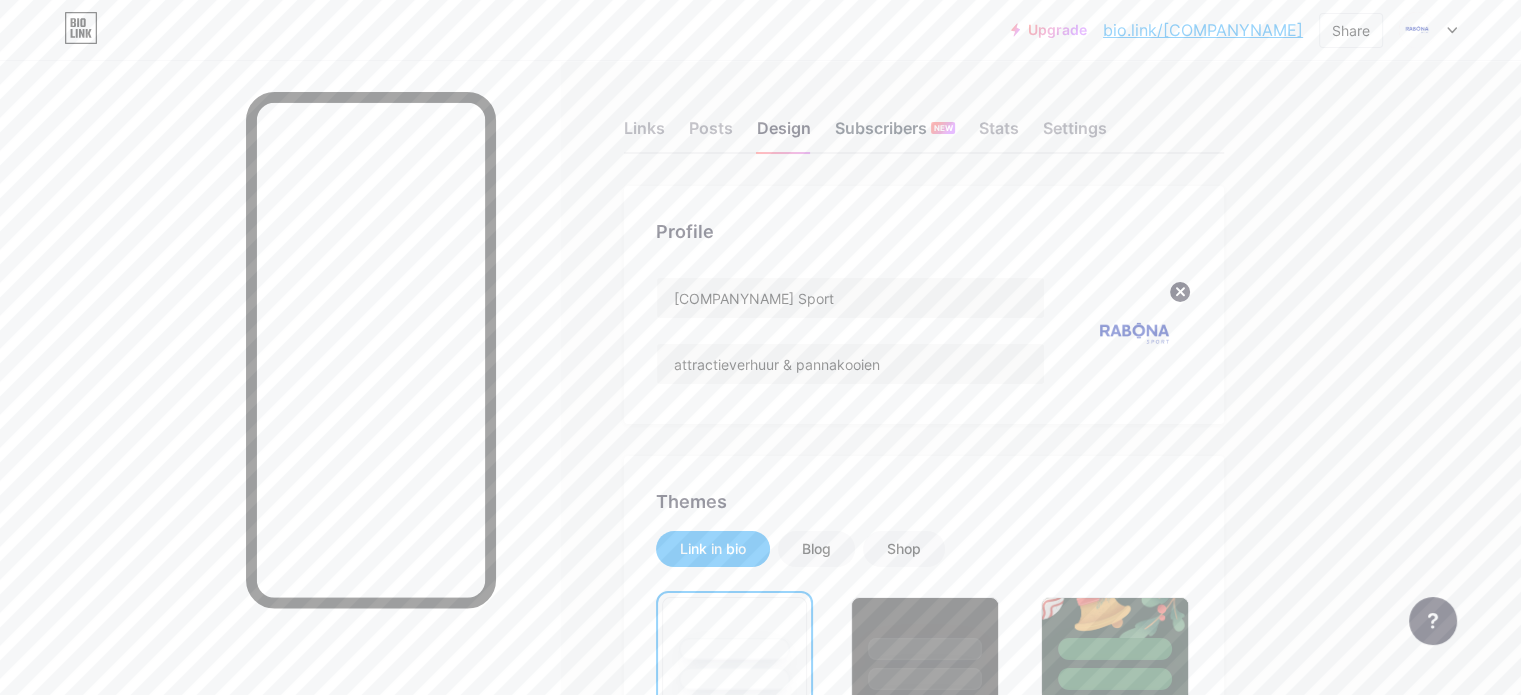 click on "Subscribers
NEW" at bounding box center [895, 134] 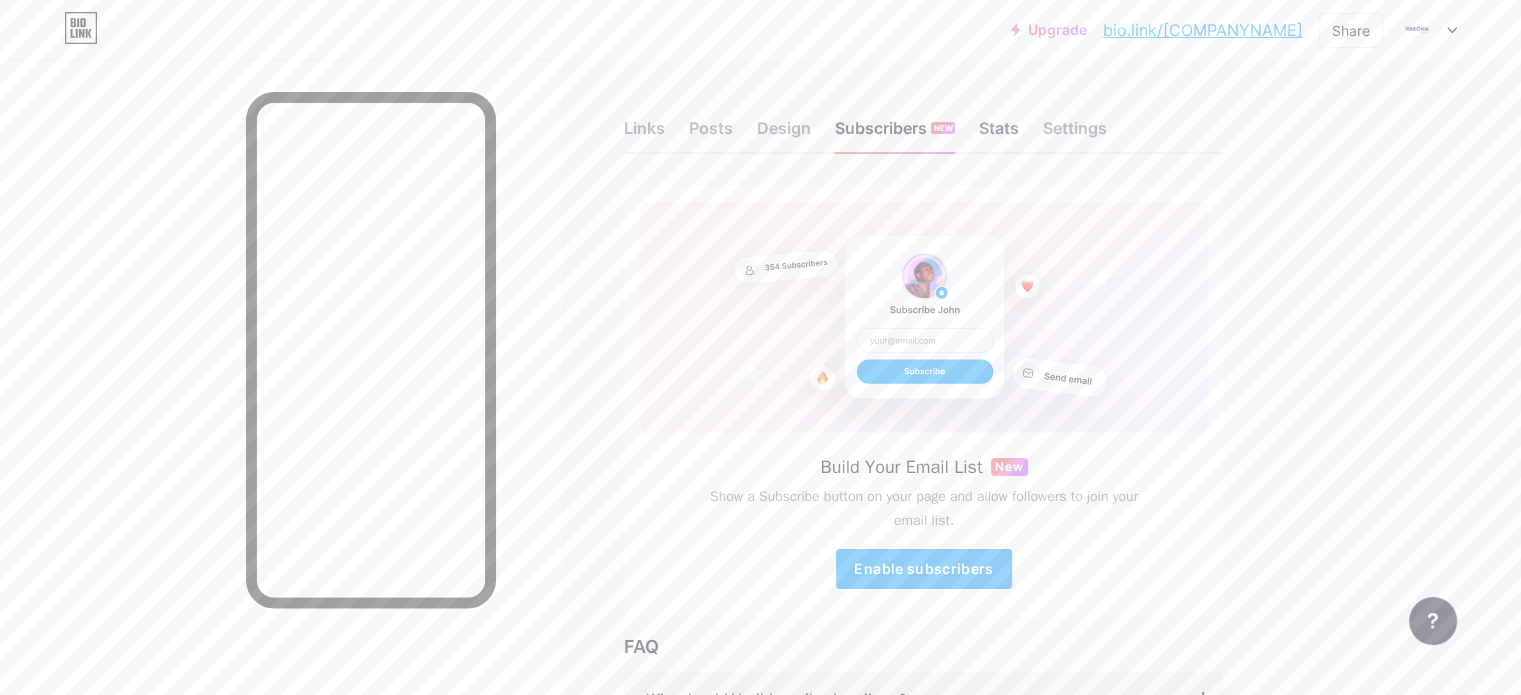 click on "Stats" at bounding box center [999, 134] 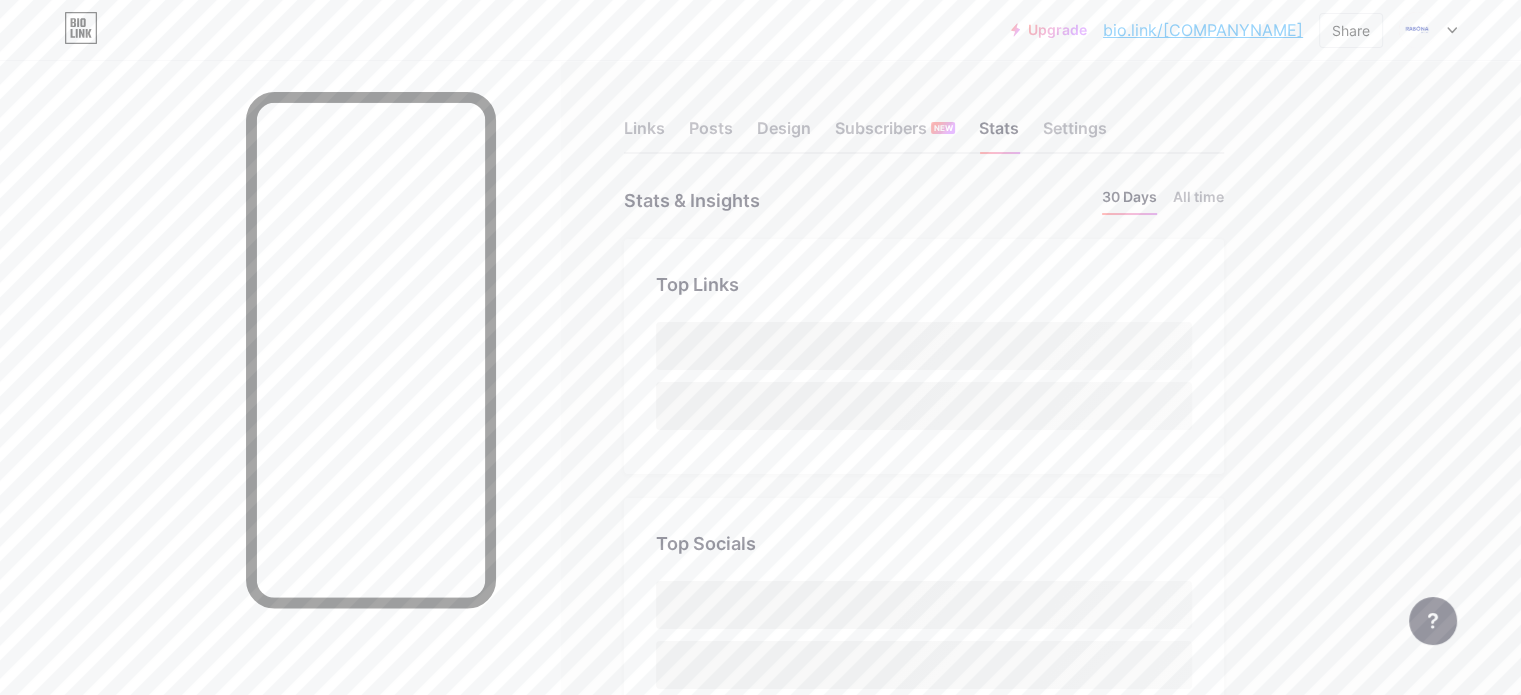 scroll, scrollTop: 999304, scrollLeft: 998479, axis: both 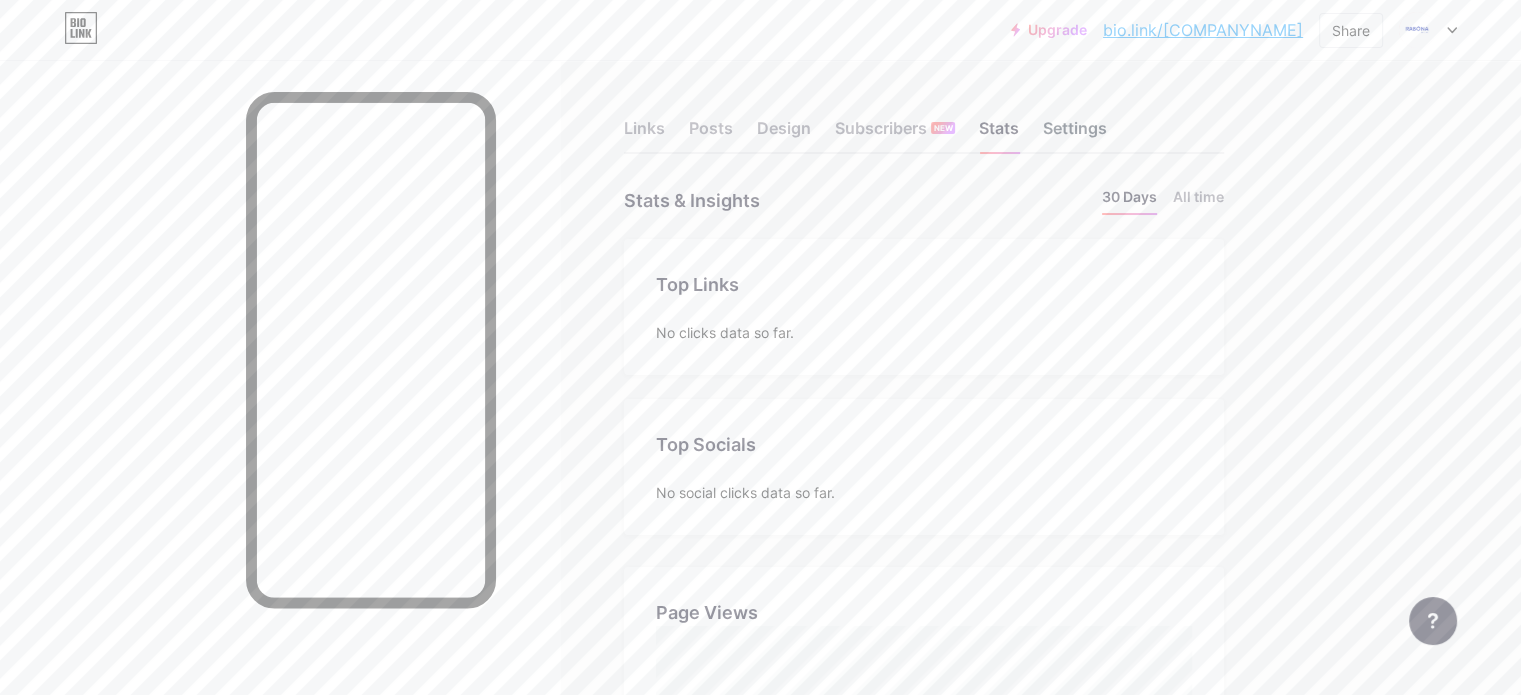 click on "Settings" at bounding box center (1075, 134) 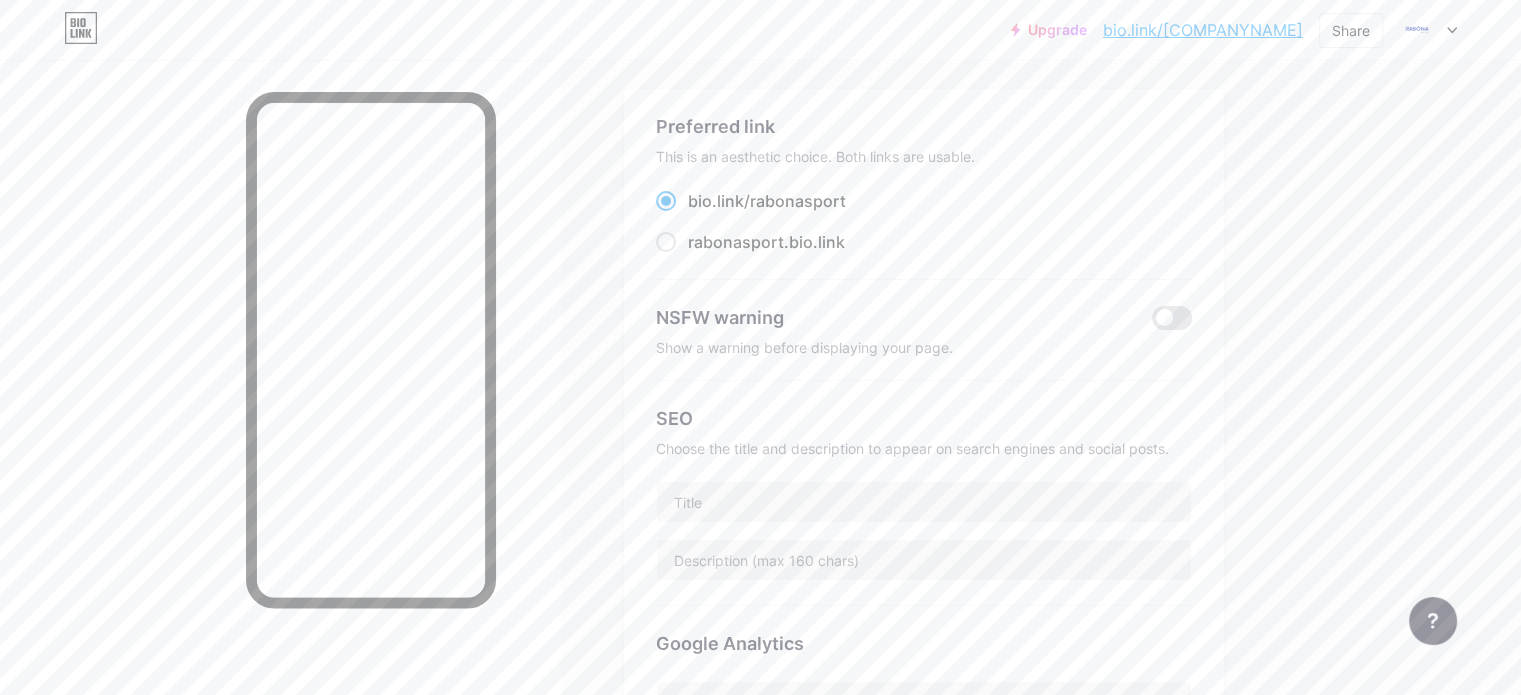 scroll, scrollTop: 100, scrollLeft: 0, axis: vertical 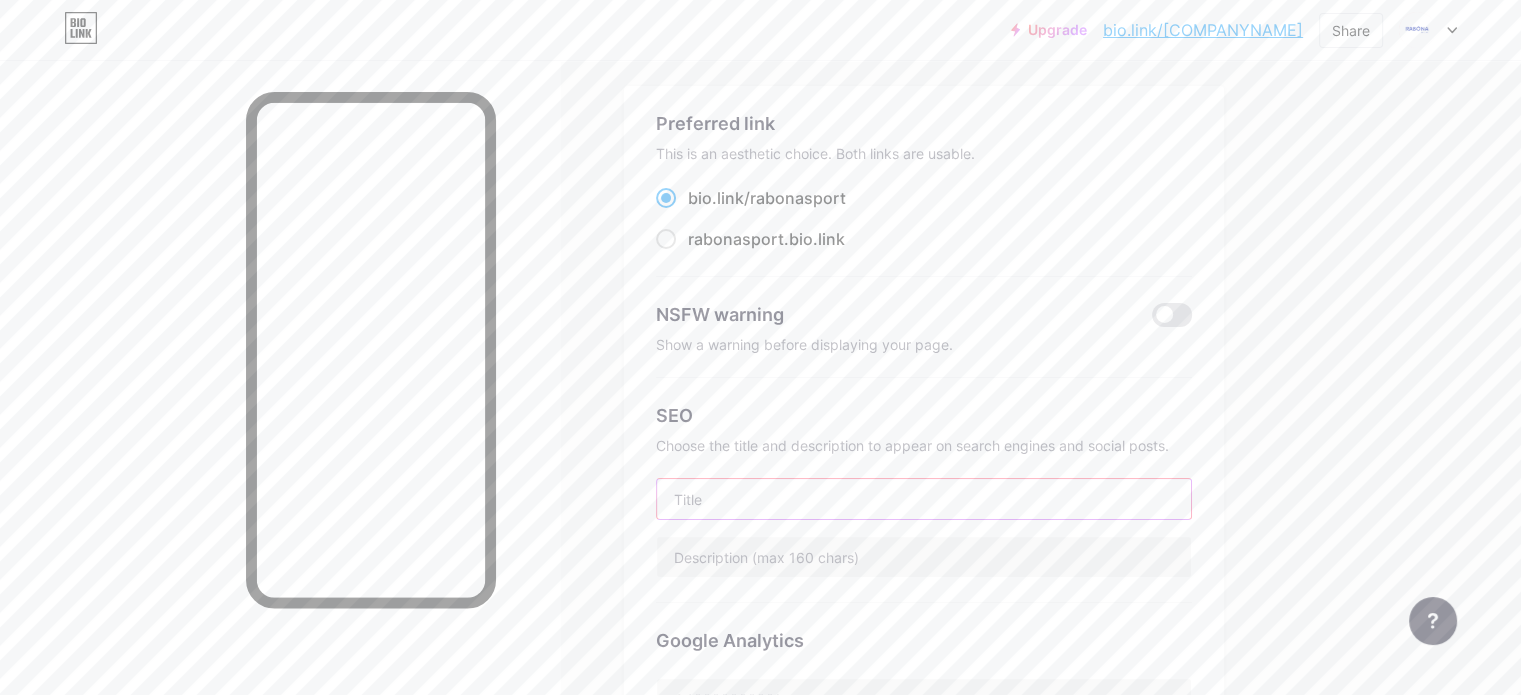 click at bounding box center (924, 499) 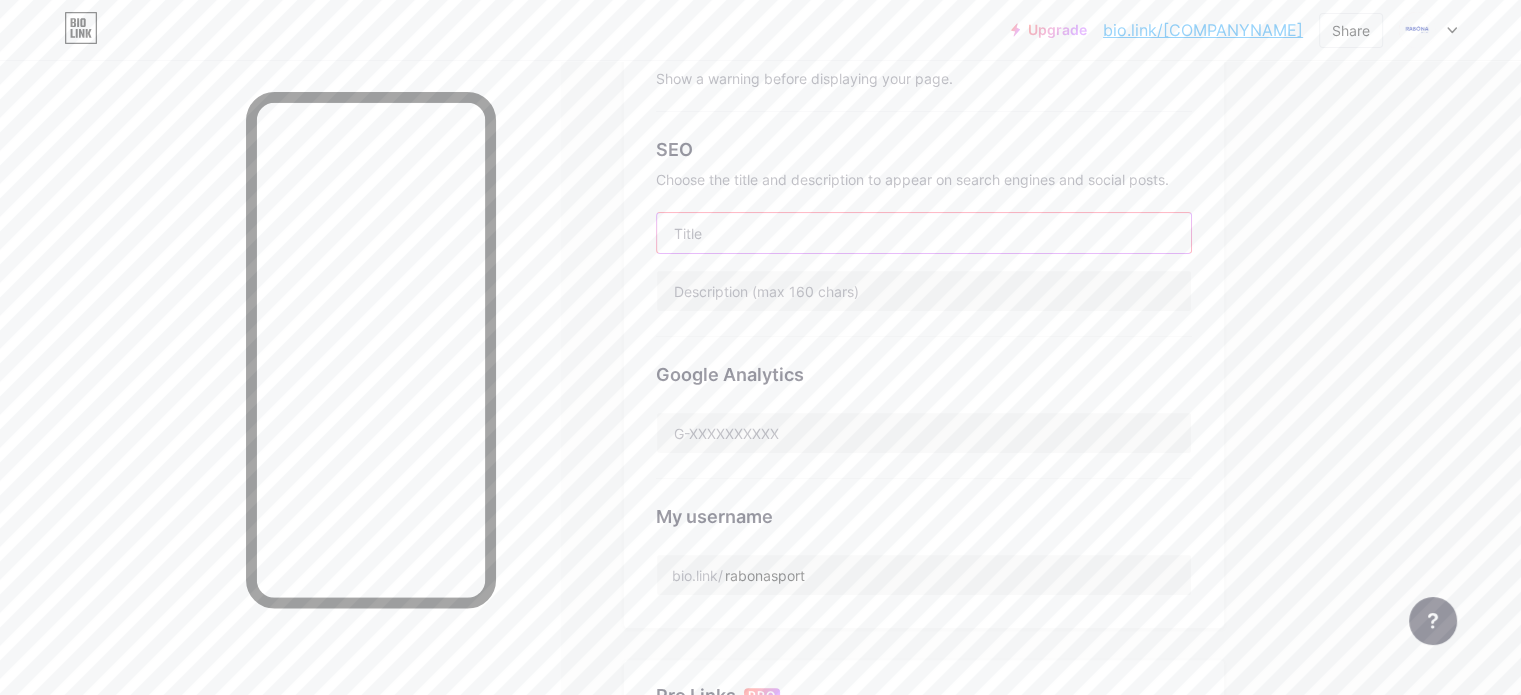 scroll, scrollTop: 0, scrollLeft: 0, axis: both 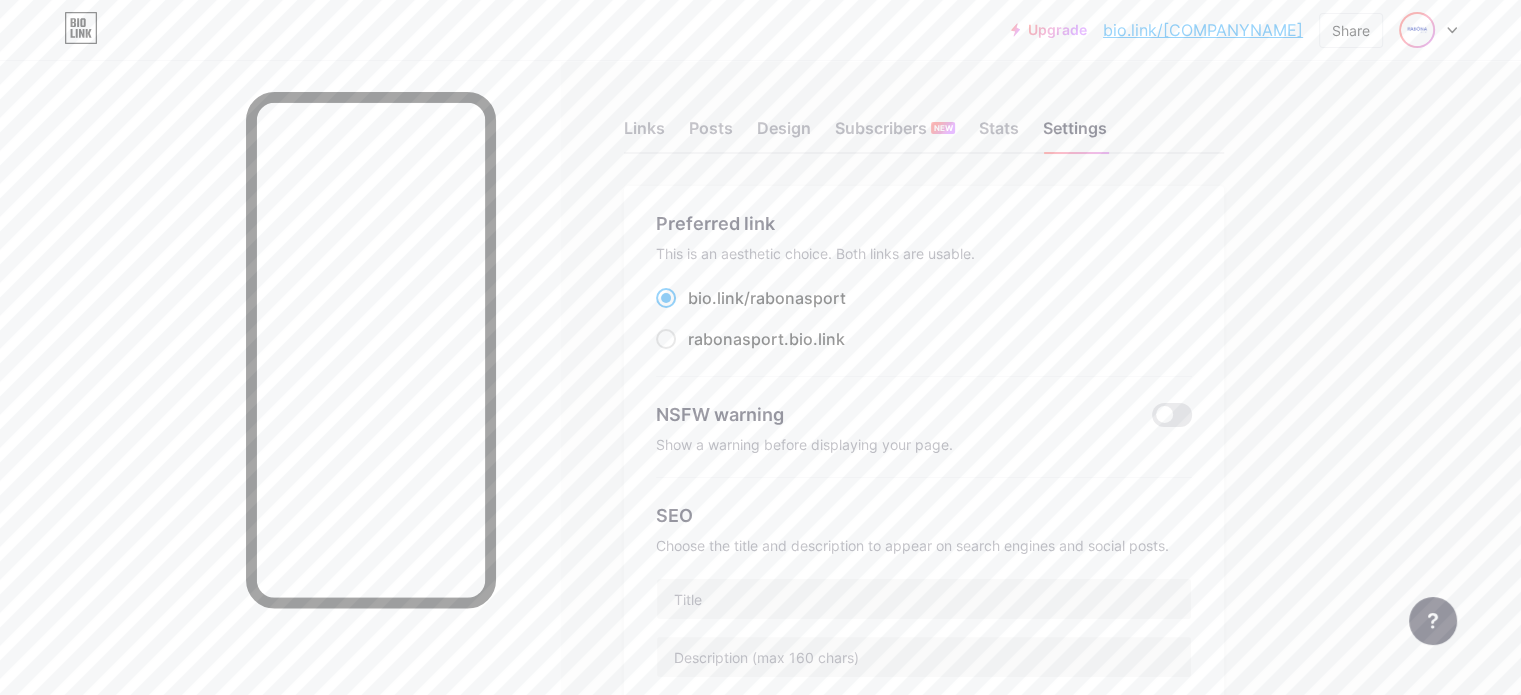 click at bounding box center [1417, 30] 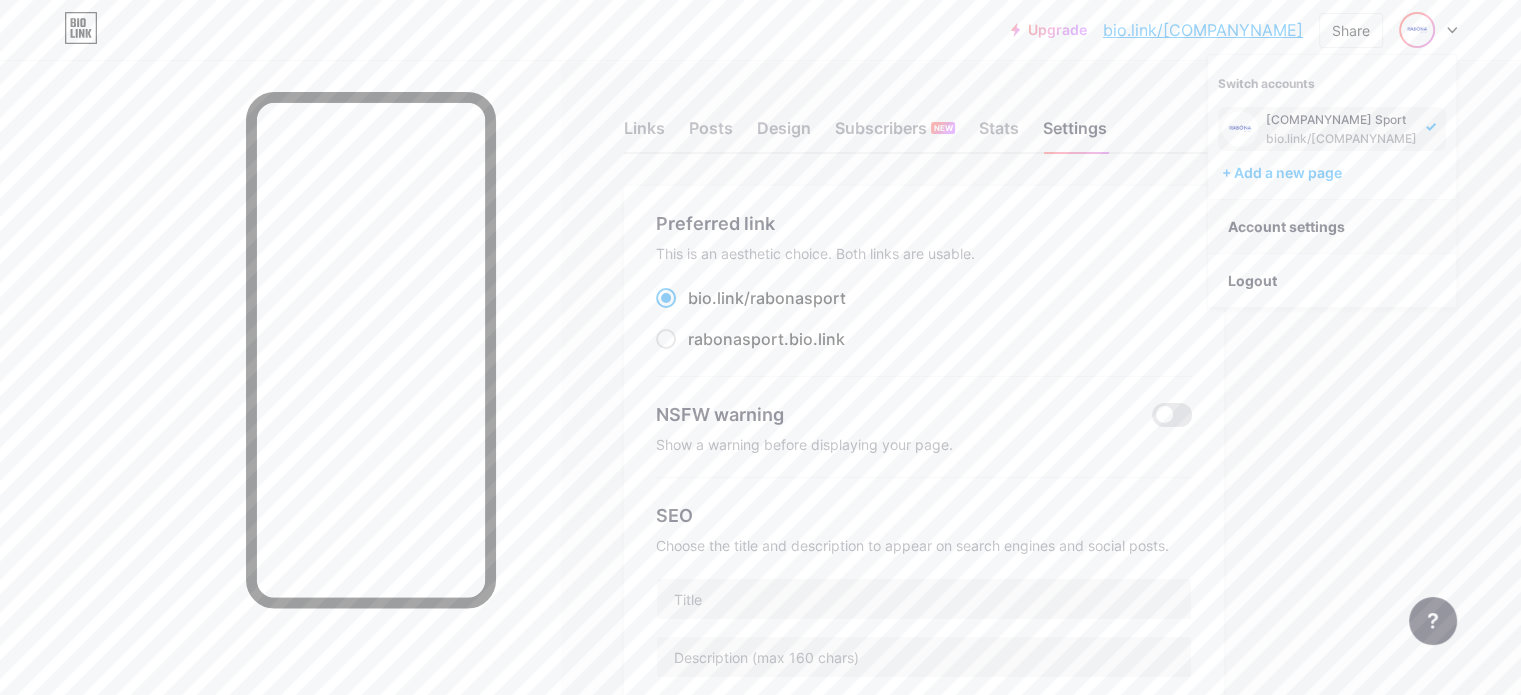 click on "Account settings" at bounding box center [1332, 227] 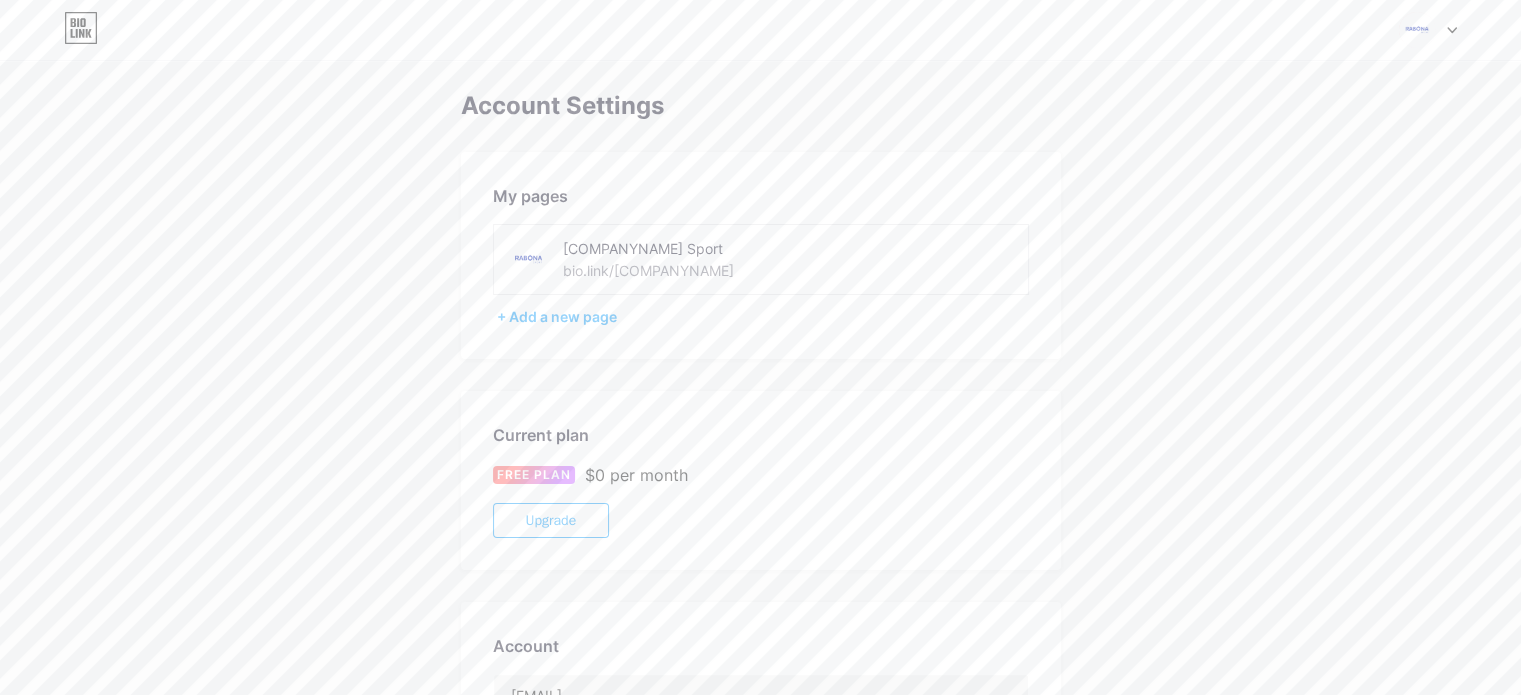 scroll, scrollTop: 0, scrollLeft: 0, axis: both 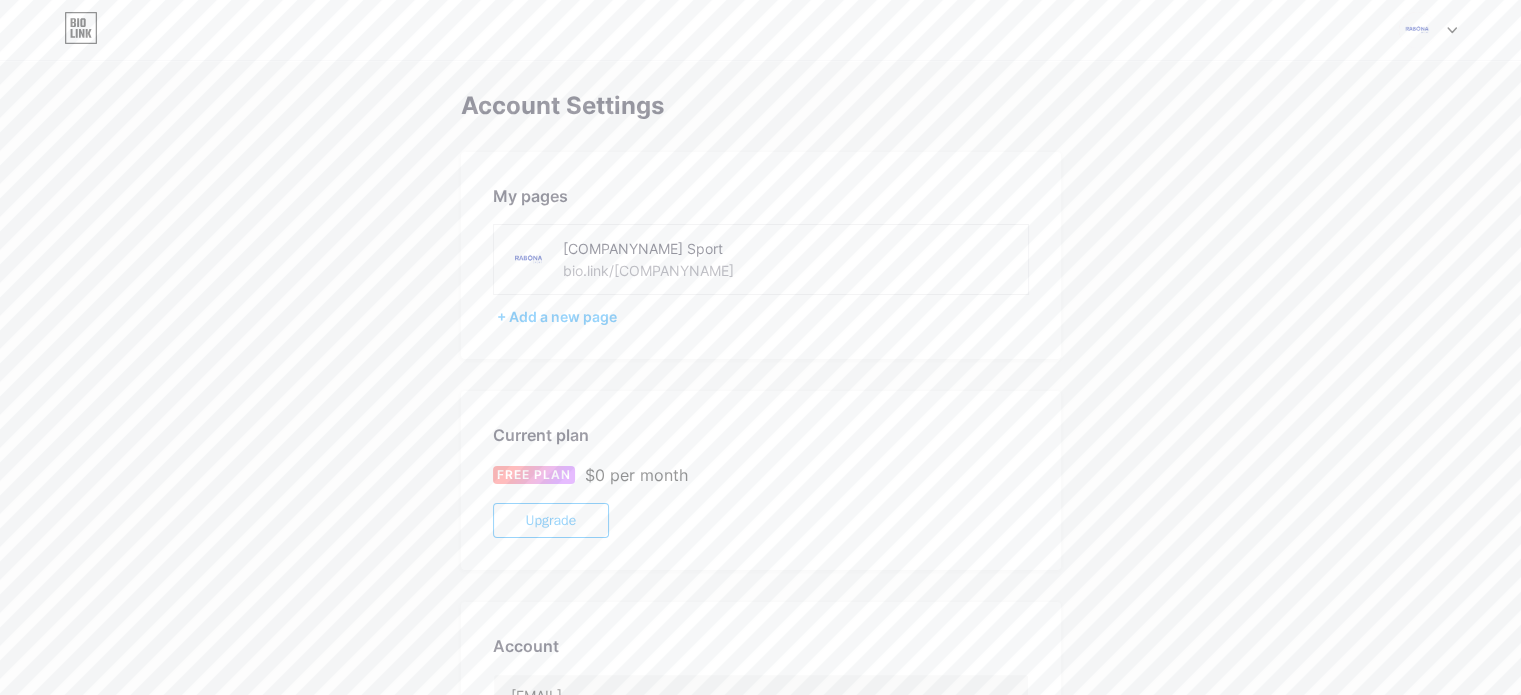 click on "Switch accounts     [COMPANYNAME] Sport   bio.link/[COMPANYNAME]       + Add a new page      Dashboard     Logout" at bounding box center (760, 30) 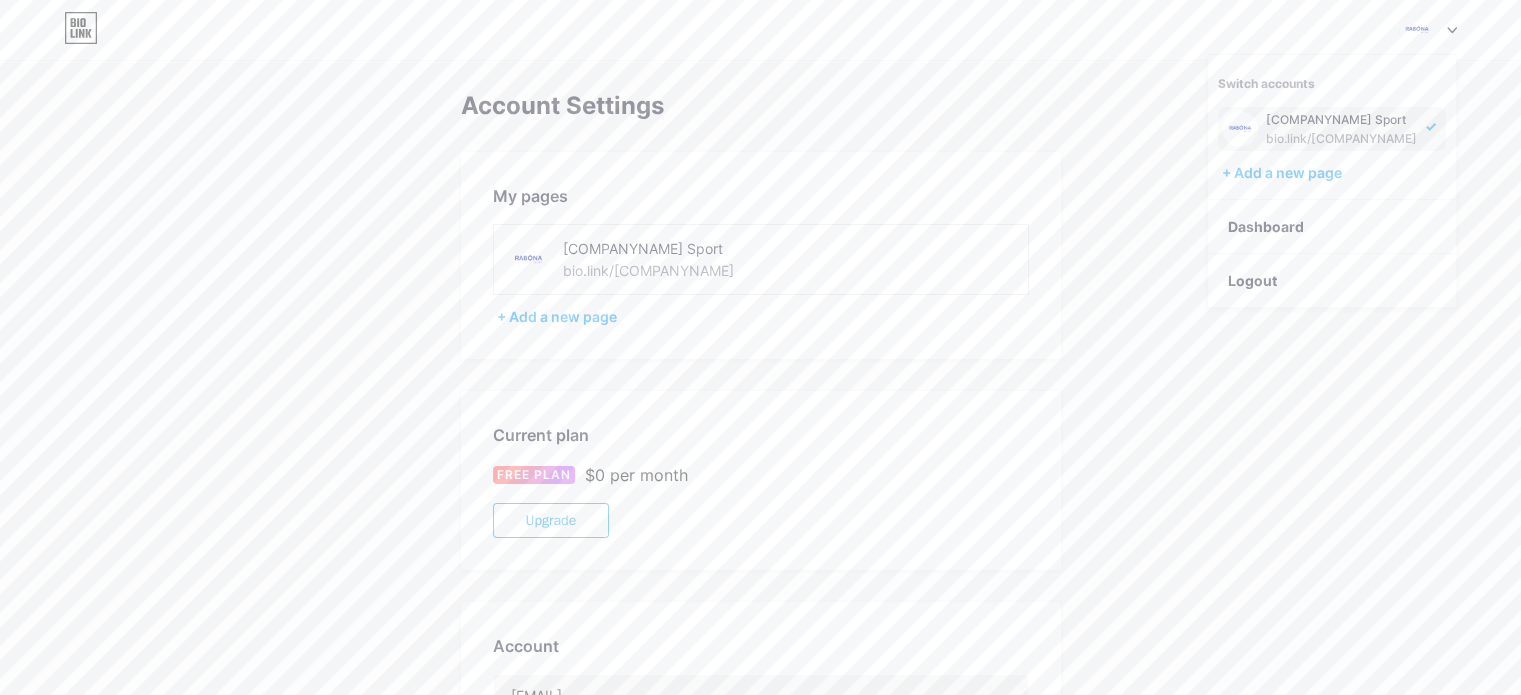 click on "Account Settings   My pages     [COMPANYNAME]   bio.link/[COMPANYNAME]      + Add a new page            Current plan   FREE PLAN
$0 per month
Upgrade
Account   [EMAIL]
Change password
Danger Zone   Deleting your account permanently deletes your page and all your data.   Delete account" at bounding box center [760, 563] 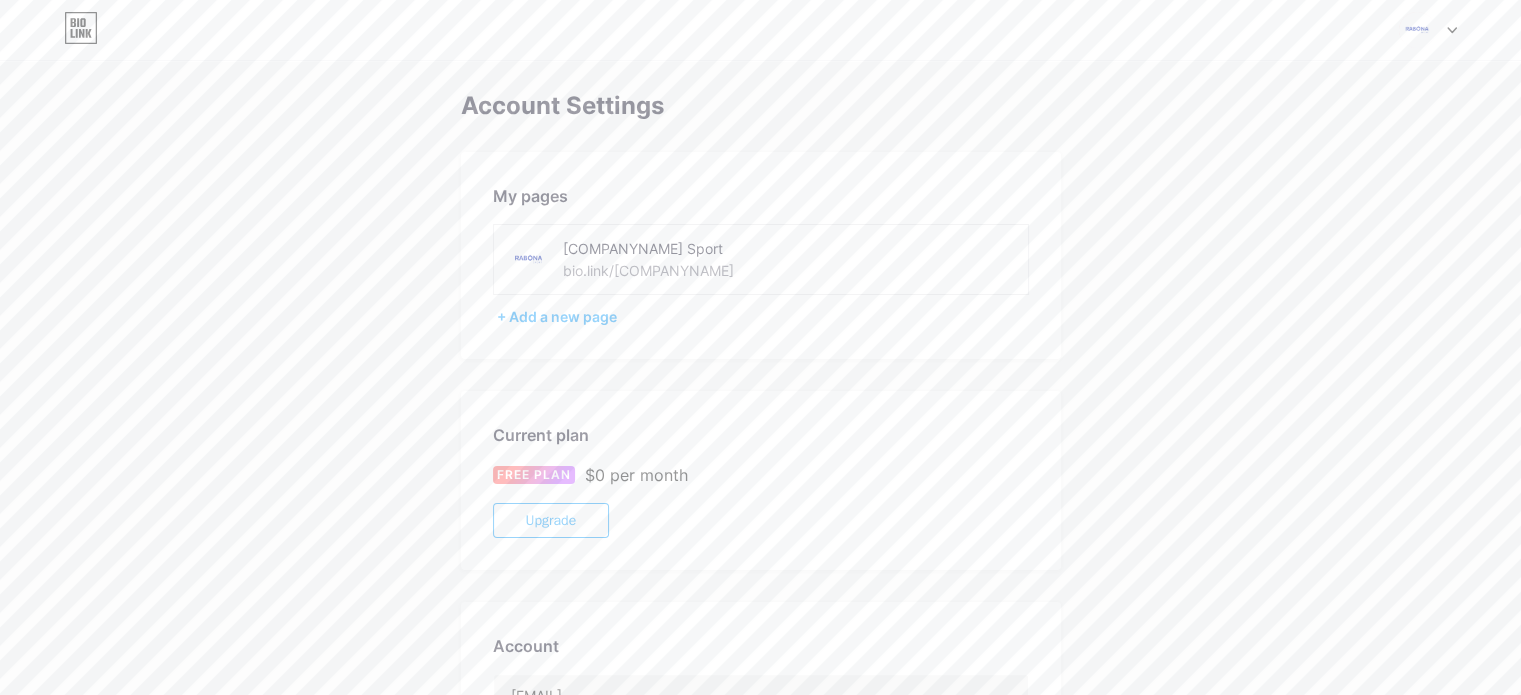 click at bounding box center (1428, 30) 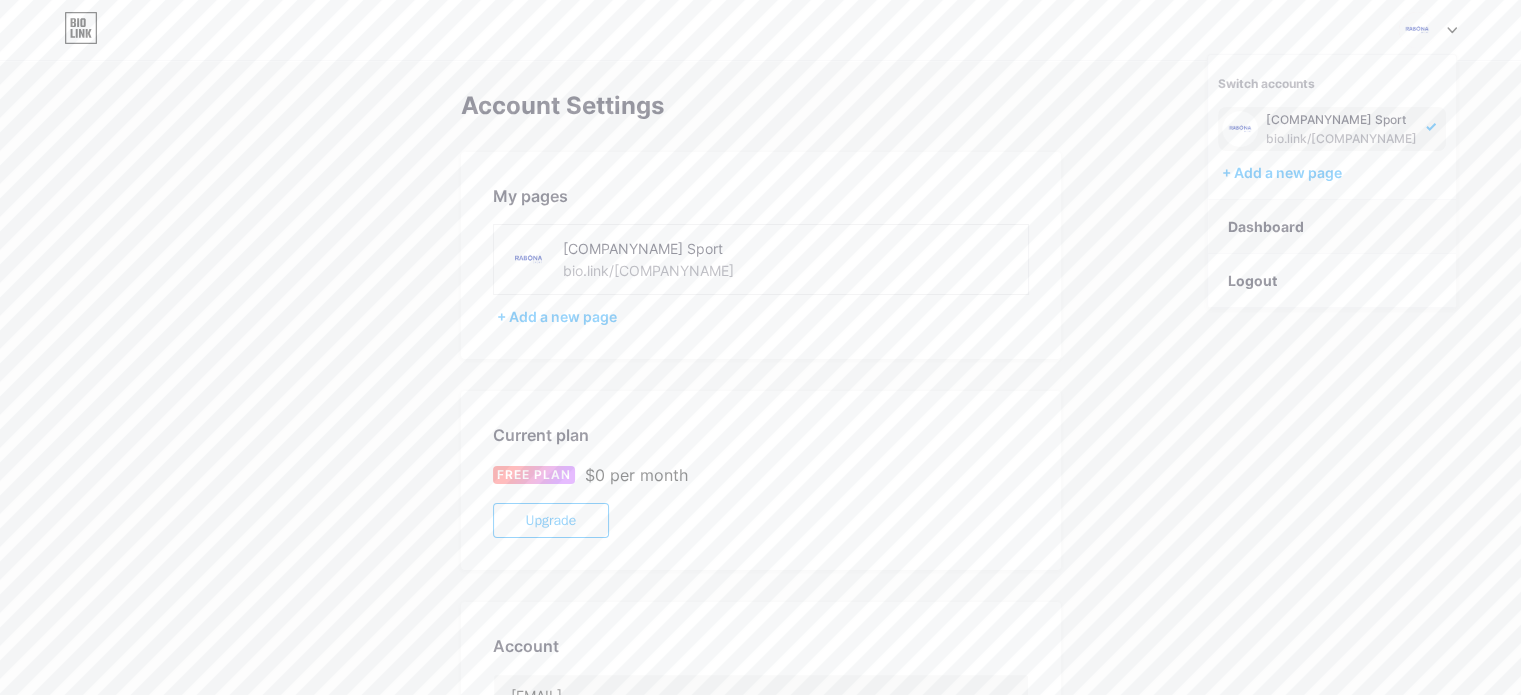 click on "Dashboard" at bounding box center [1332, 227] 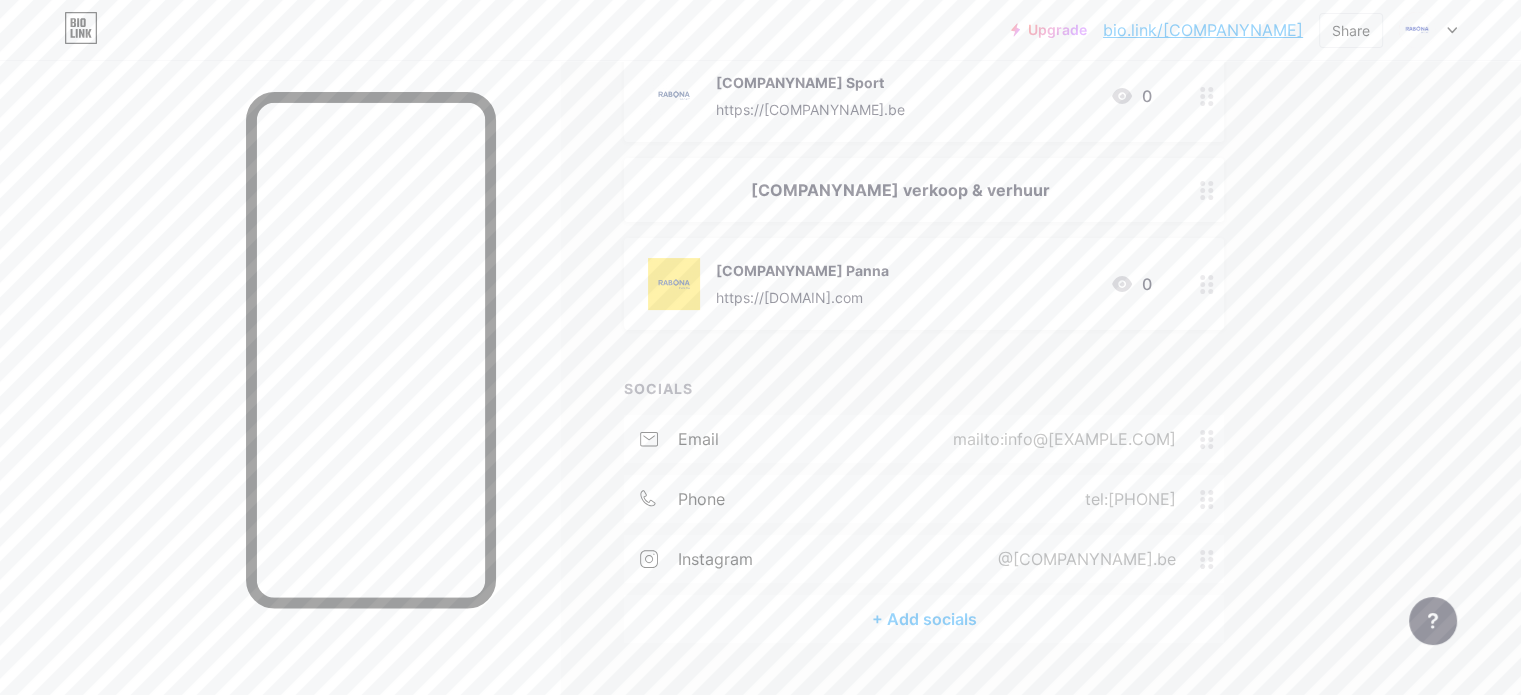 scroll, scrollTop: 0, scrollLeft: 0, axis: both 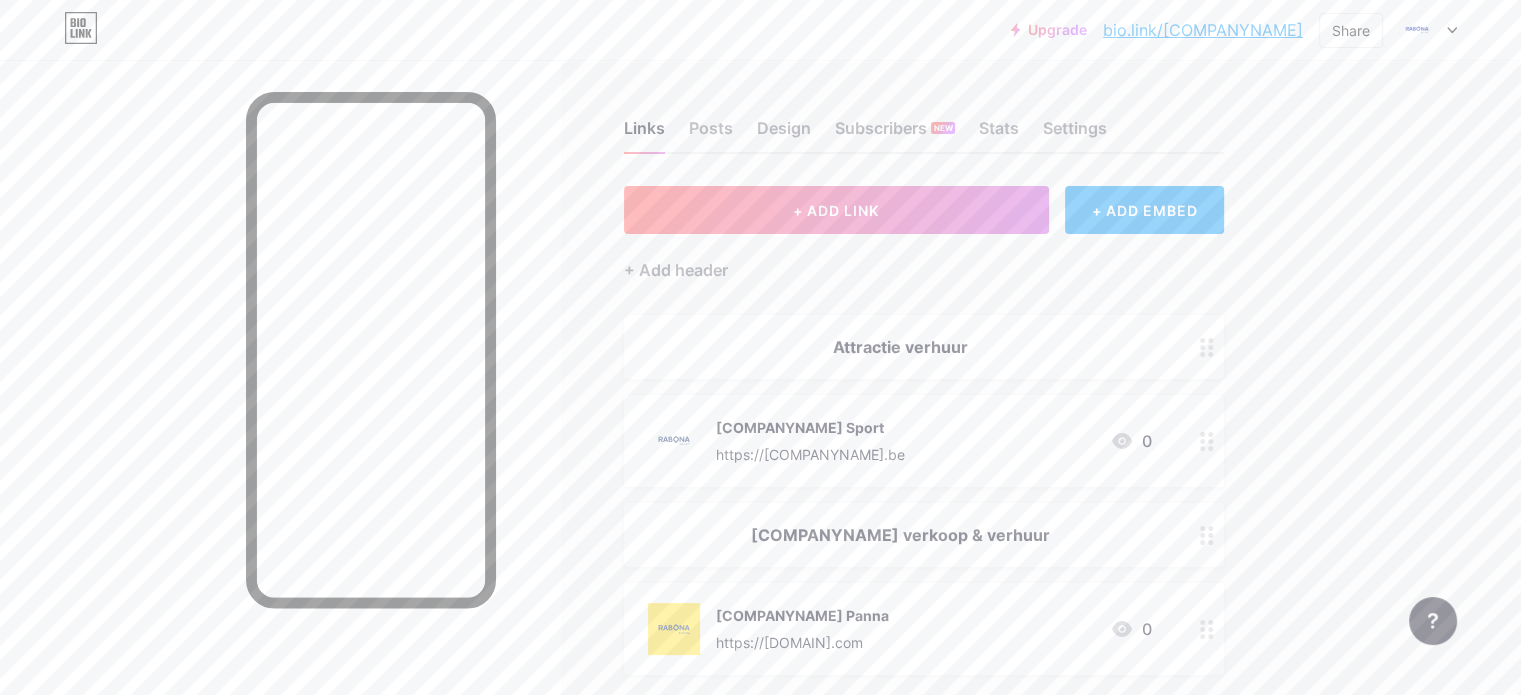 click on "Attractie verhuur" at bounding box center [900, 347] 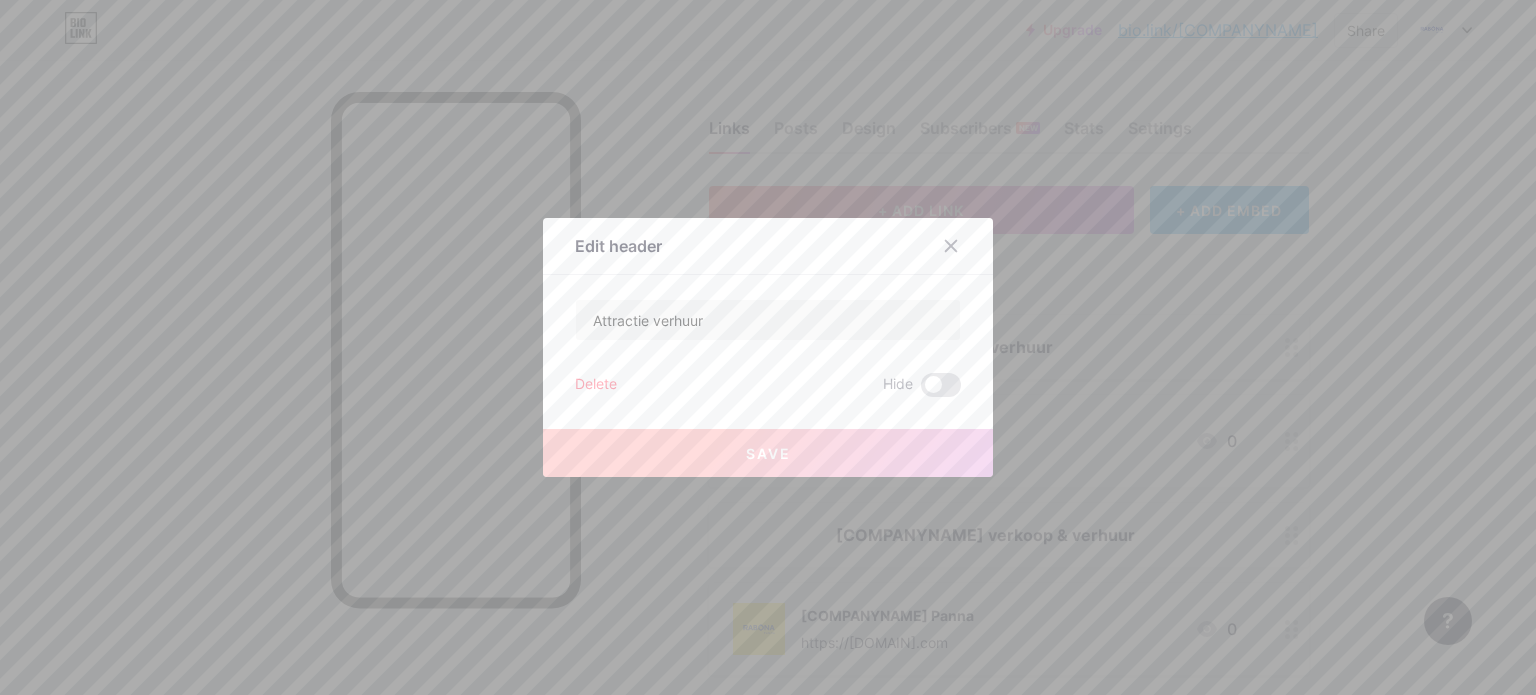click at bounding box center [768, 347] 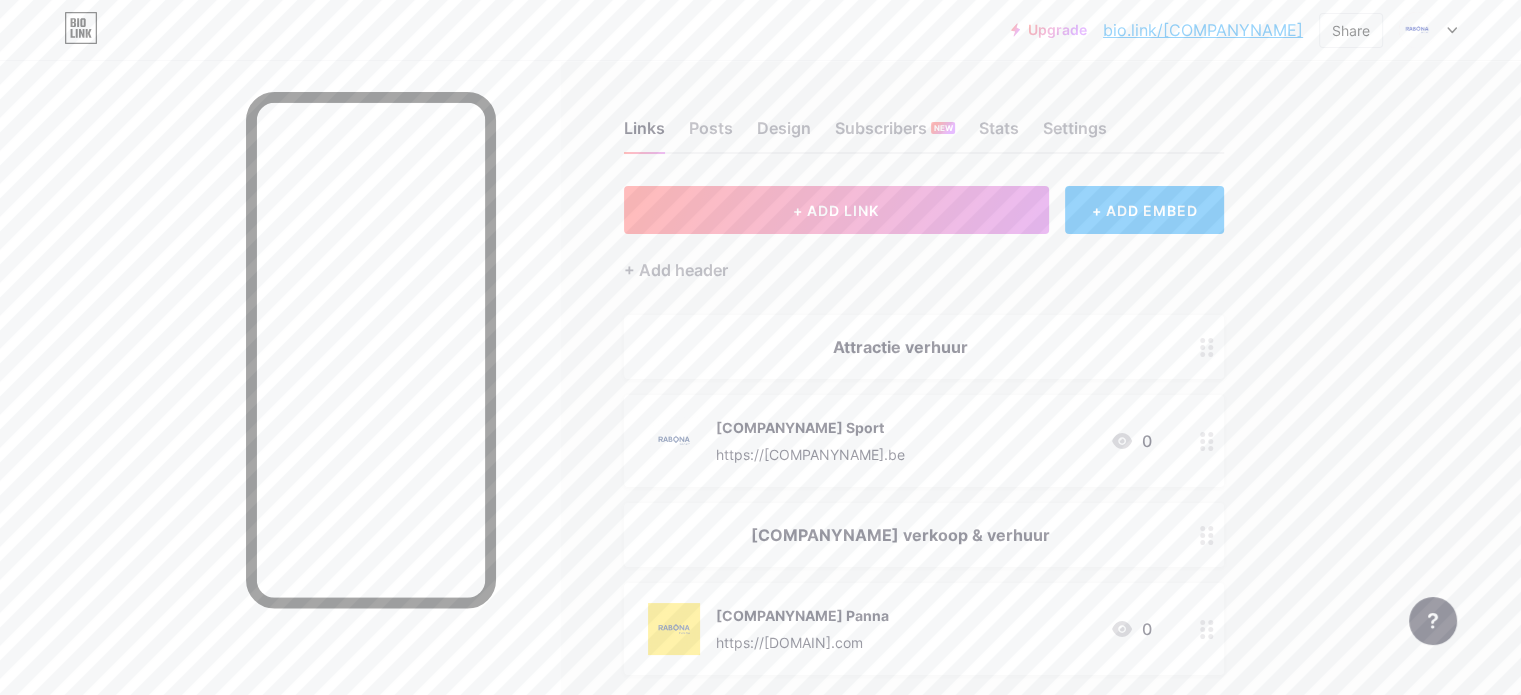 click on "Attractie verhuur" at bounding box center [900, 347] 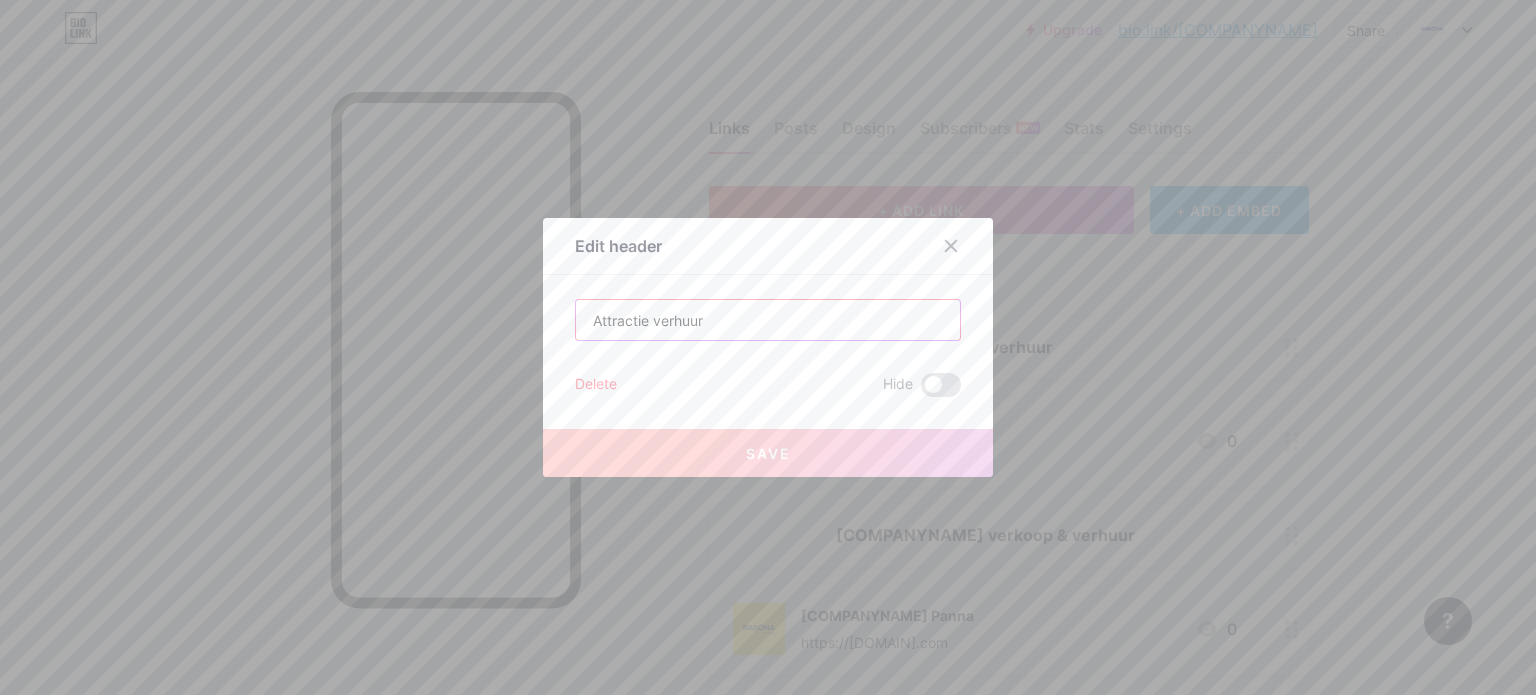 click on "Attractie verhuur" at bounding box center [768, 320] 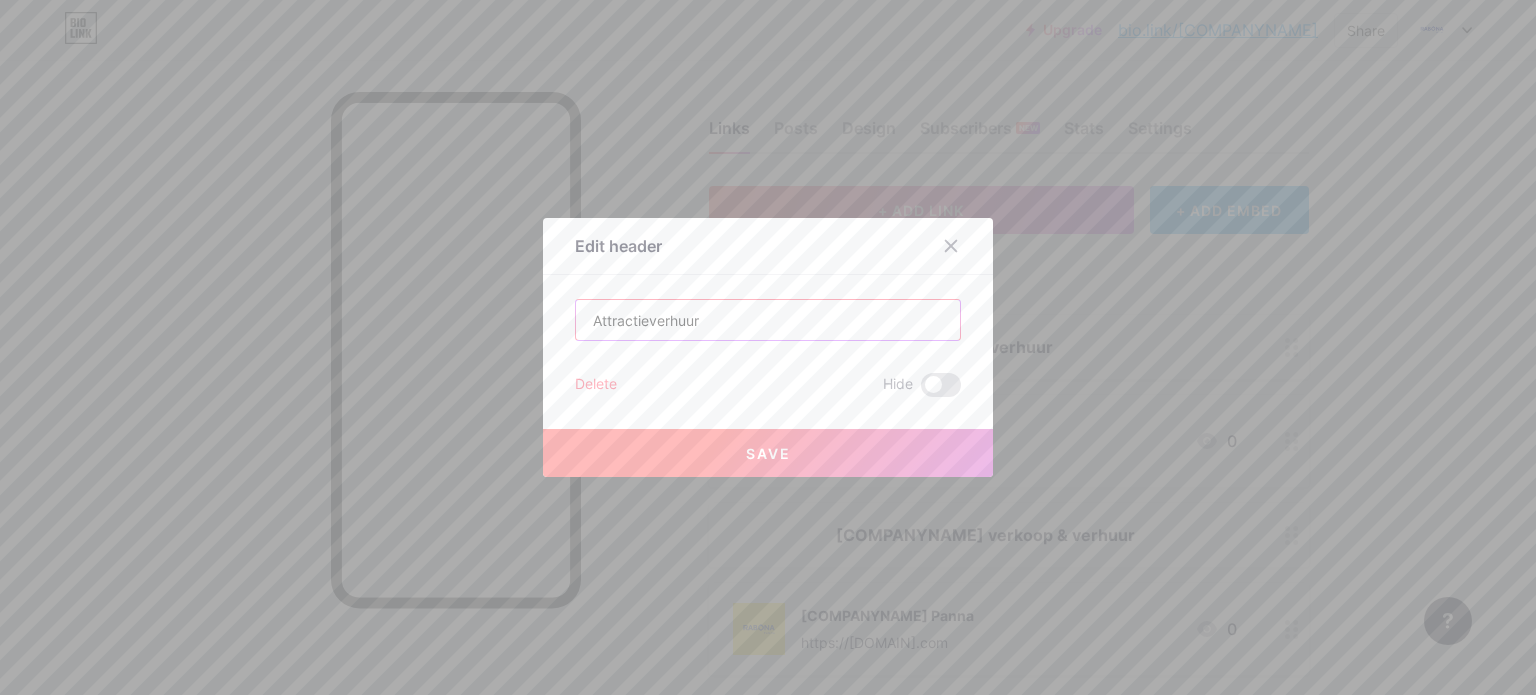 type on "Attractieverhuur" 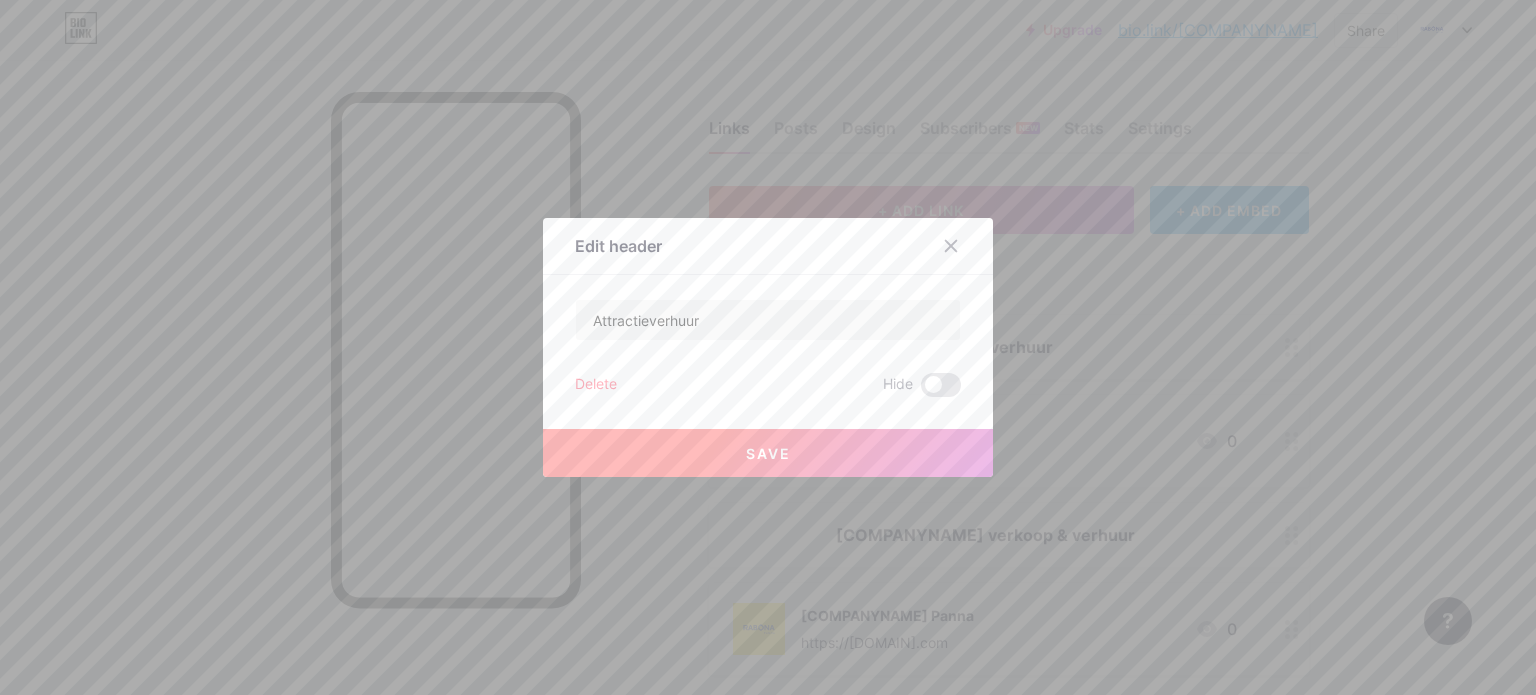 click on "Save" at bounding box center (768, 453) 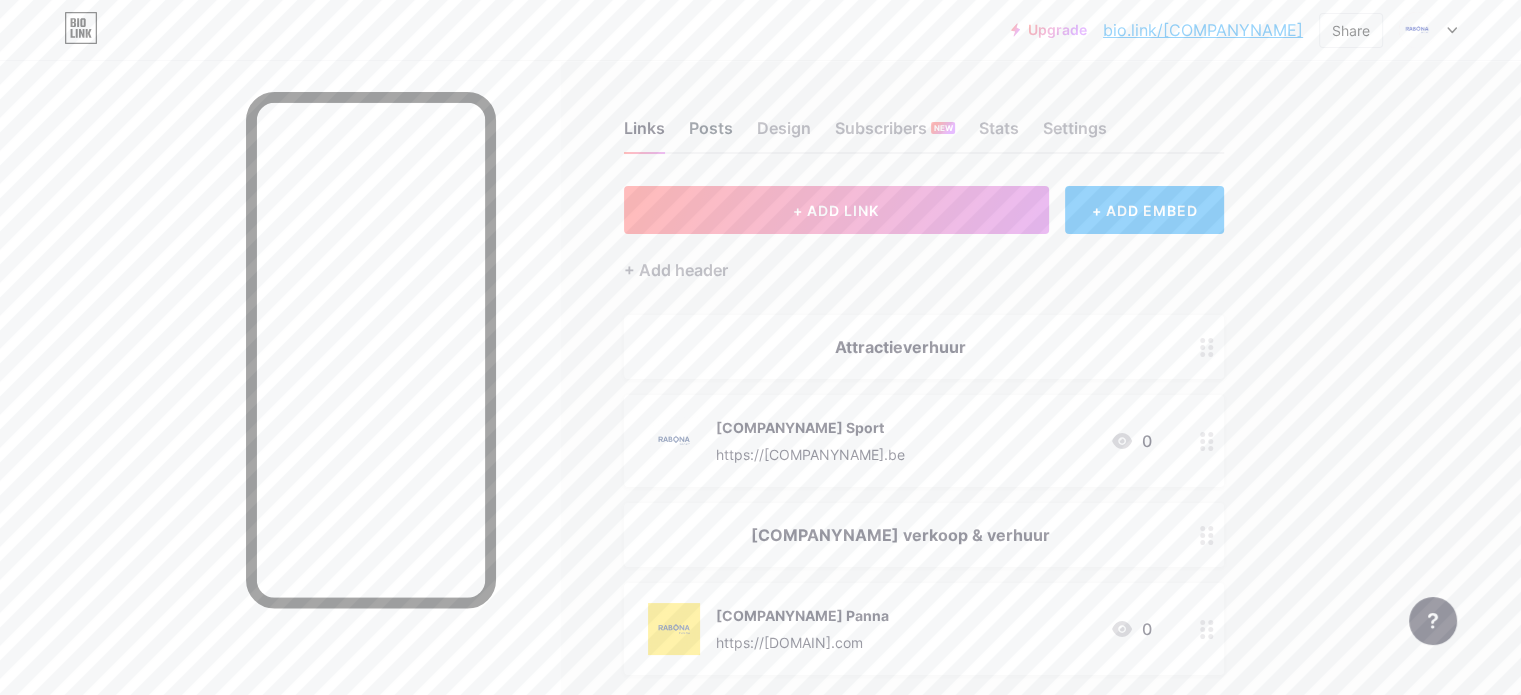 click on "Posts" at bounding box center (711, 134) 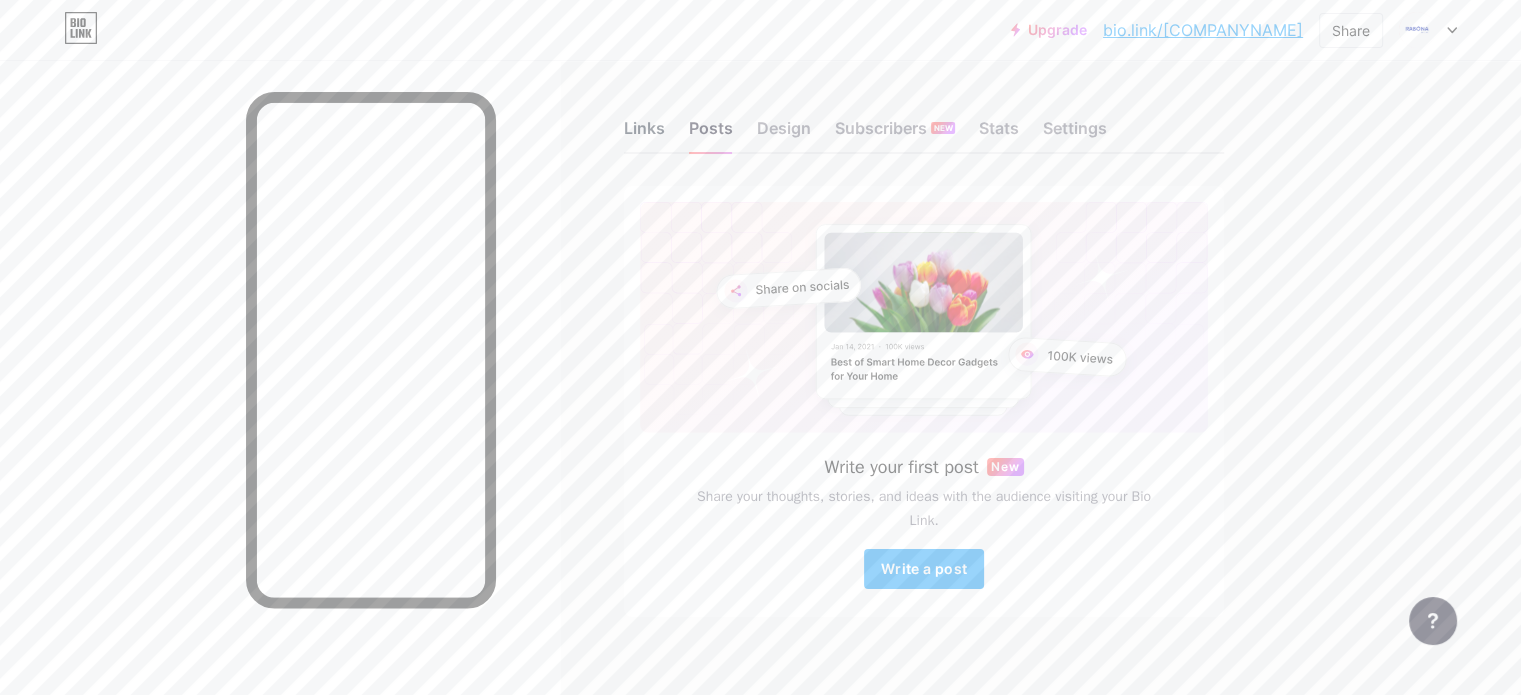 click on "Links" at bounding box center (644, 134) 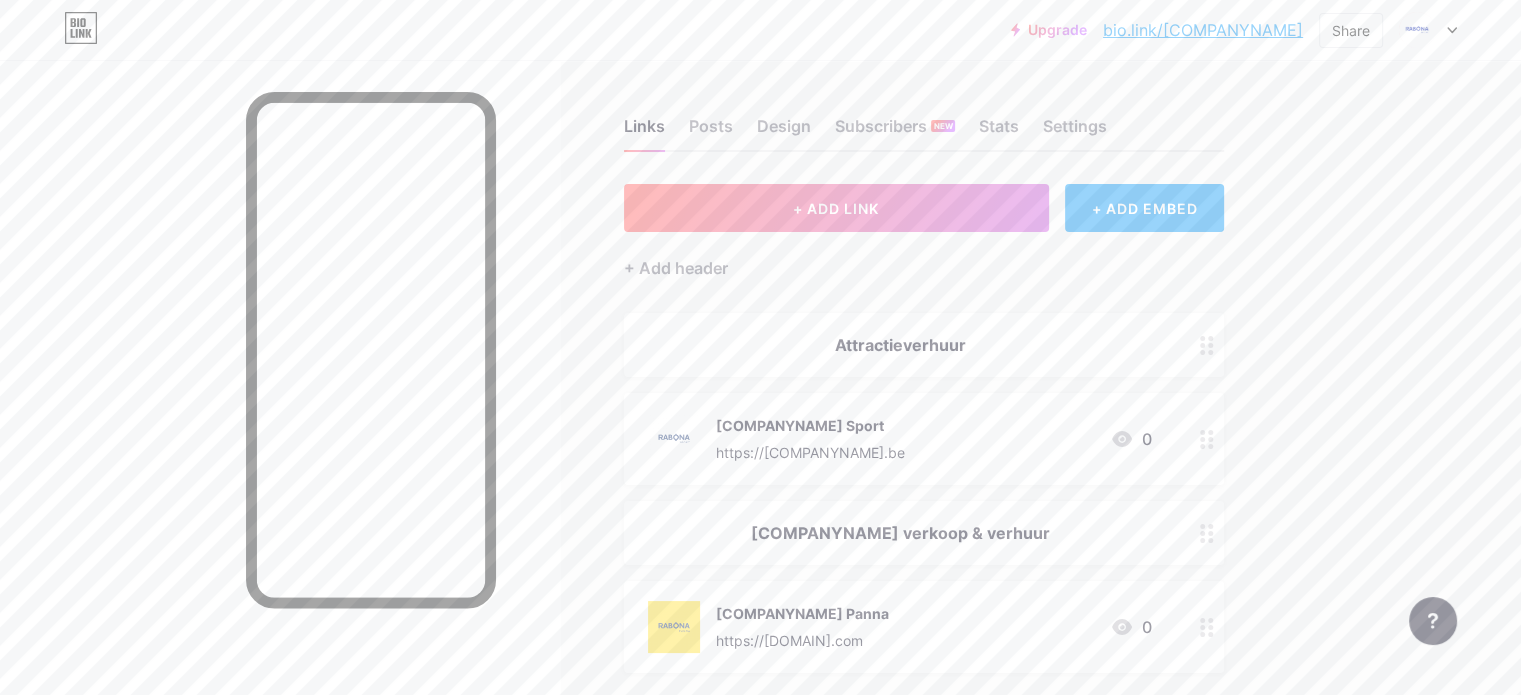 scroll, scrollTop: 0, scrollLeft: 0, axis: both 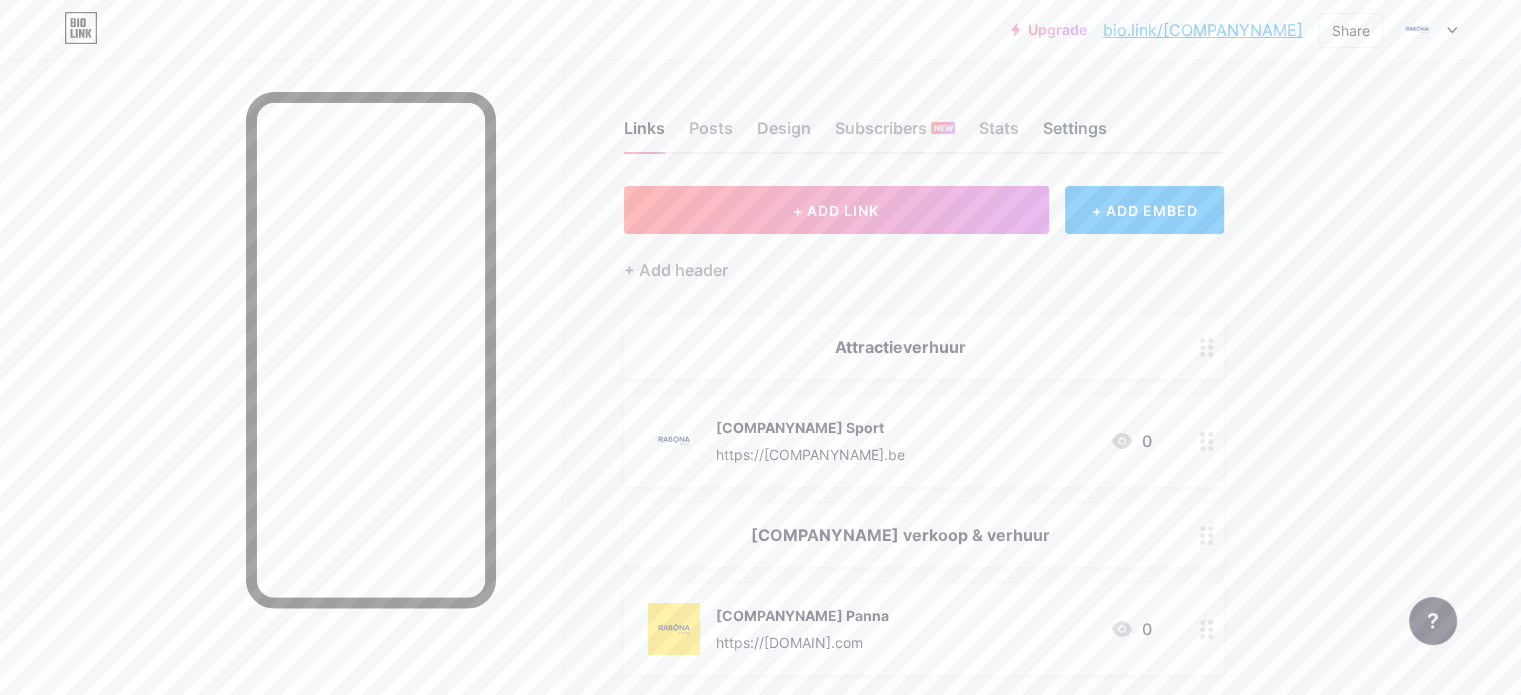 click on "Settings" at bounding box center (1075, 134) 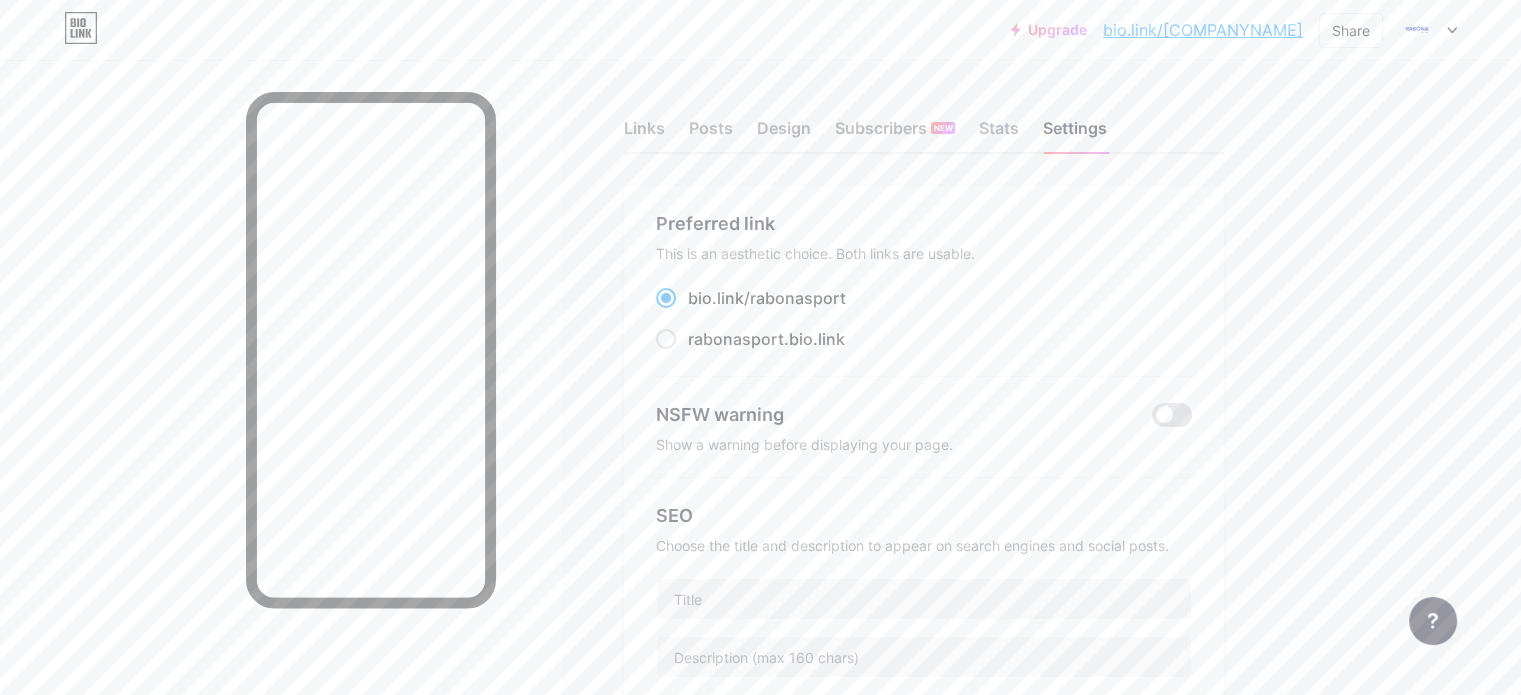scroll, scrollTop: 0, scrollLeft: 0, axis: both 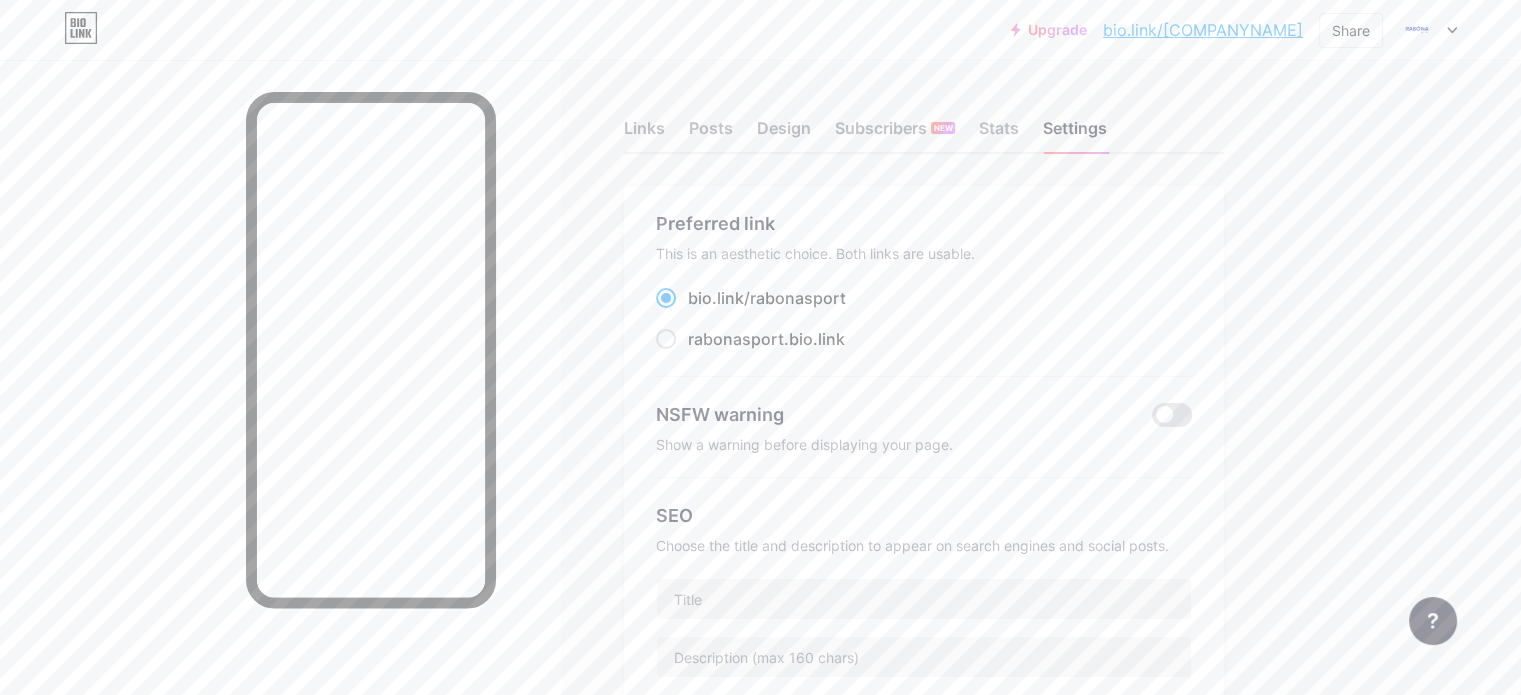 click at bounding box center (1428, 30) 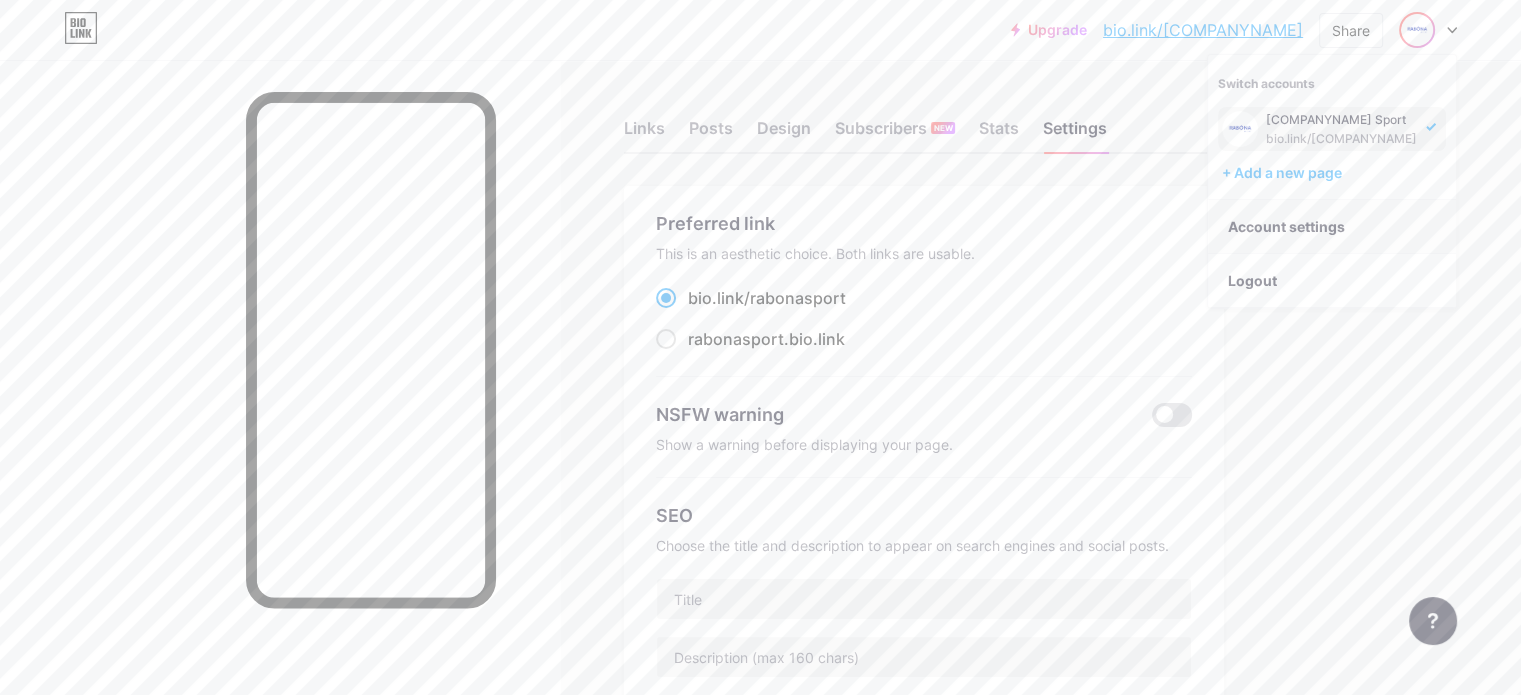 click on "Account settings" at bounding box center [1332, 227] 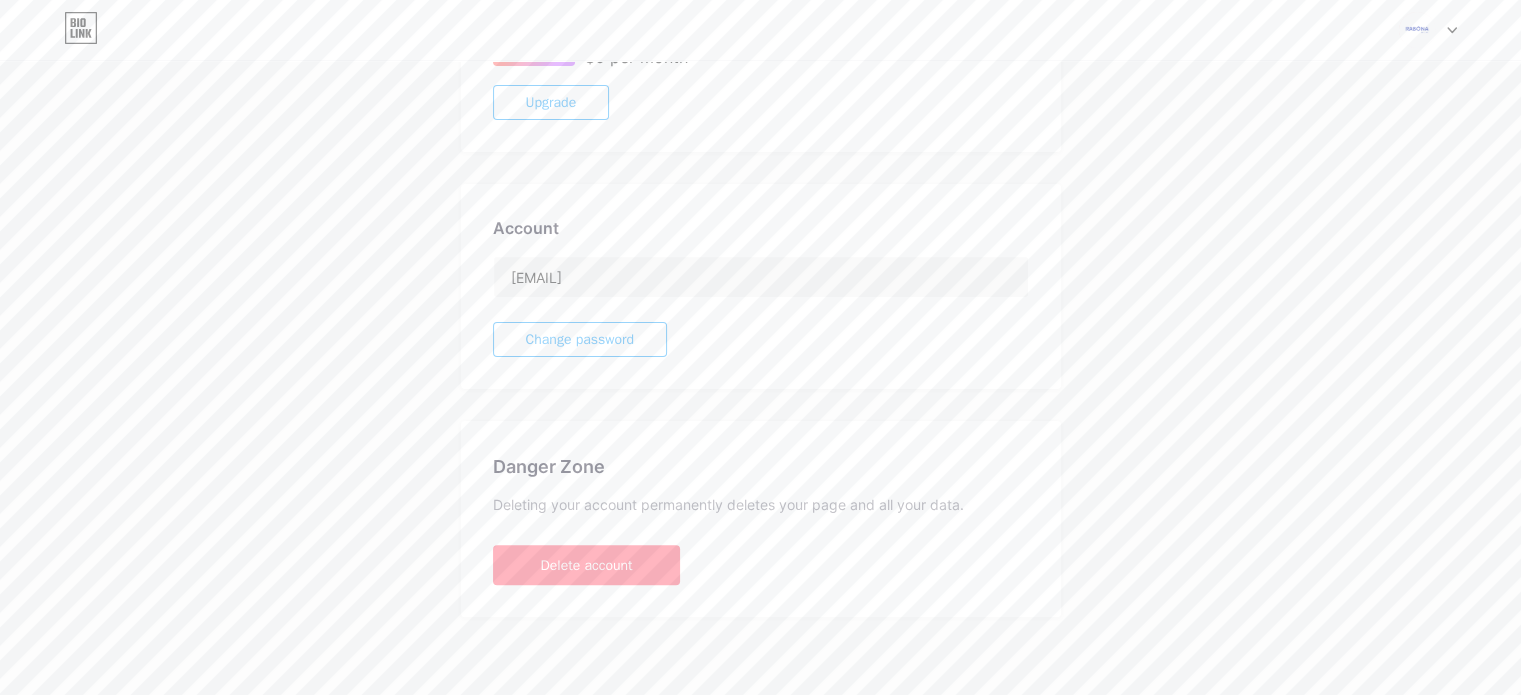 scroll, scrollTop: 0, scrollLeft: 0, axis: both 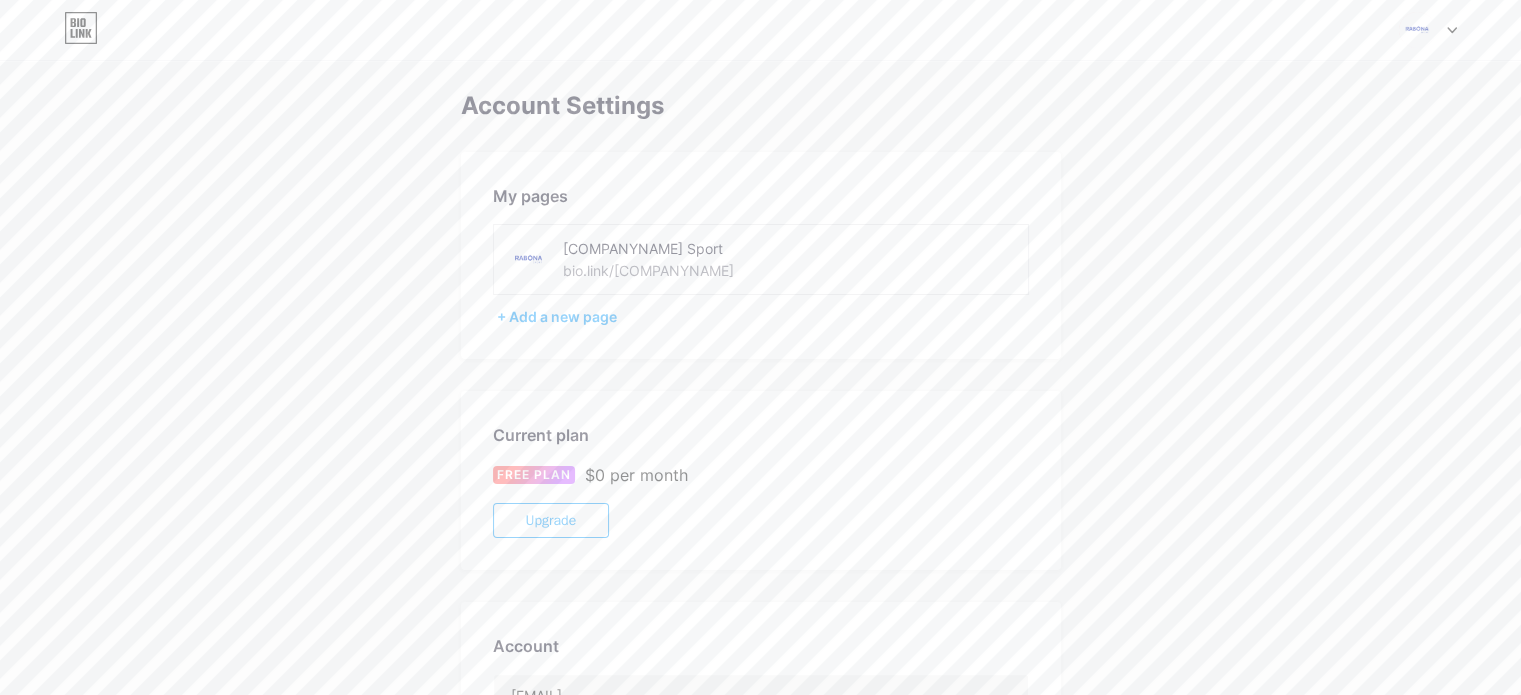 click on "Switch accounts     [COMPANYNAME] Sport   bio.link/[COMPANYNAME]       + Add a new page      Dashboard     Logout" at bounding box center [760, 30] 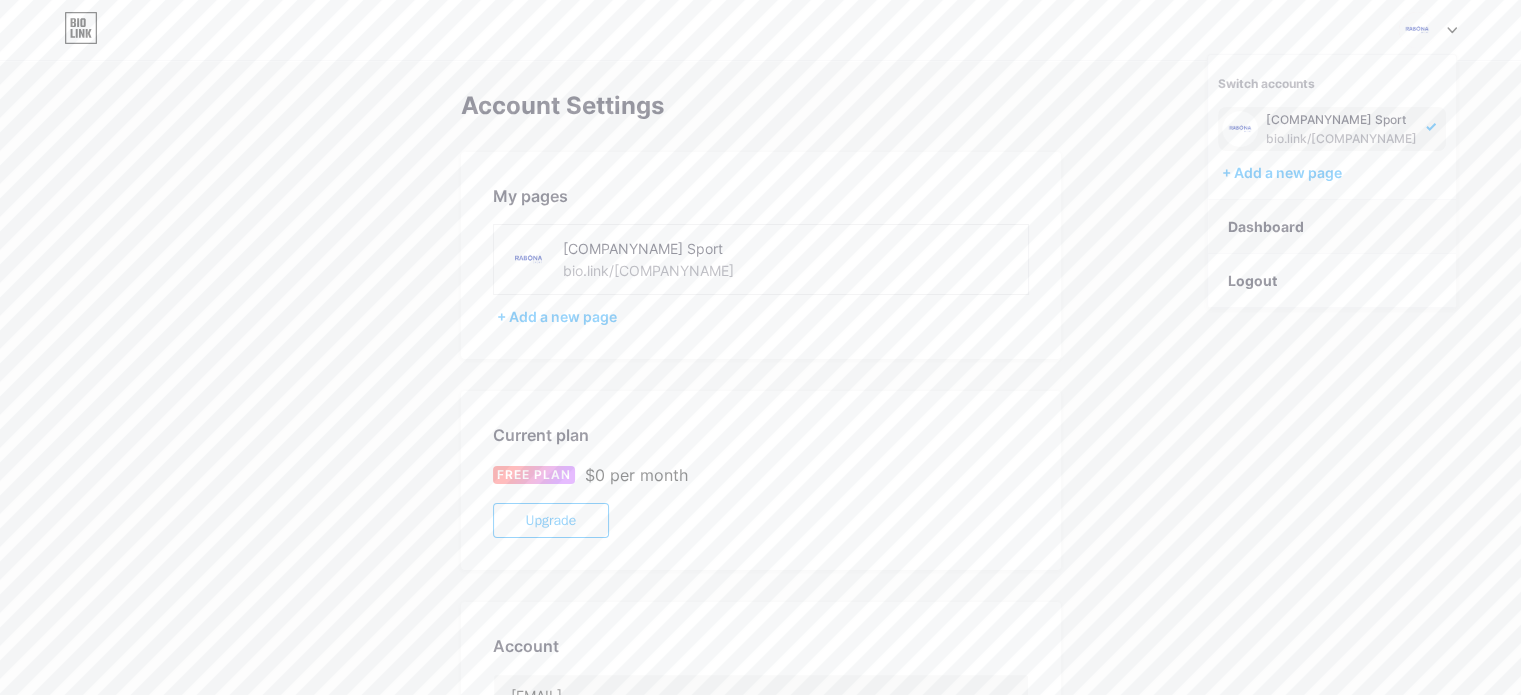 click on "Dashboard" at bounding box center [1332, 227] 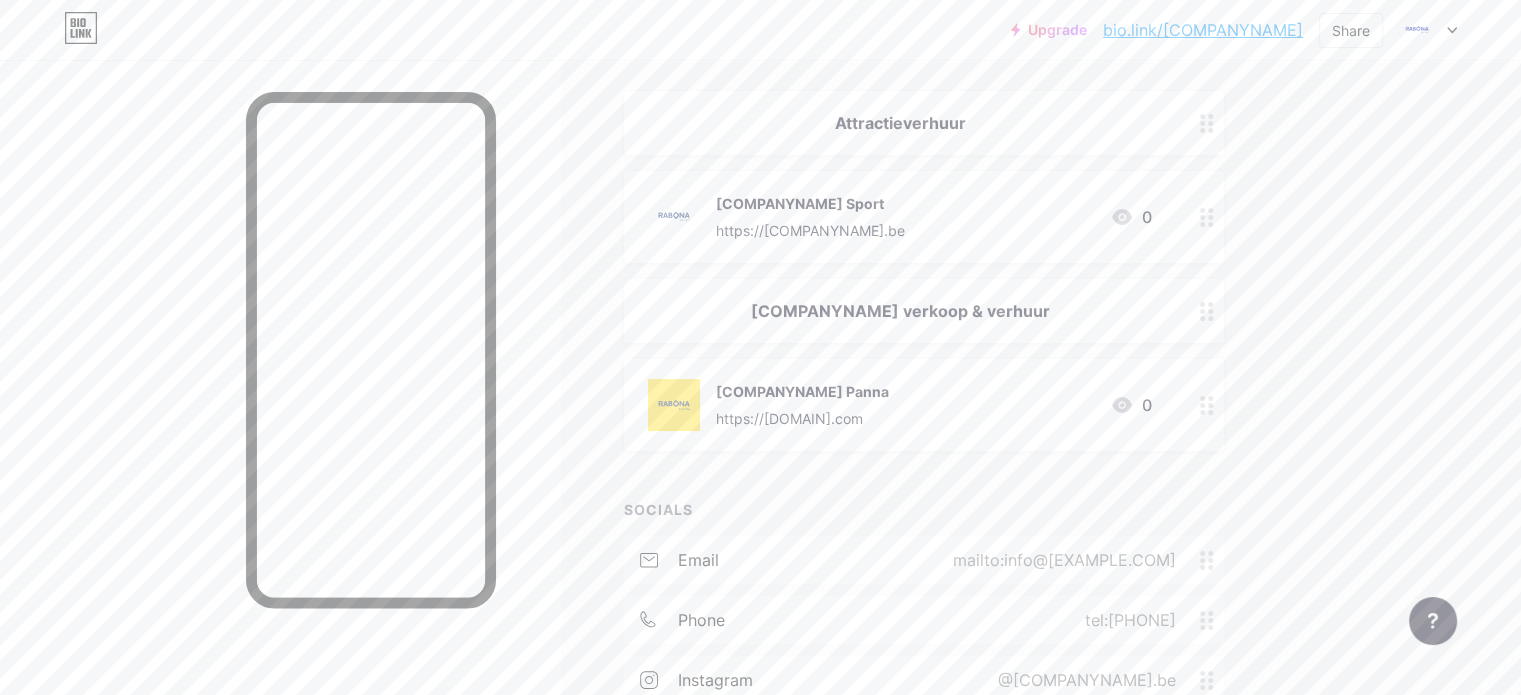 scroll, scrollTop: 0, scrollLeft: 0, axis: both 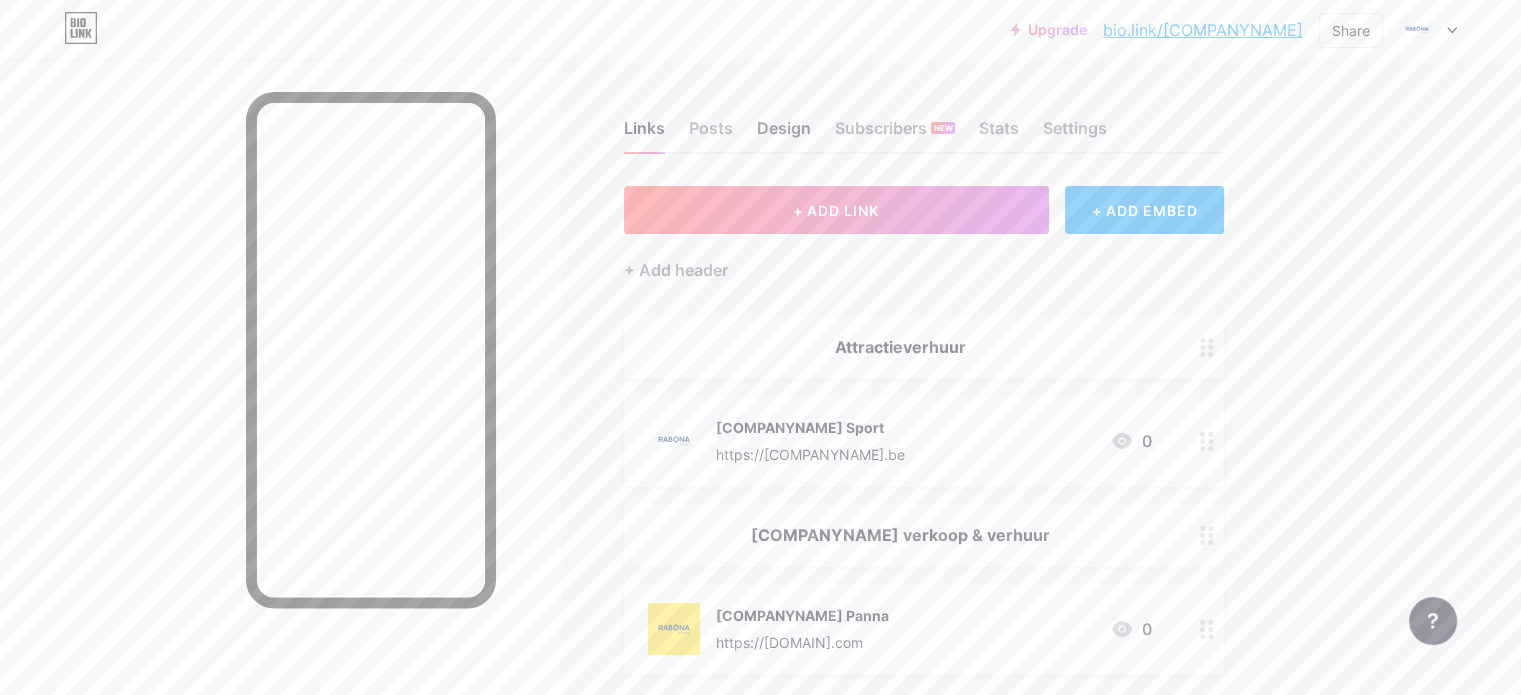 click on "Design" at bounding box center [784, 134] 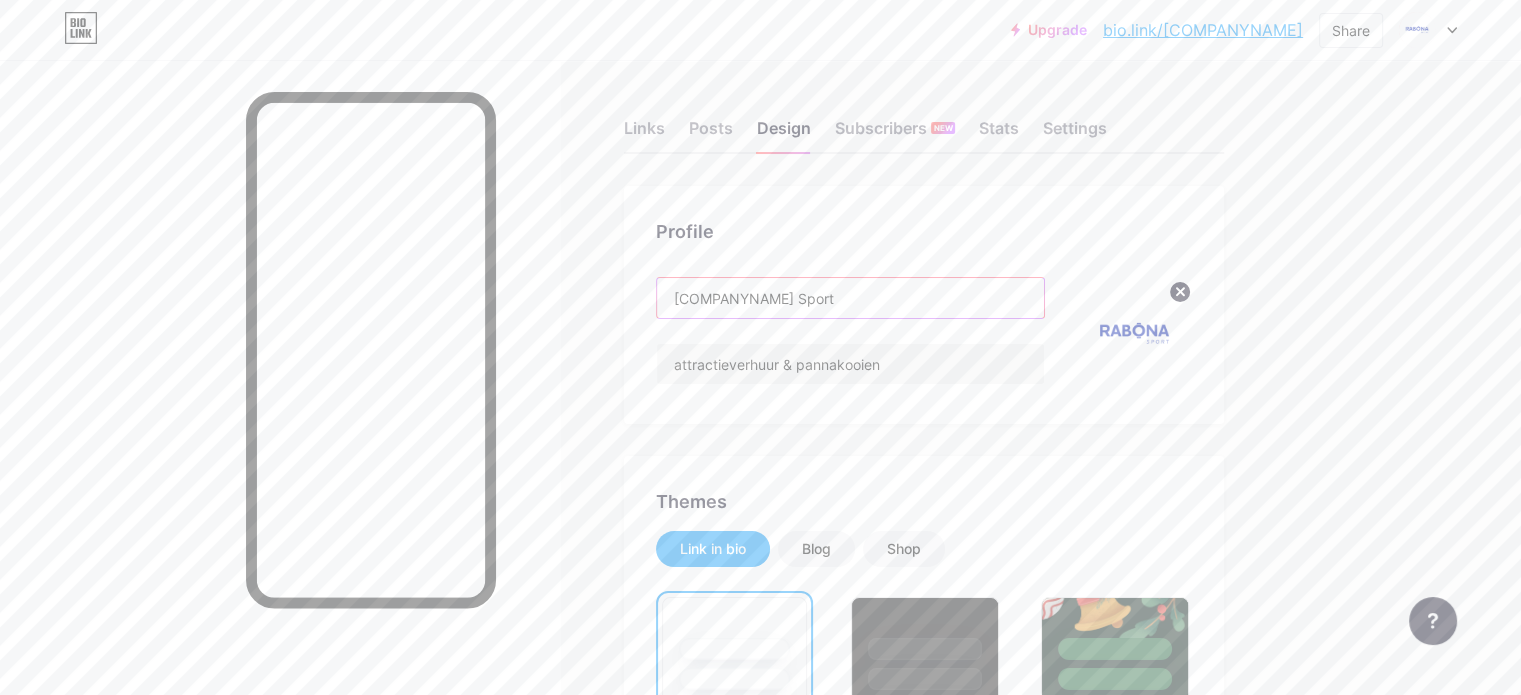 drag, startPoint x: 905, startPoint y: 297, endPoint x: 770, endPoint y: 303, distance: 135.13327 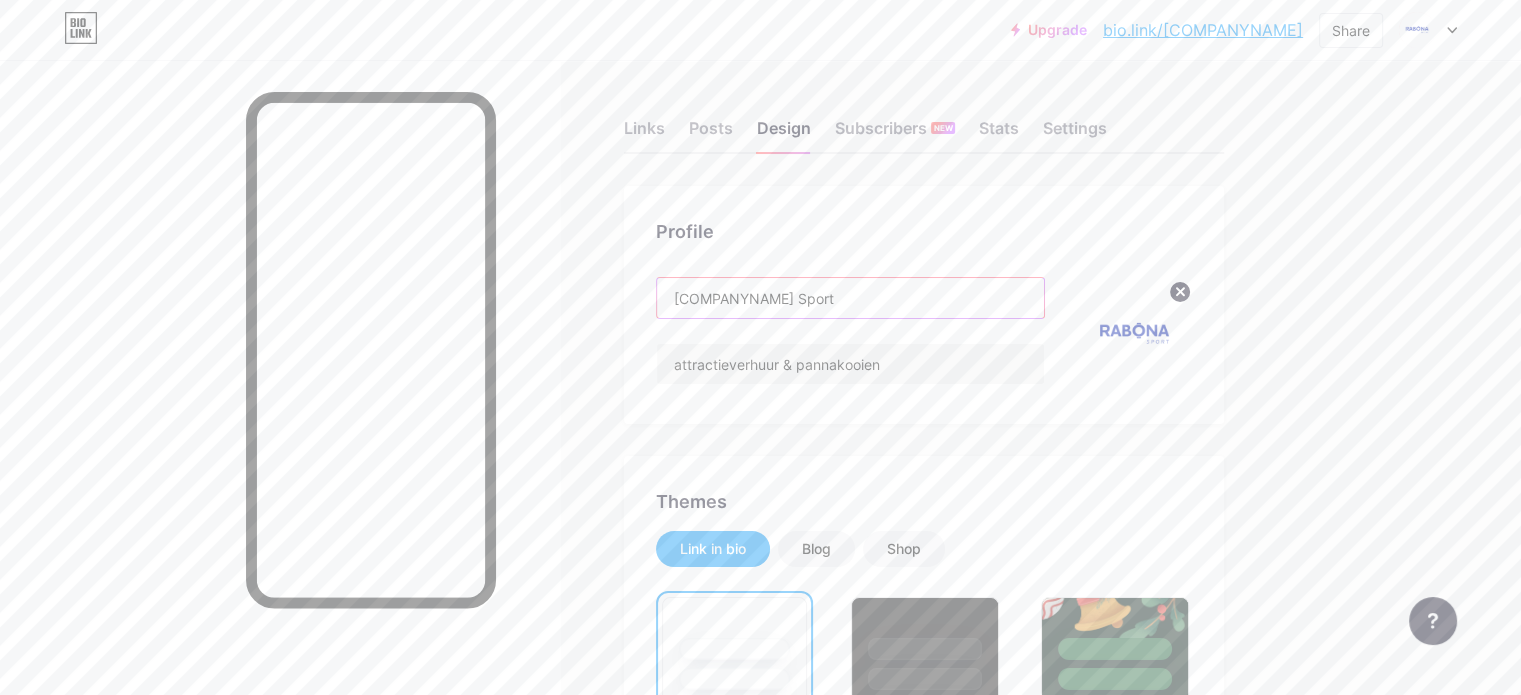 click on "[COMPANYNAME] Sport" at bounding box center (850, 298) 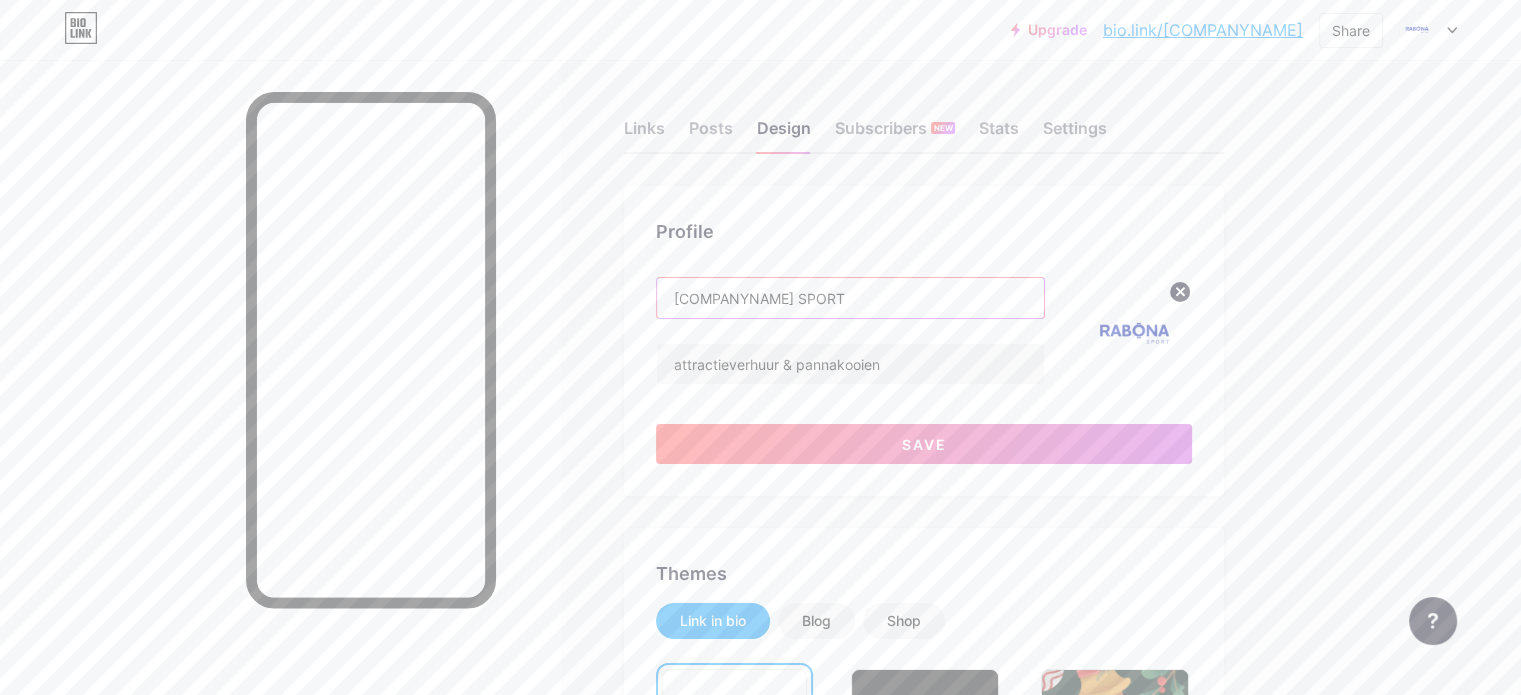 type on "[COMPANYNAME] SPORT" 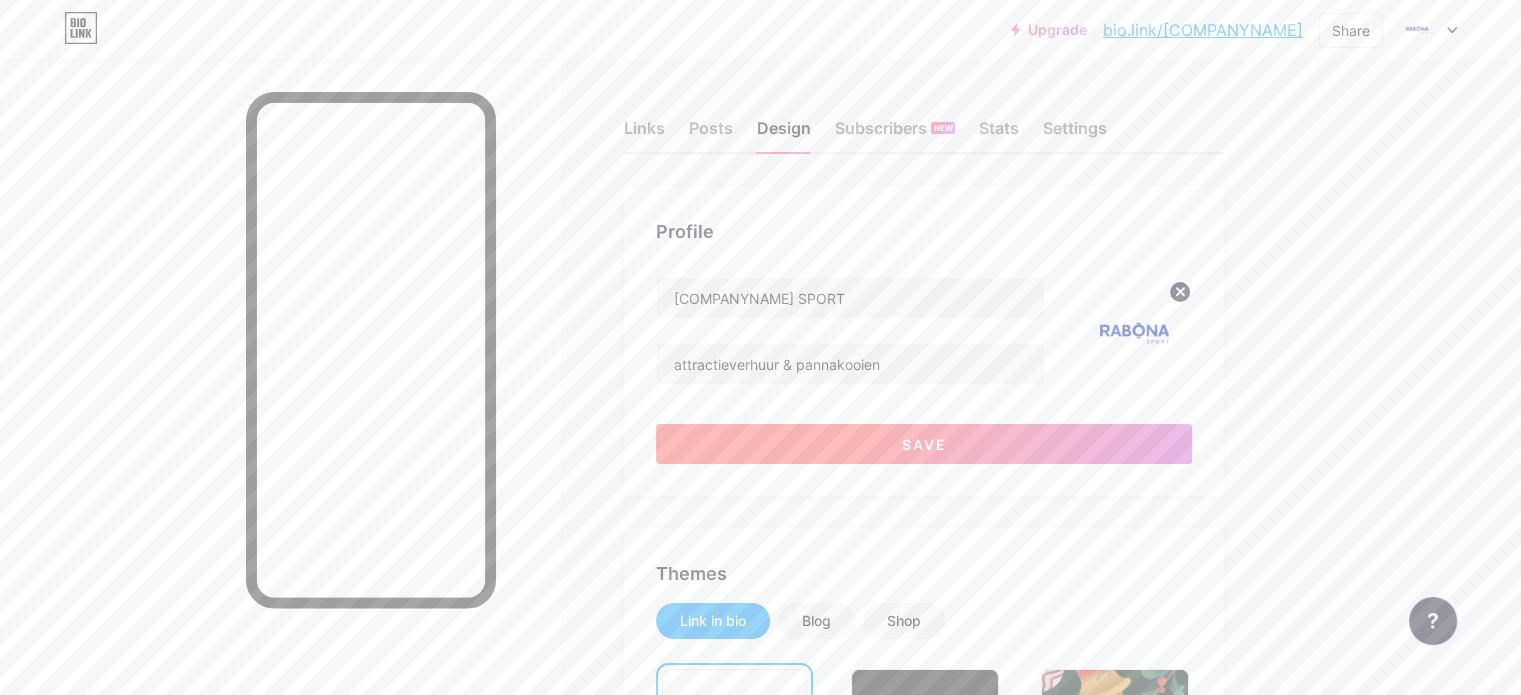 click on "Save" at bounding box center (924, 444) 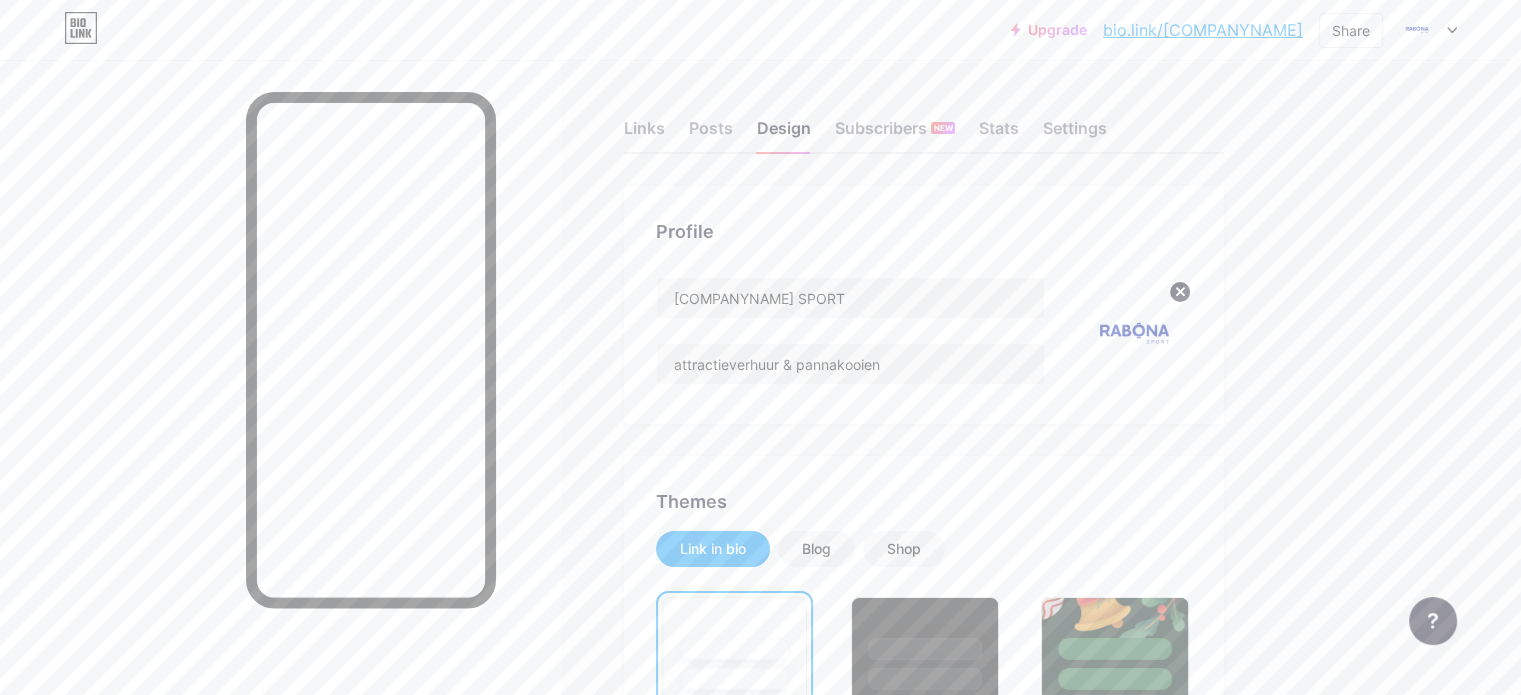 click at bounding box center [1134, 334] 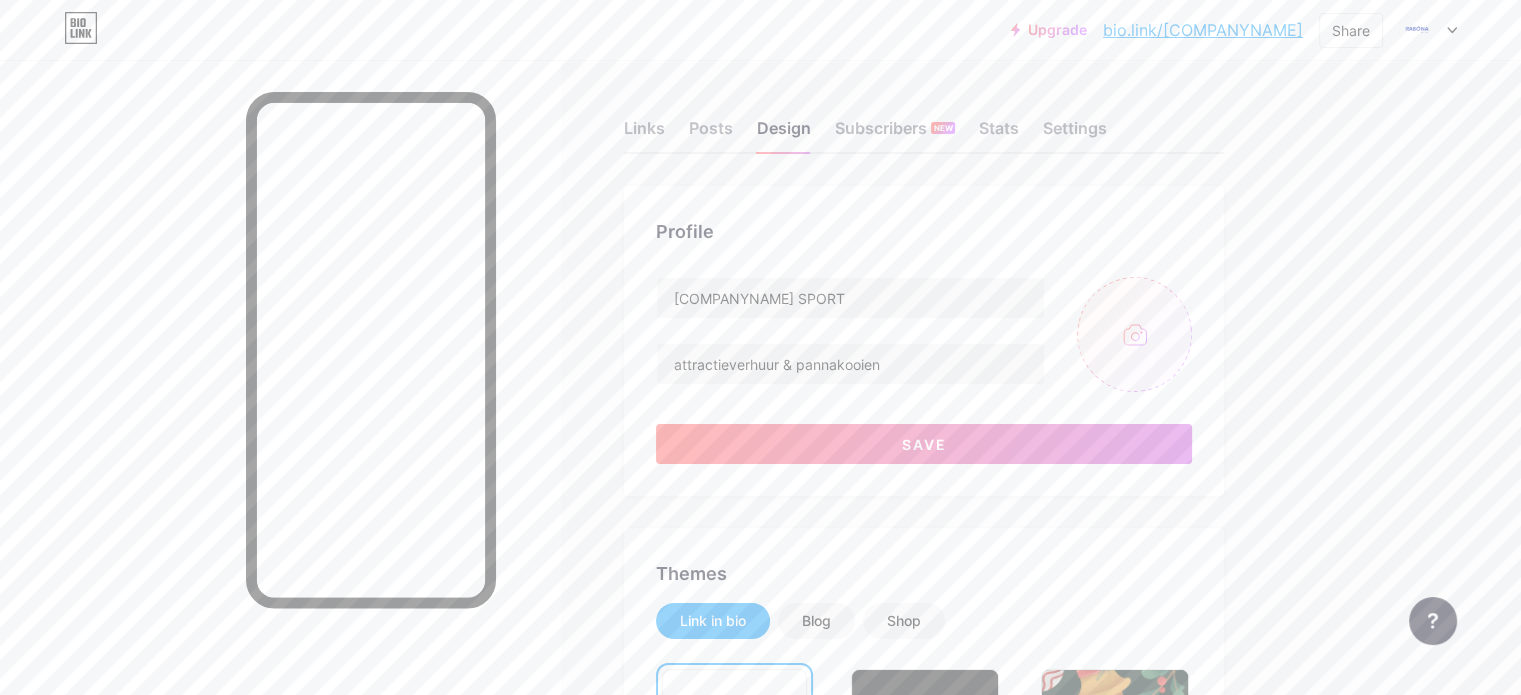 click at bounding box center [1134, 334] 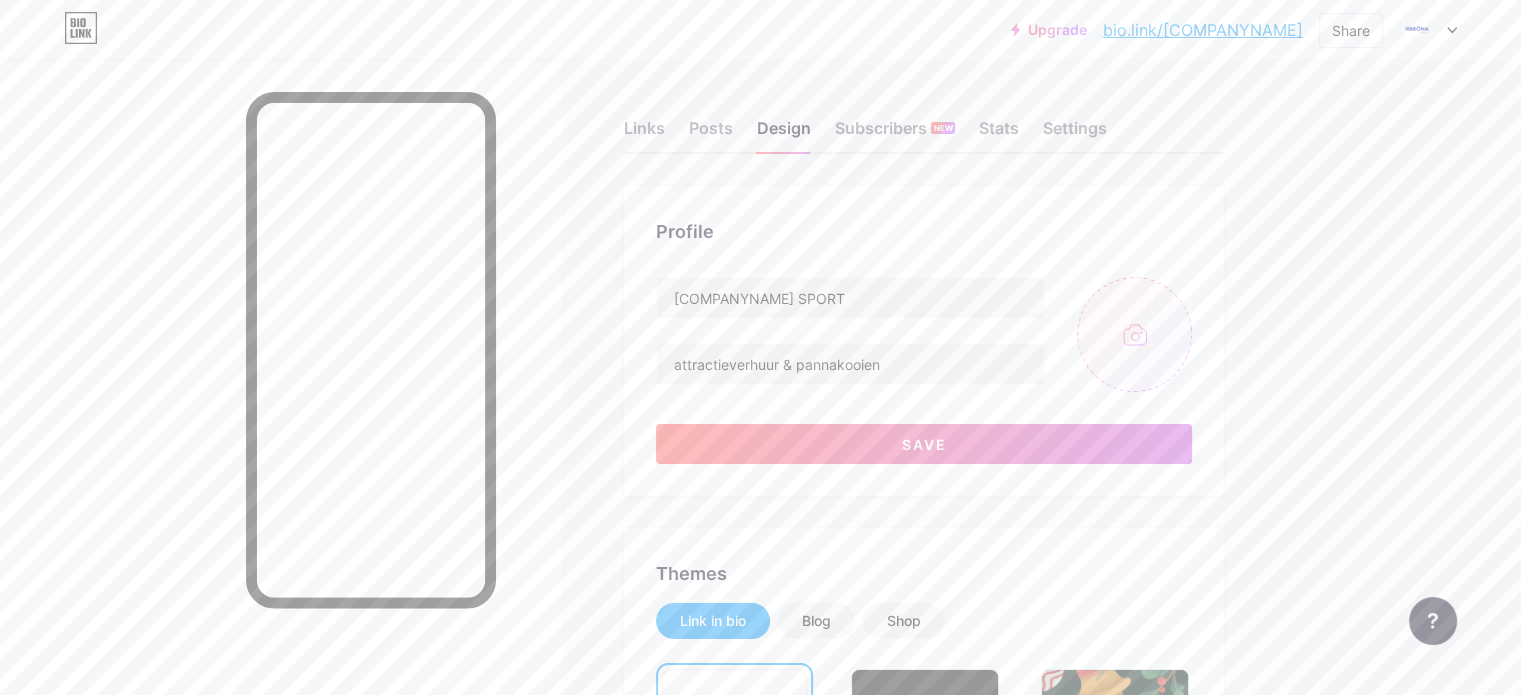 type on "C:\fakepath\Rabona Sport square (ZONDER achtergrondtextuur).png" 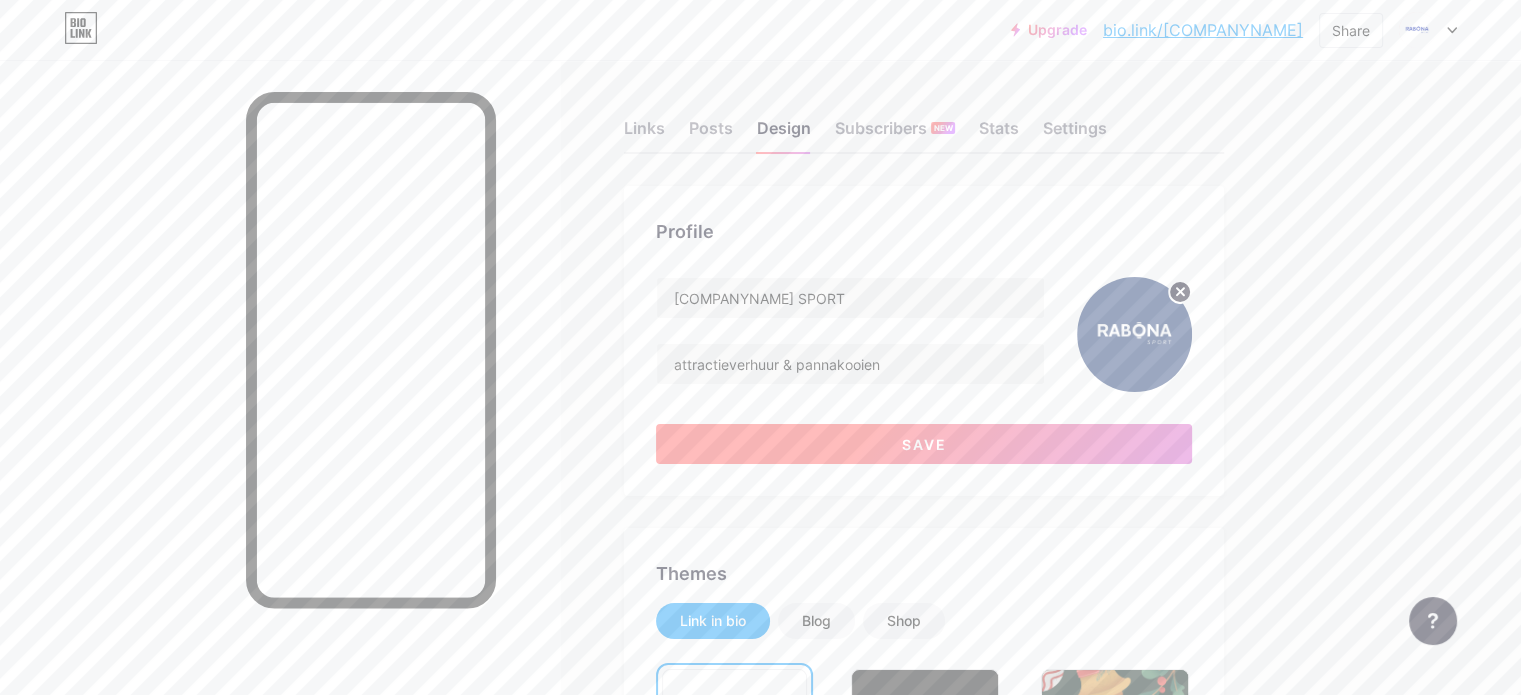 click on "Save" at bounding box center [924, 444] 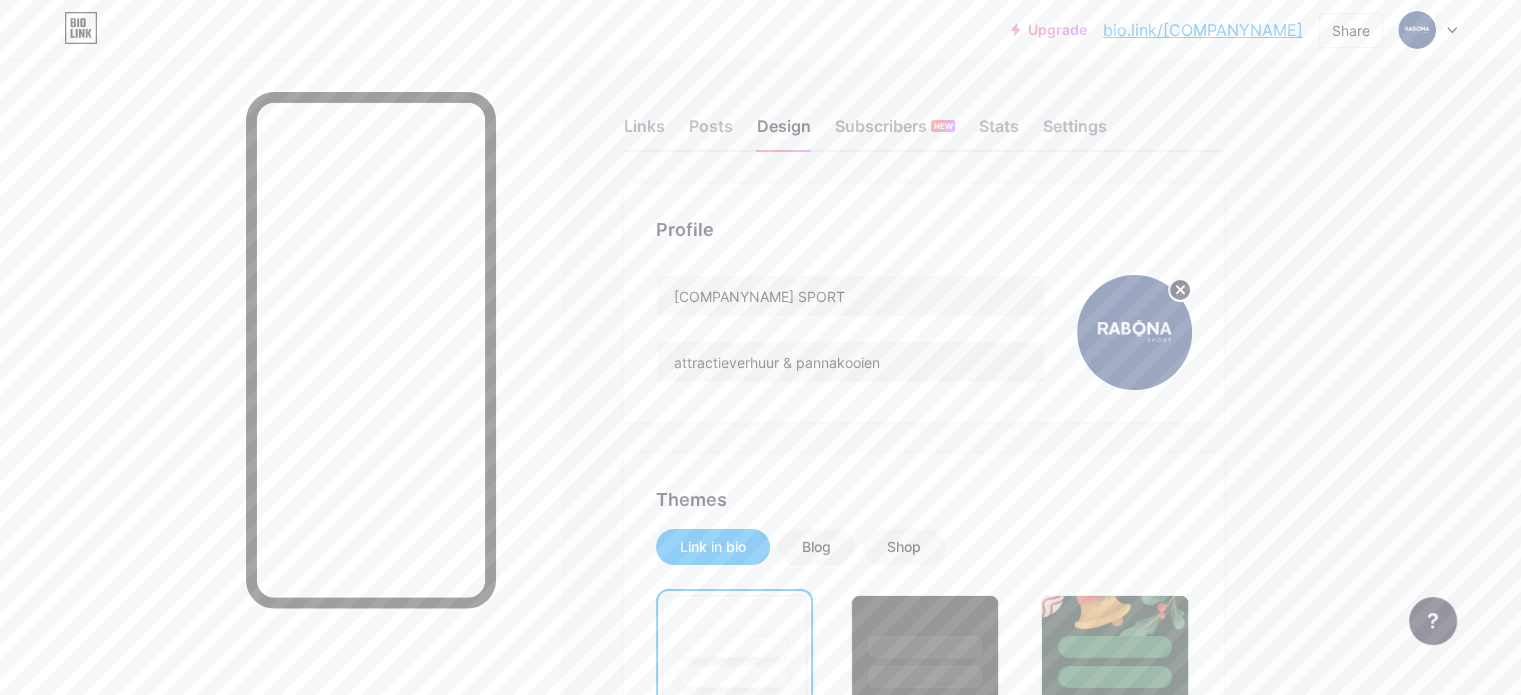 scroll, scrollTop: 0, scrollLeft: 0, axis: both 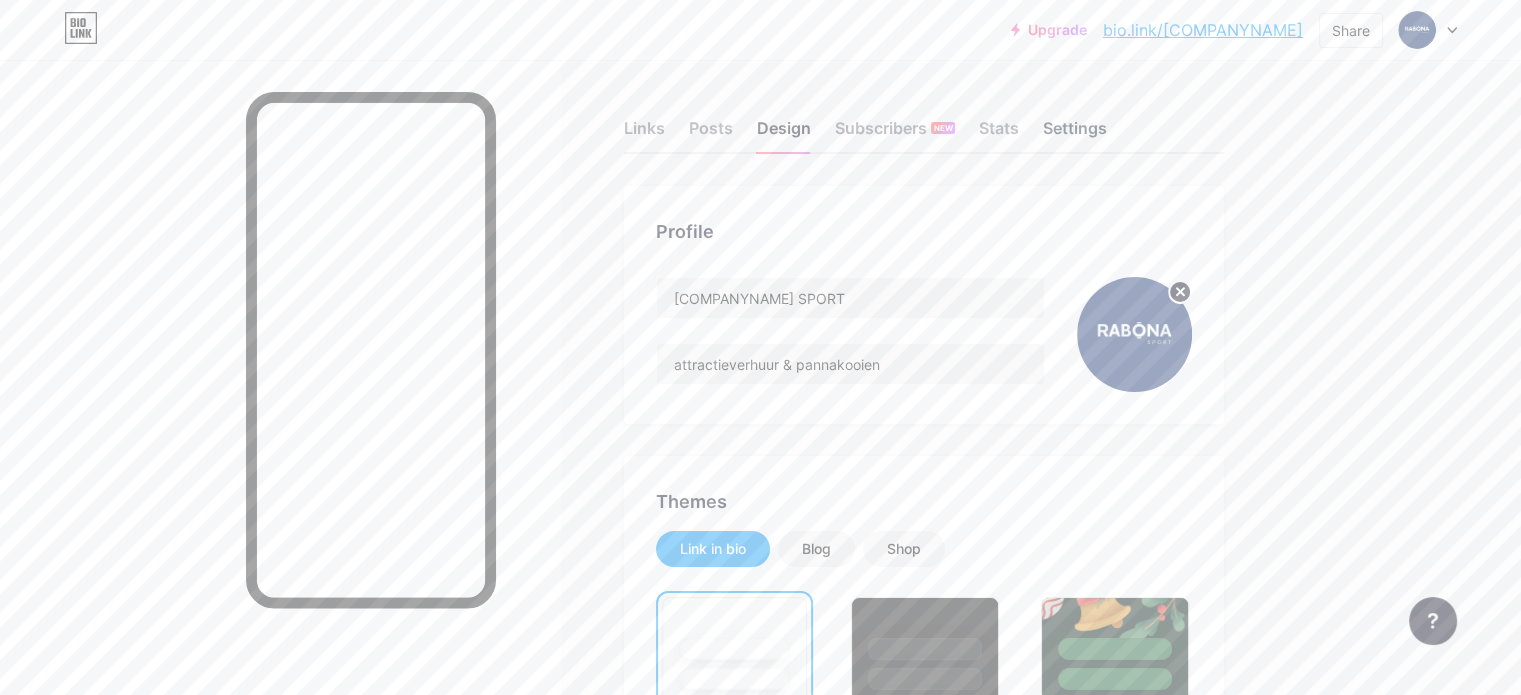click on "Settings" at bounding box center (1075, 134) 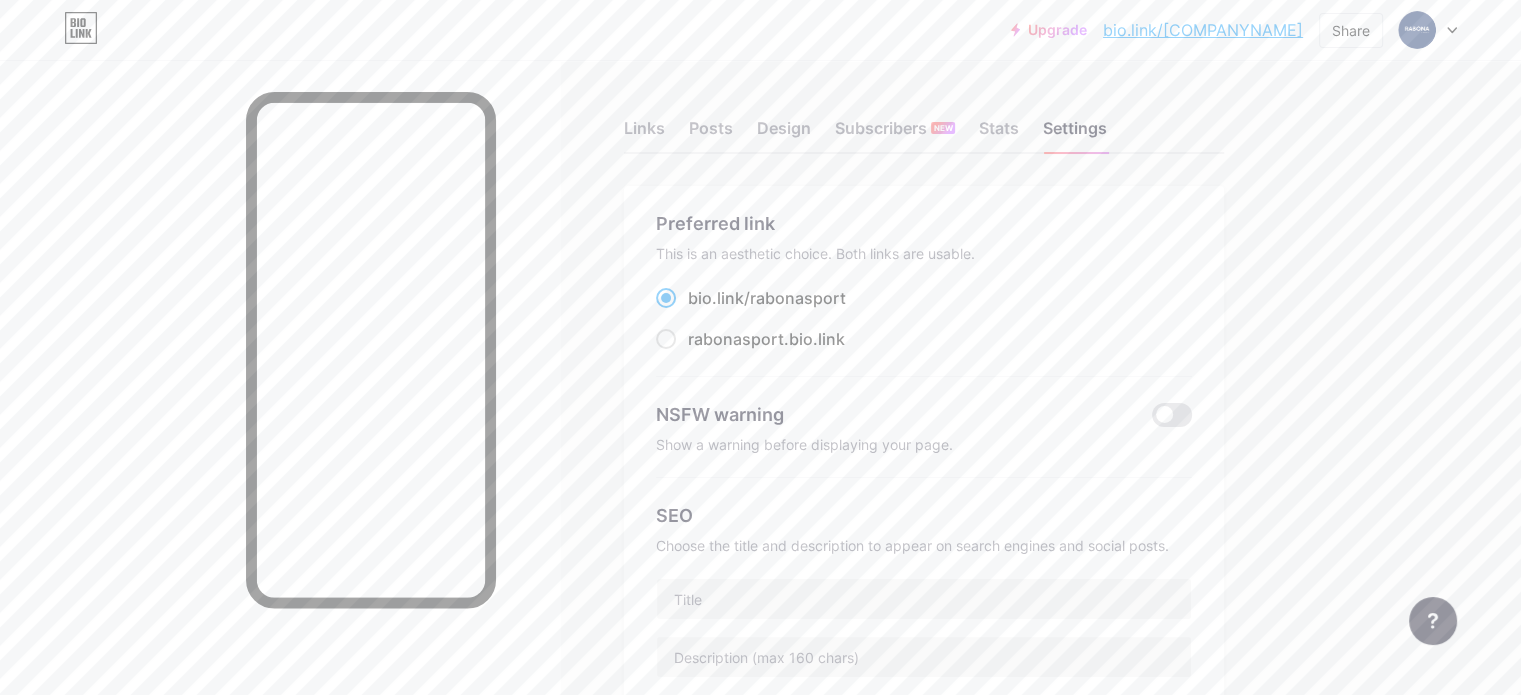 click on "Links
Posts
Design
Subscribers
NEW
Stats
Settings" at bounding box center [924, 119] 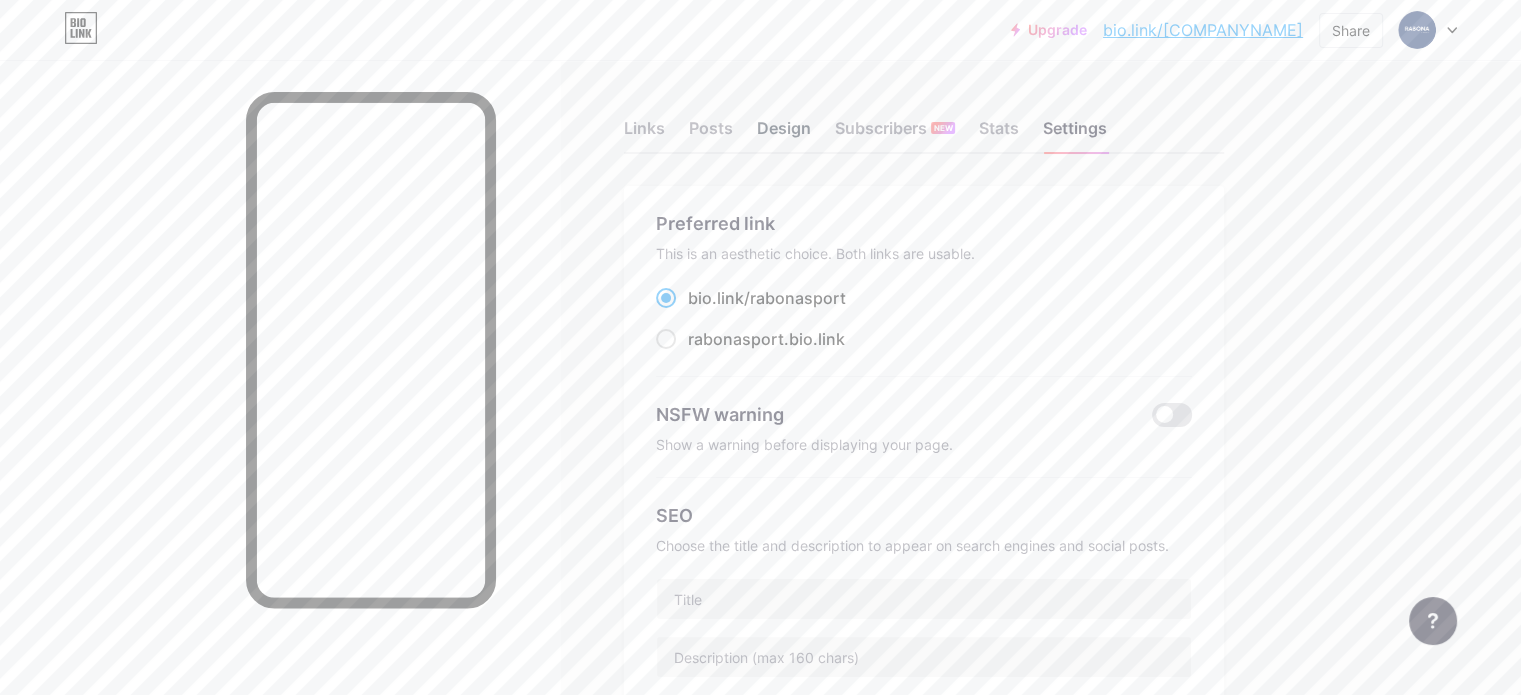 click on "Design" at bounding box center [784, 134] 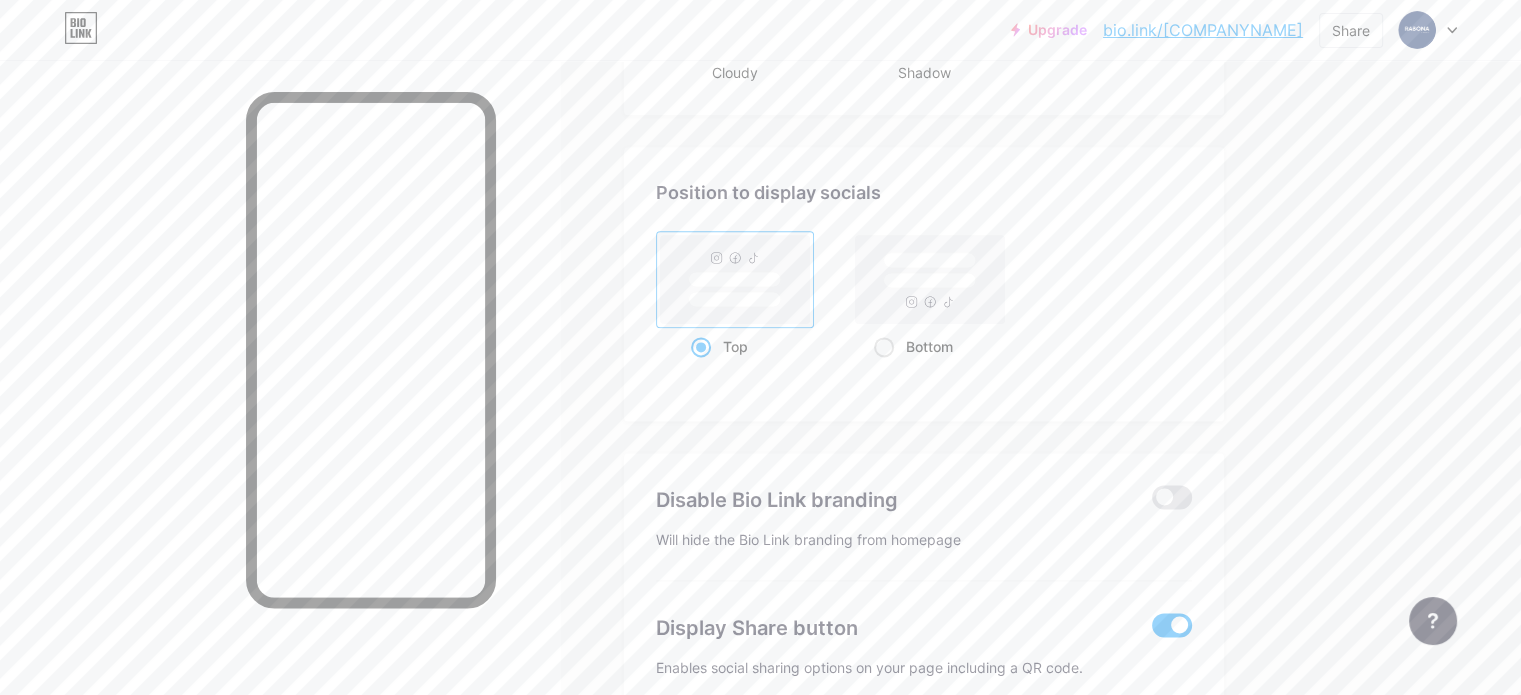 scroll, scrollTop: 2694, scrollLeft: 0, axis: vertical 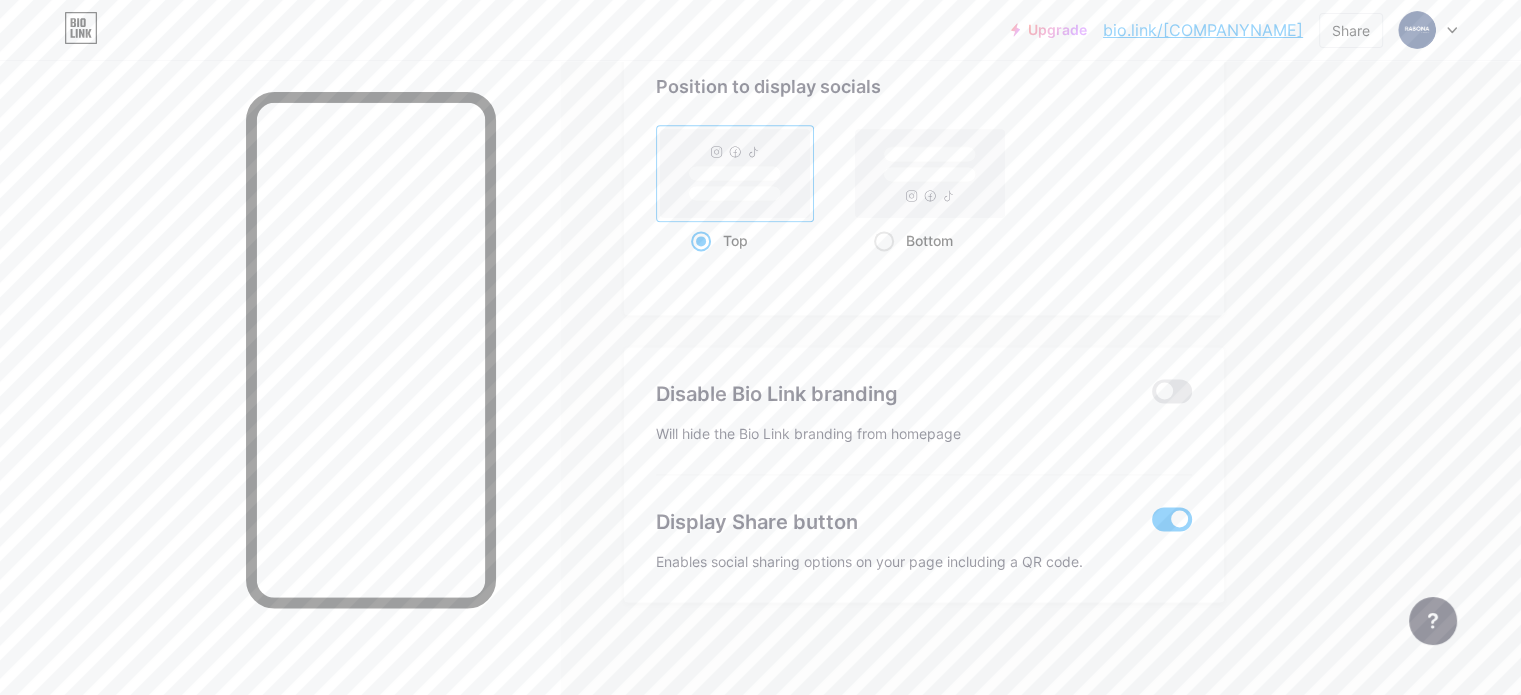 click at bounding box center (1172, 519) 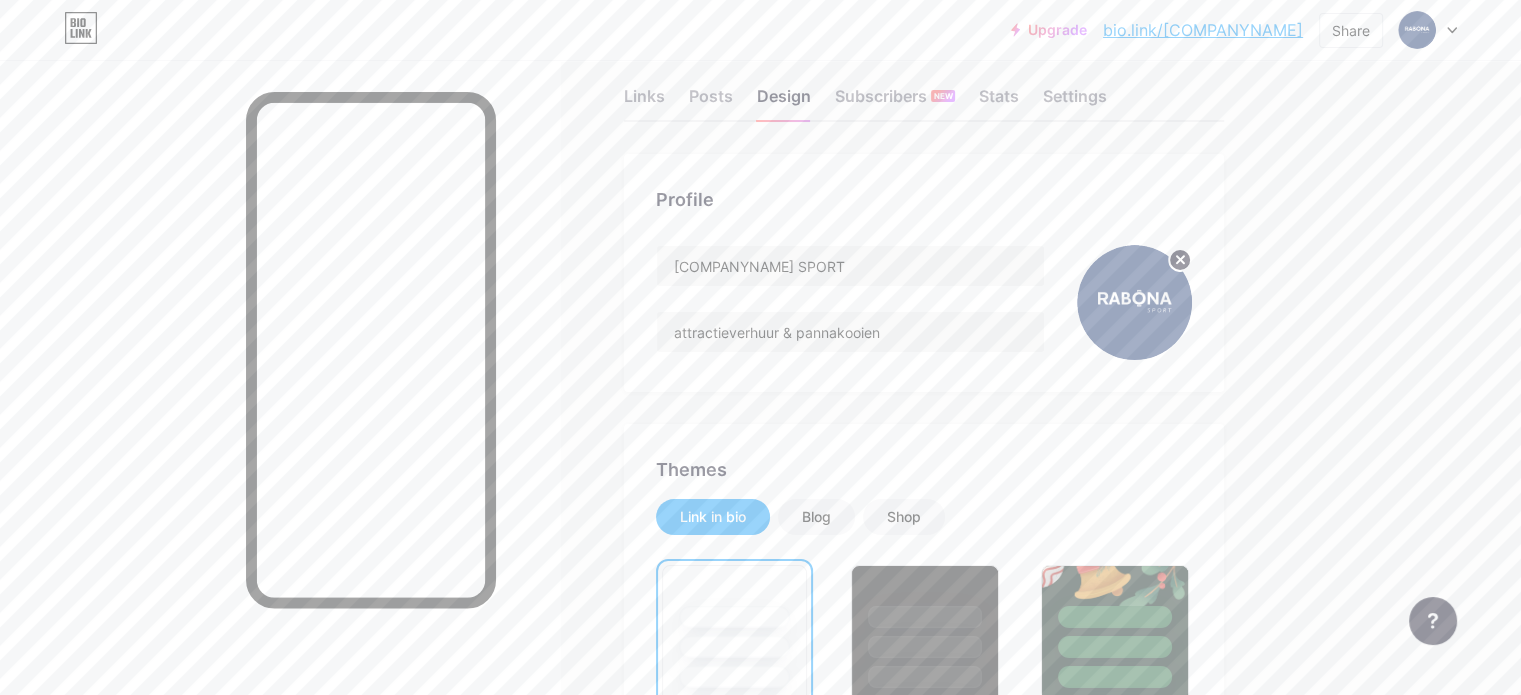 scroll, scrollTop: 0, scrollLeft: 0, axis: both 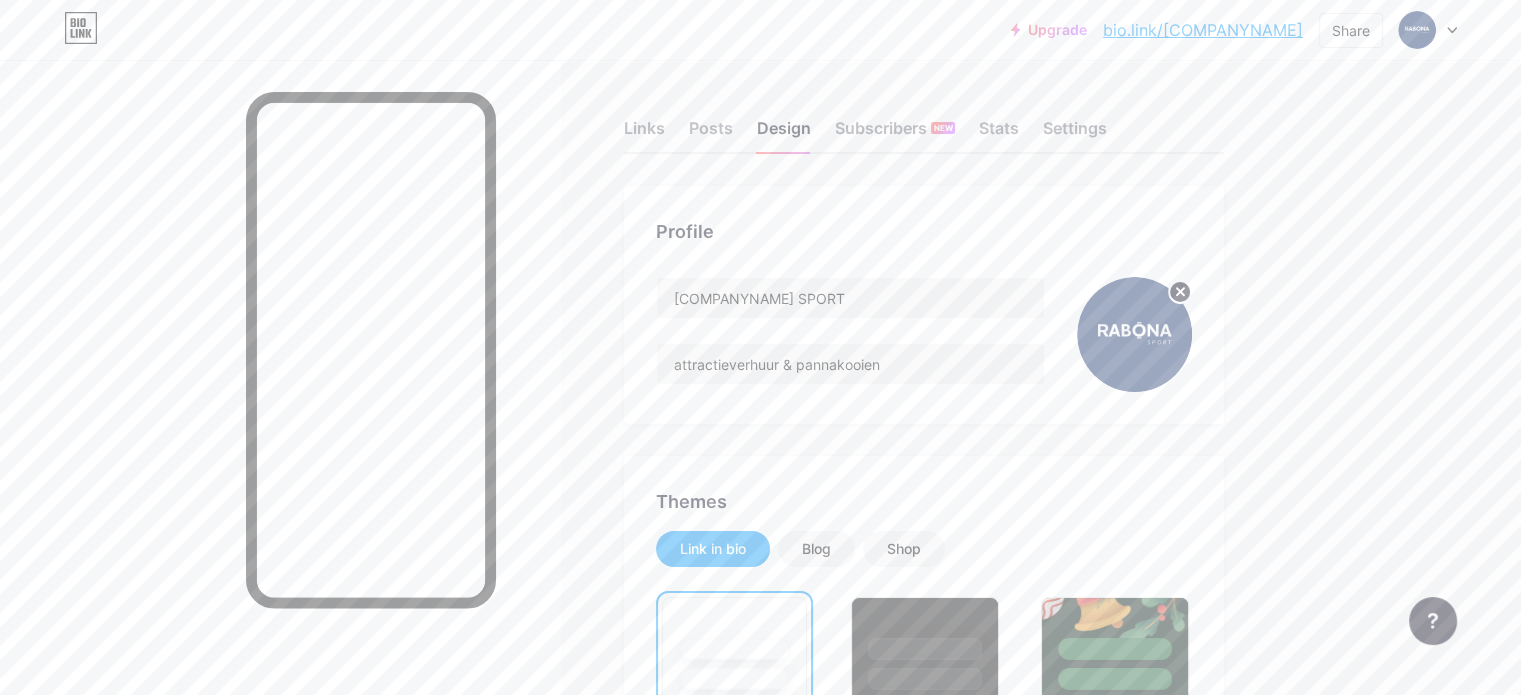 click at bounding box center [1428, 30] 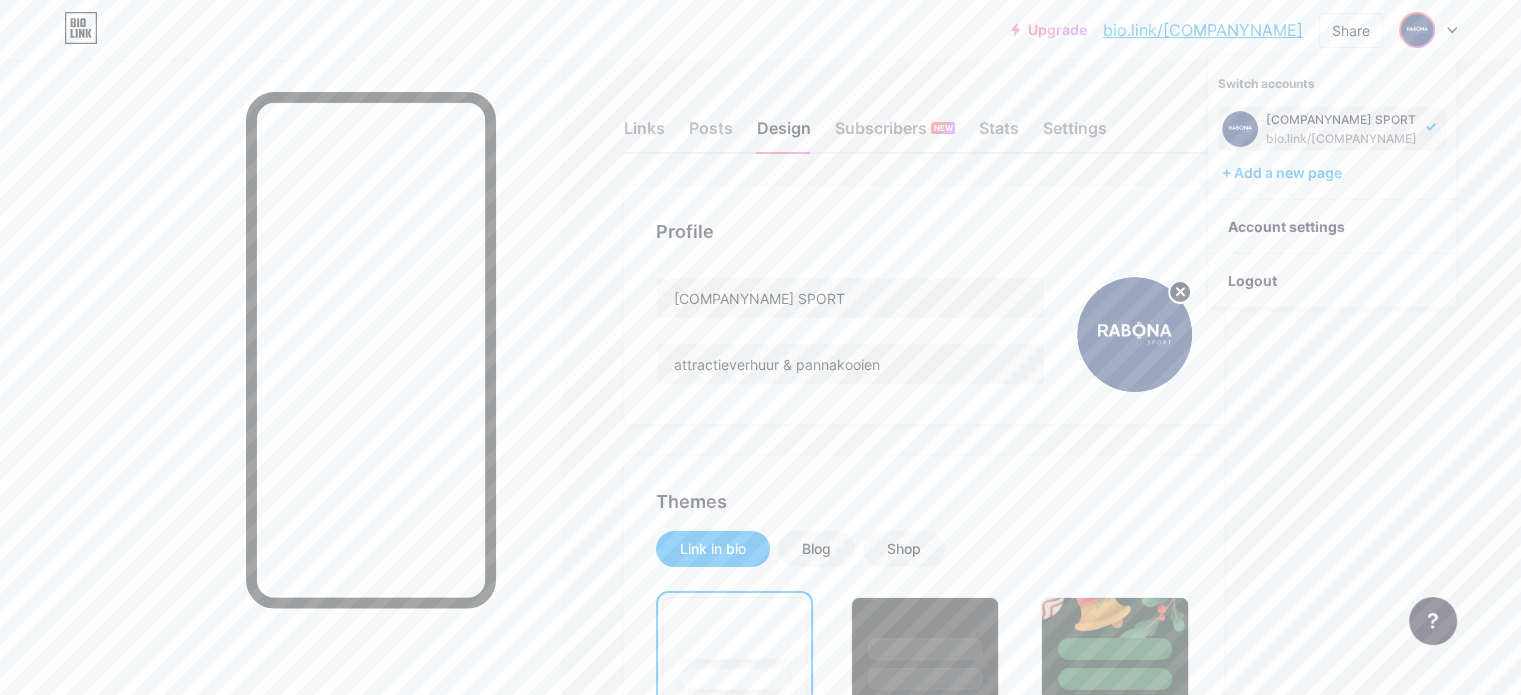 click on "Links
Posts
Design
Subscribers
NEW
Stats
Settings     Profile   [COMPANYNAME] SPORT     attractieverhuur & pannakooien                   Themes   Link in bio   Blog   Shop       Basics       Carbon       Xmas 23       Pride       Glitch       Winter · Live       Glassy · Live       Chameleon · Live       Rainy Night · Live       Neon · Live       Summer       Retro       Strawberry · Live       Desert       Sunny       Autumn       Leaf       Clear Sky       Blush       Unicorn       Minimal       Cloudy       Shadow     Create your own           Changes saved       Position to display socials                 Top                     Bottom
Disable Bio Link branding
Will hide the Bio Link branding from homepage     Display Share button
Enables social sharing options on your page including a QR code.   Changes saved           Feature requests             Help center" at bounding box center (654, 1728) 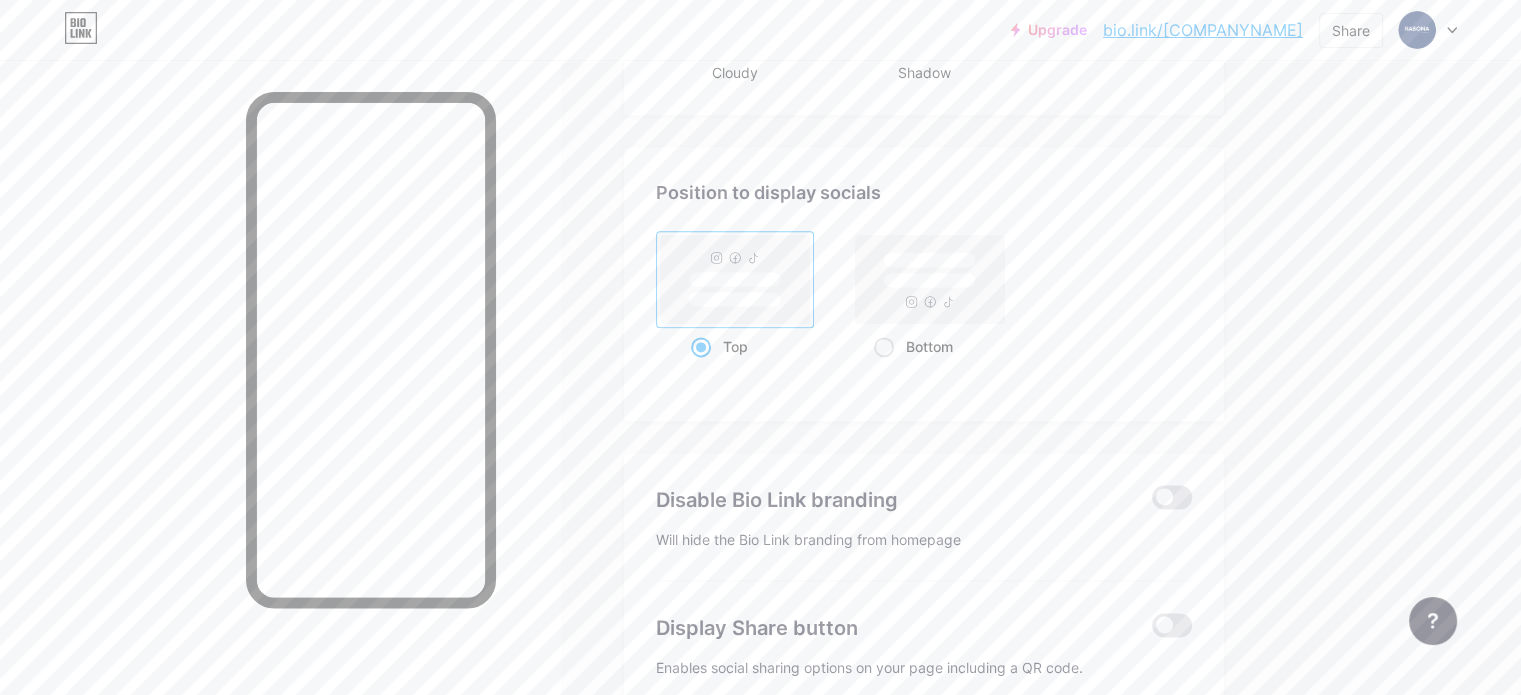 scroll, scrollTop: 2694, scrollLeft: 0, axis: vertical 